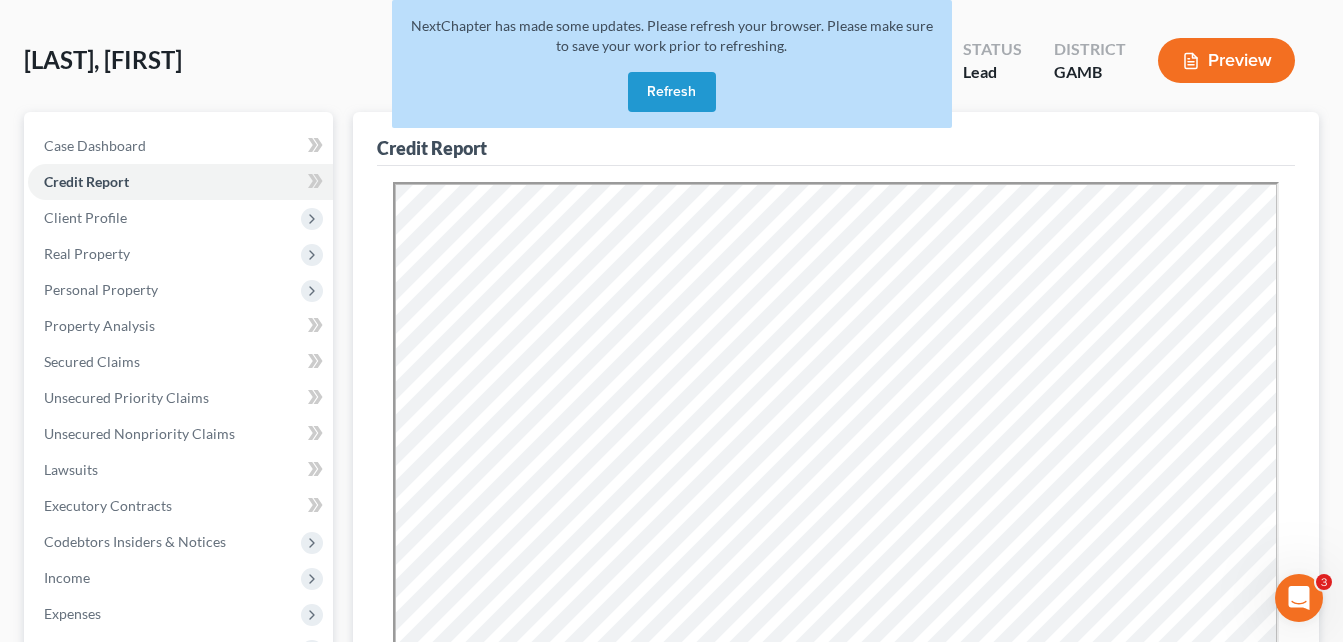 scroll, scrollTop: 0, scrollLeft: 0, axis: both 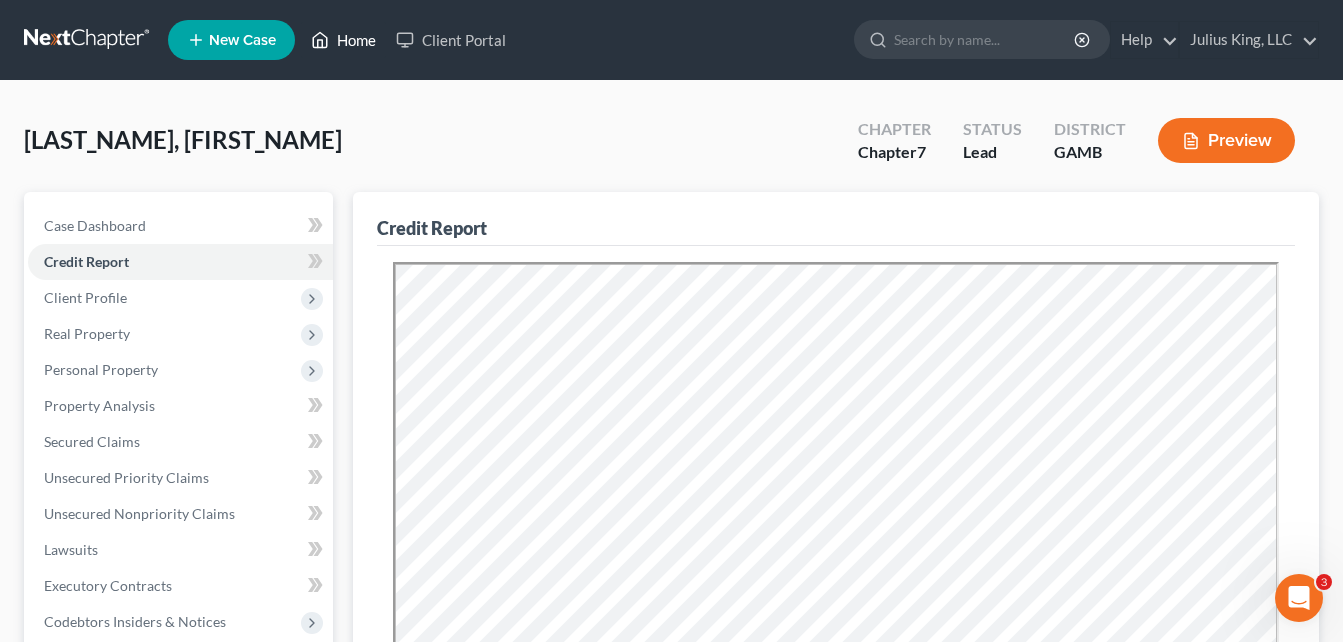 click on "Home" at bounding box center [343, 40] 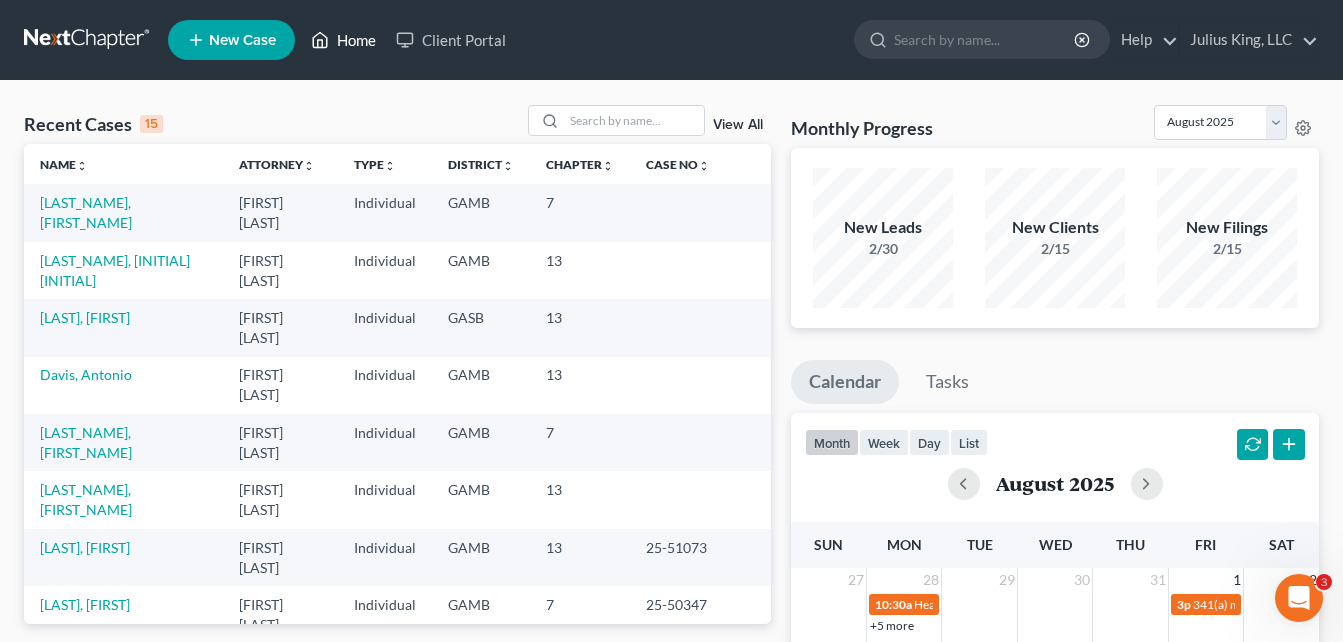 click on "Home" at bounding box center (343, 40) 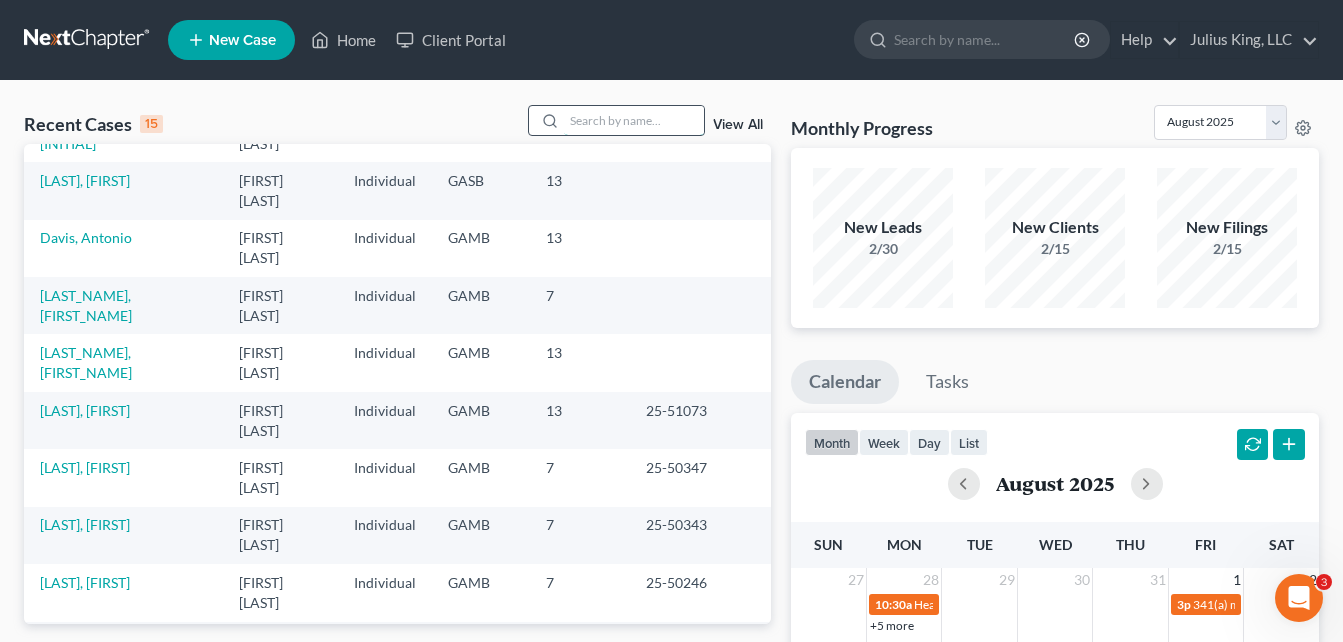 click at bounding box center (634, 120) 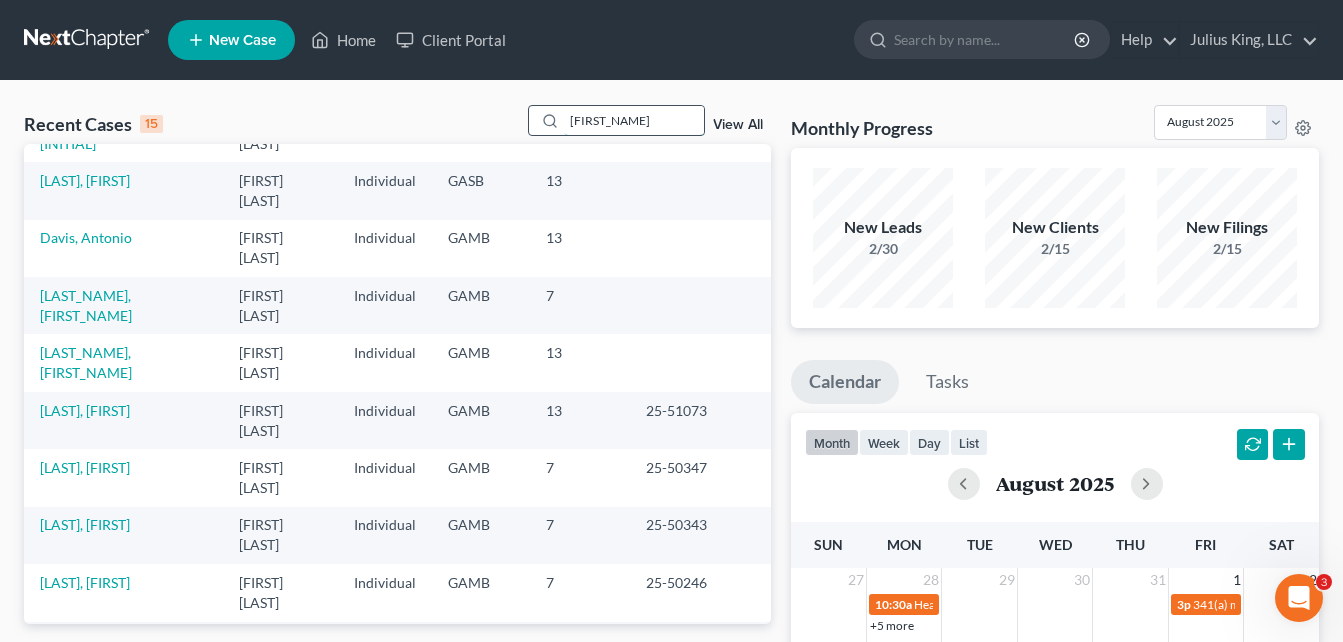 type on "[FIRST_NAME]" 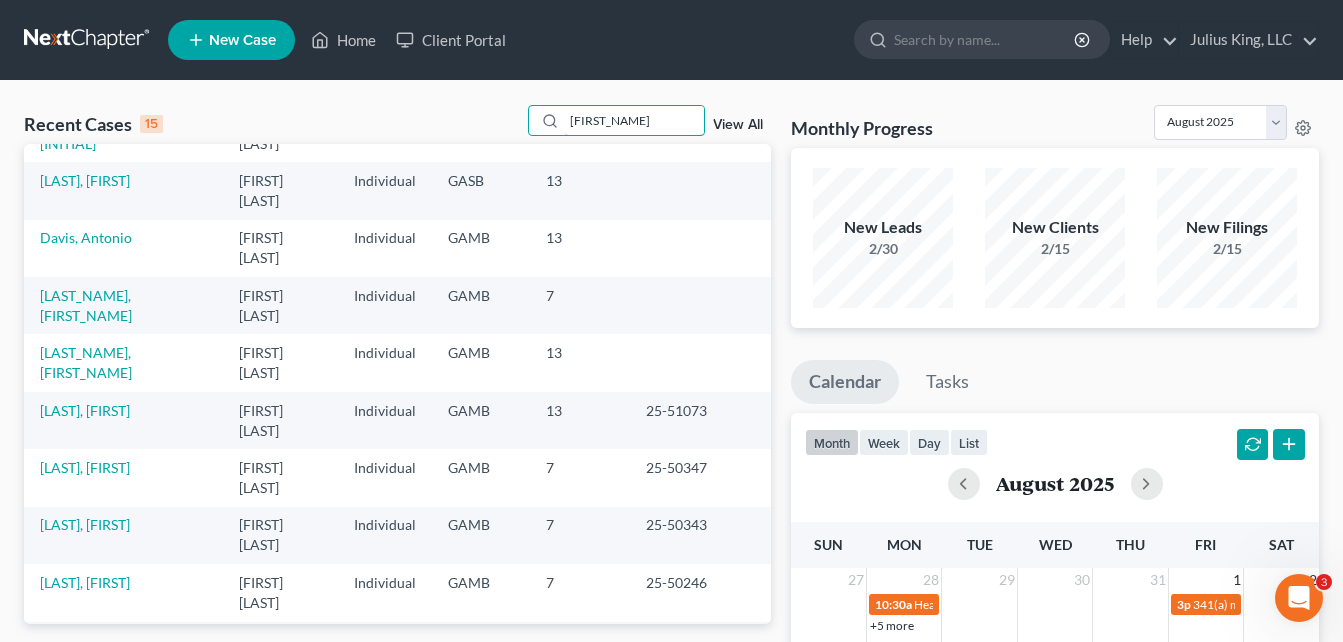 scroll, scrollTop: 0, scrollLeft: 0, axis: both 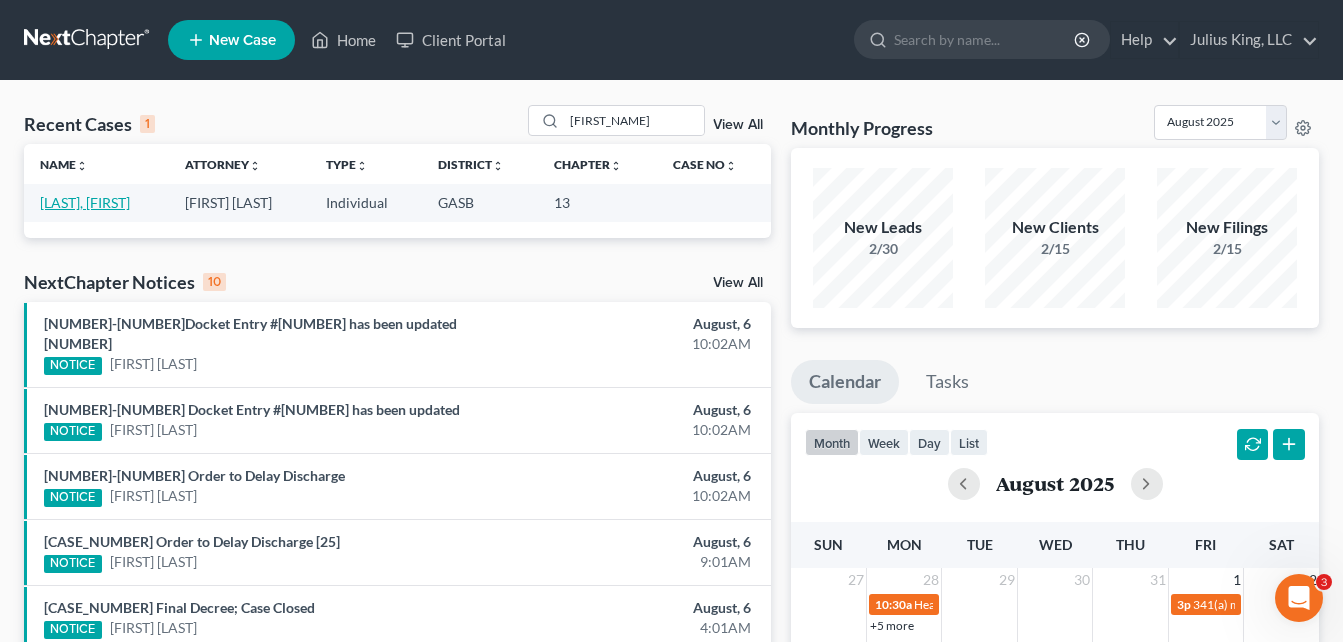 click on "[LAST], [FIRST]" at bounding box center (85, 202) 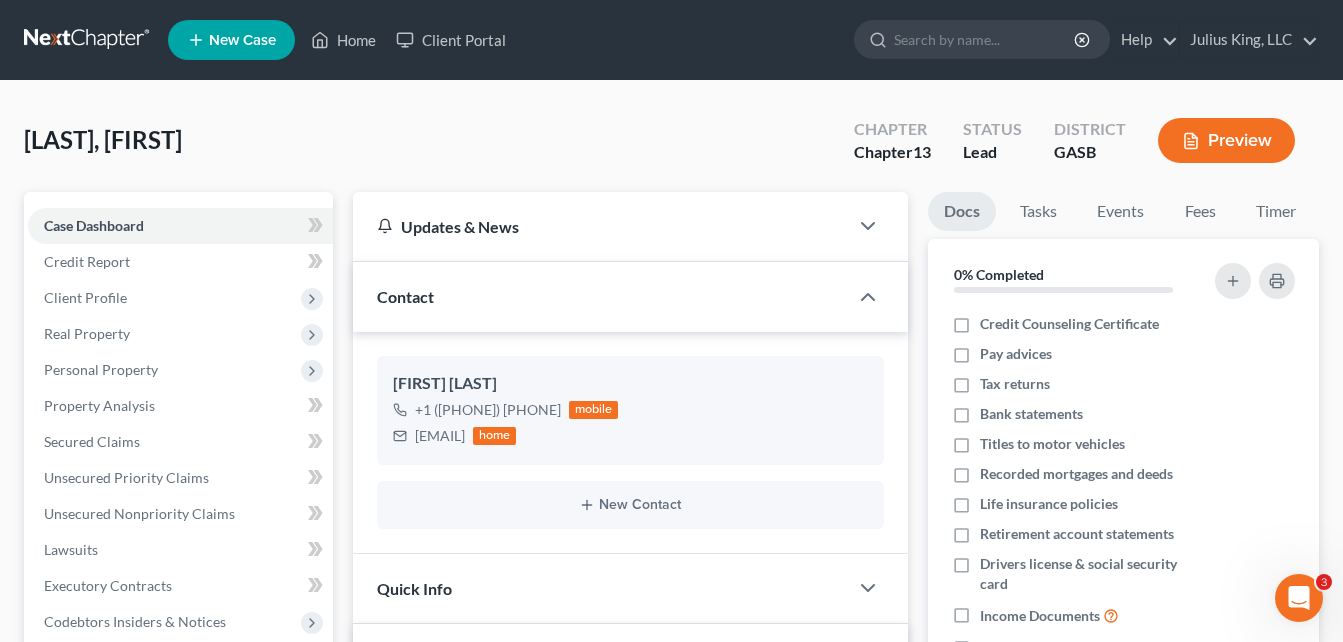 click on "[LAST], [FIRST] Upgraded Chapter Chapter 13 Status Lead District GASB Preview" at bounding box center [671, 148] 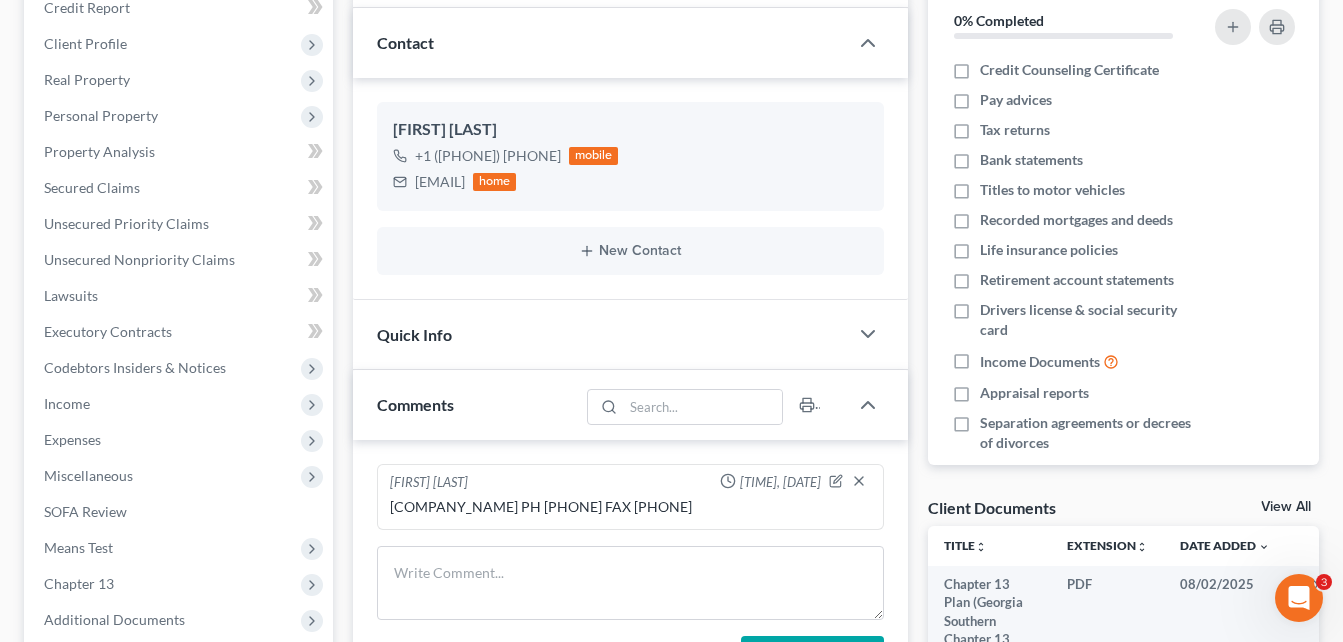 scroll, scrollTop: 320, scrollLeft: 0, axis: vertical 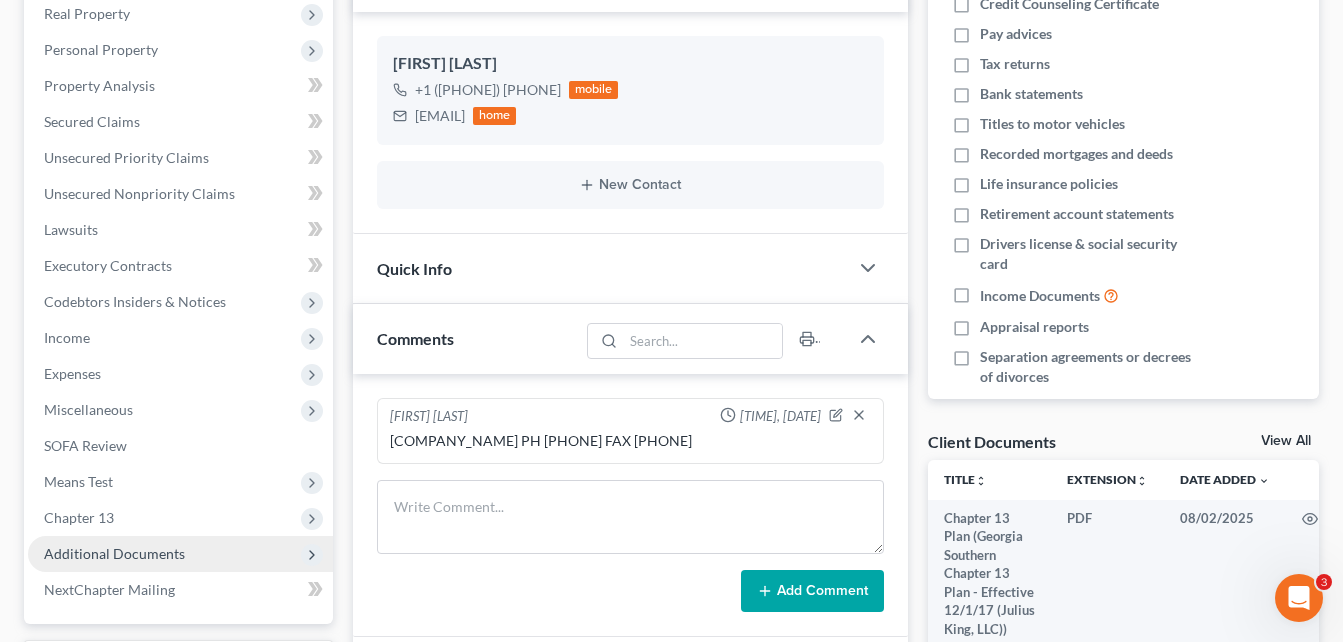 click on "Additional Documents" at bounding box center (114, 553) 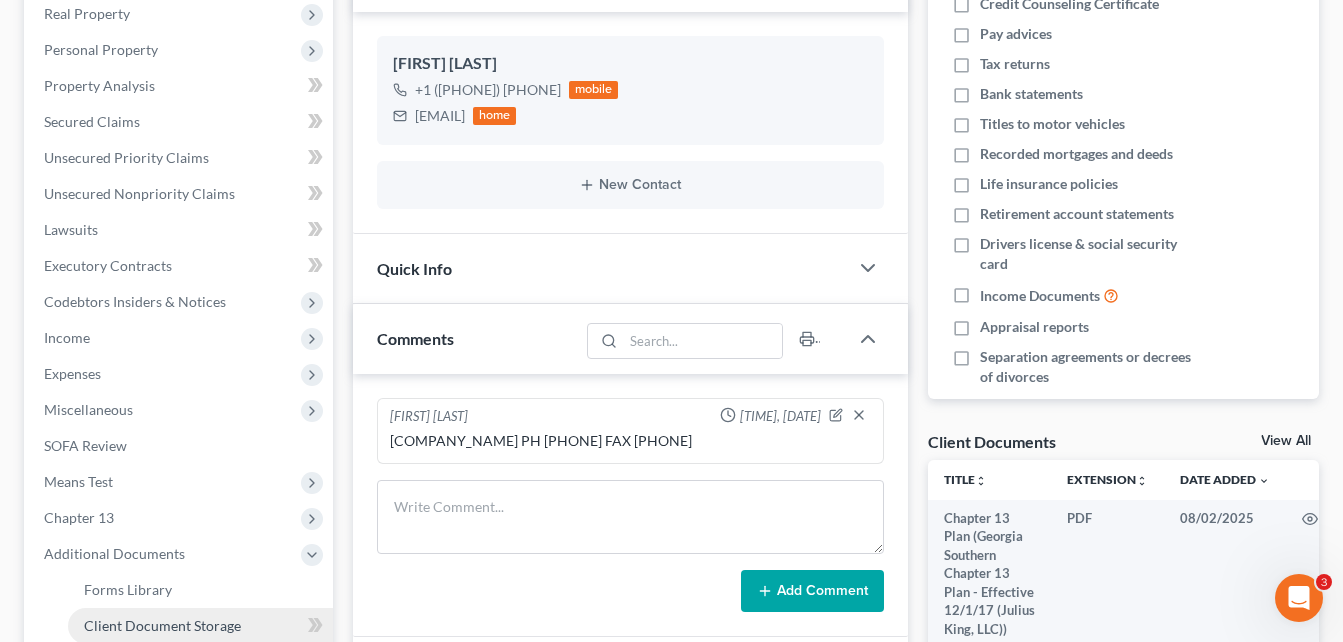 click on "Client Document Storage" at bounding box center (162, 625) 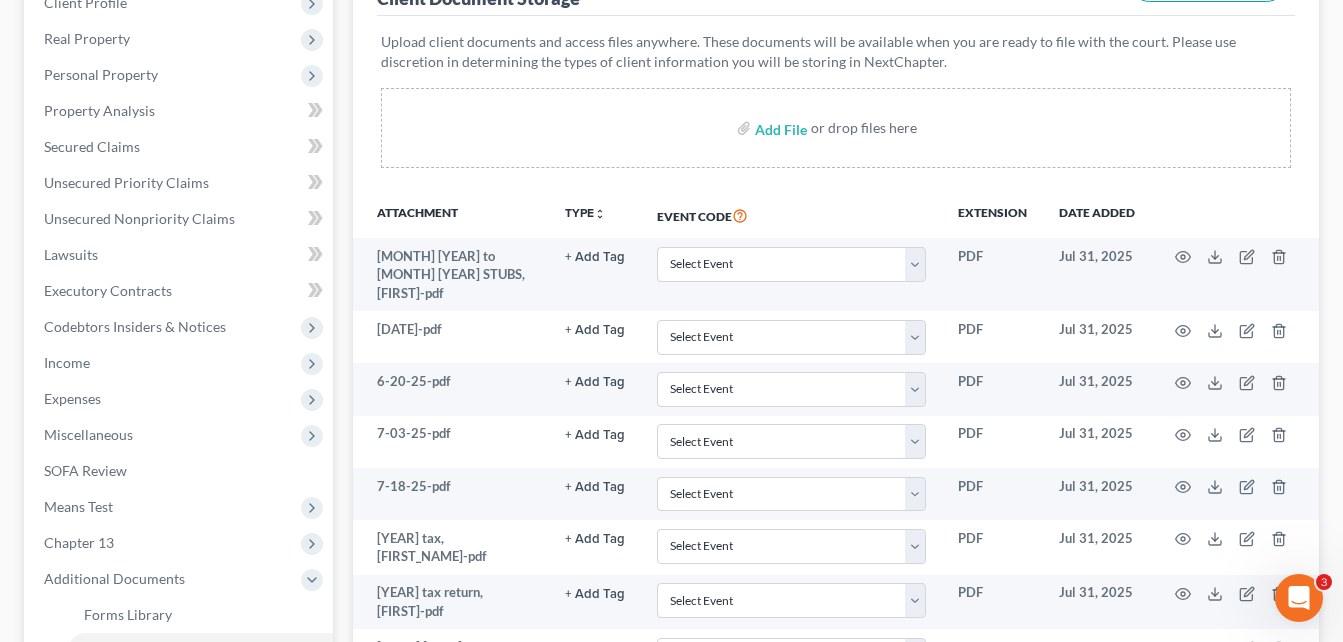 scroll, scrollTop: 255, scrollLeft: 0, axis: vertical 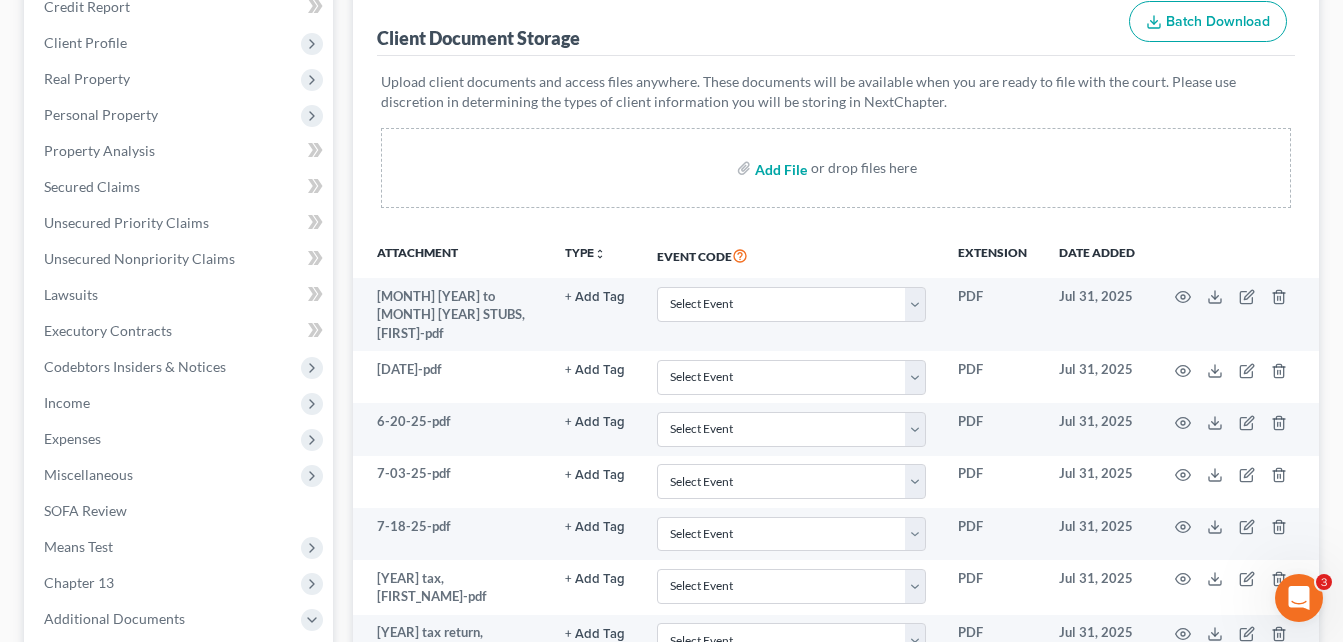 click at bounding box center (779, 168) 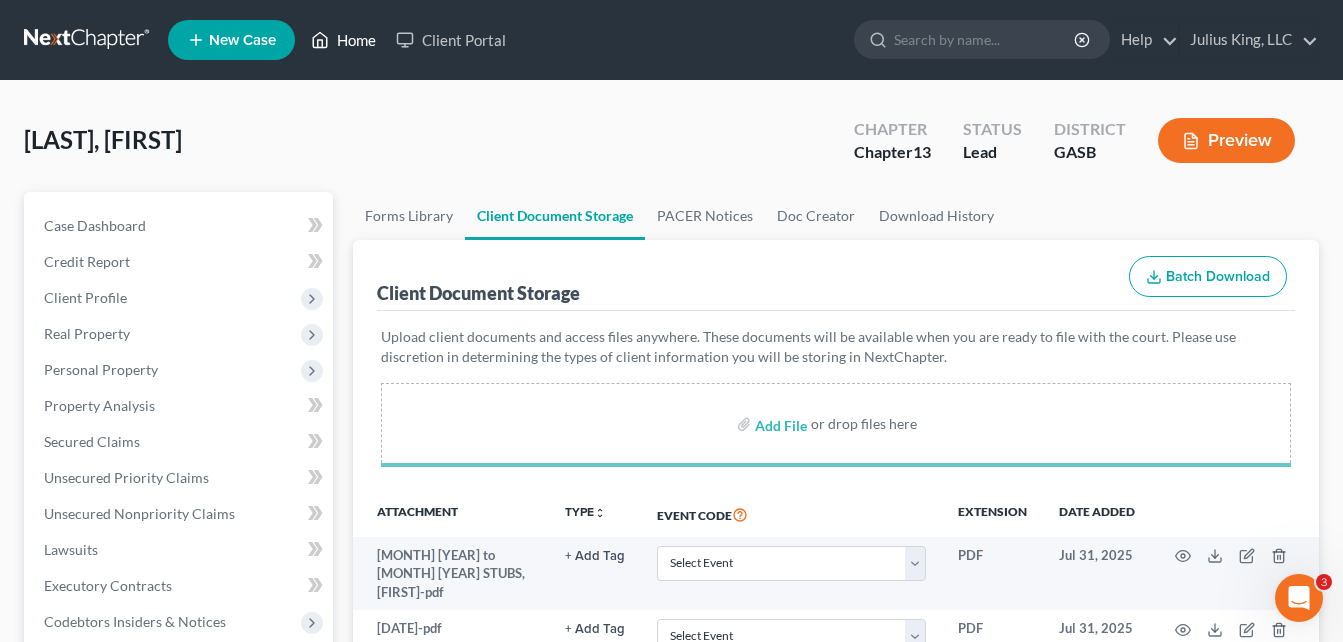 click on "Home" at bounding box center [343, 40] 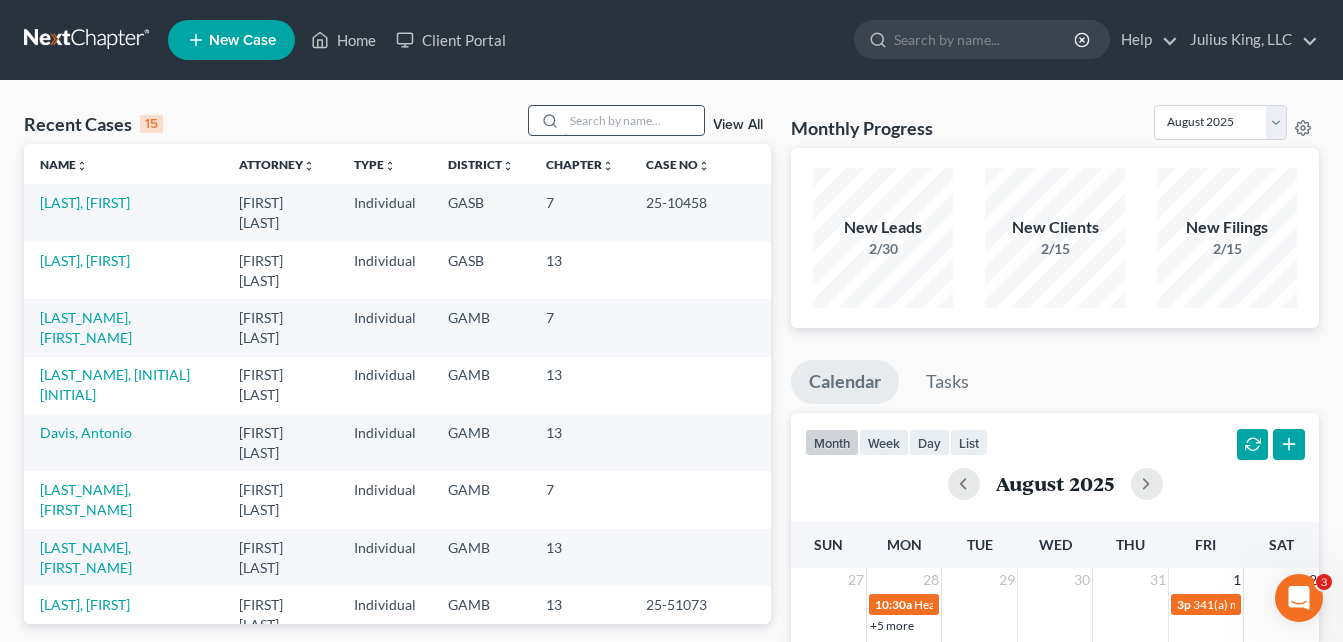 click at bounding box center [634, 120] 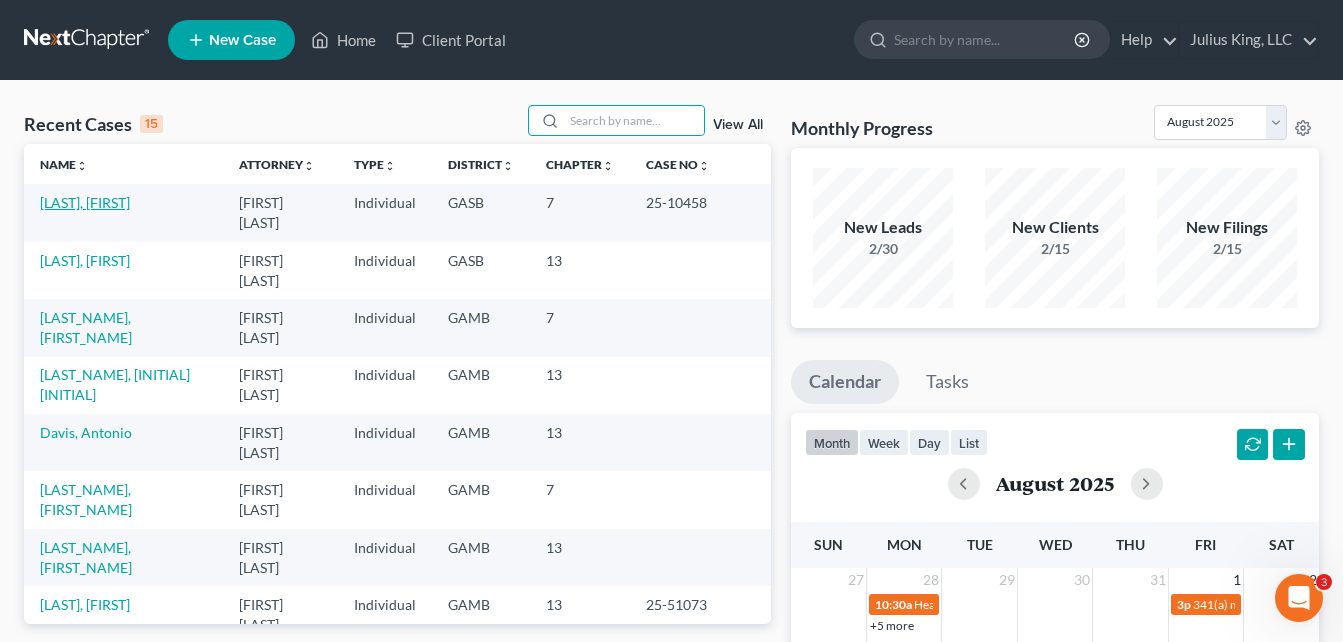 click on "[LAST], [FIRST]" at bounding box center (85, 202) 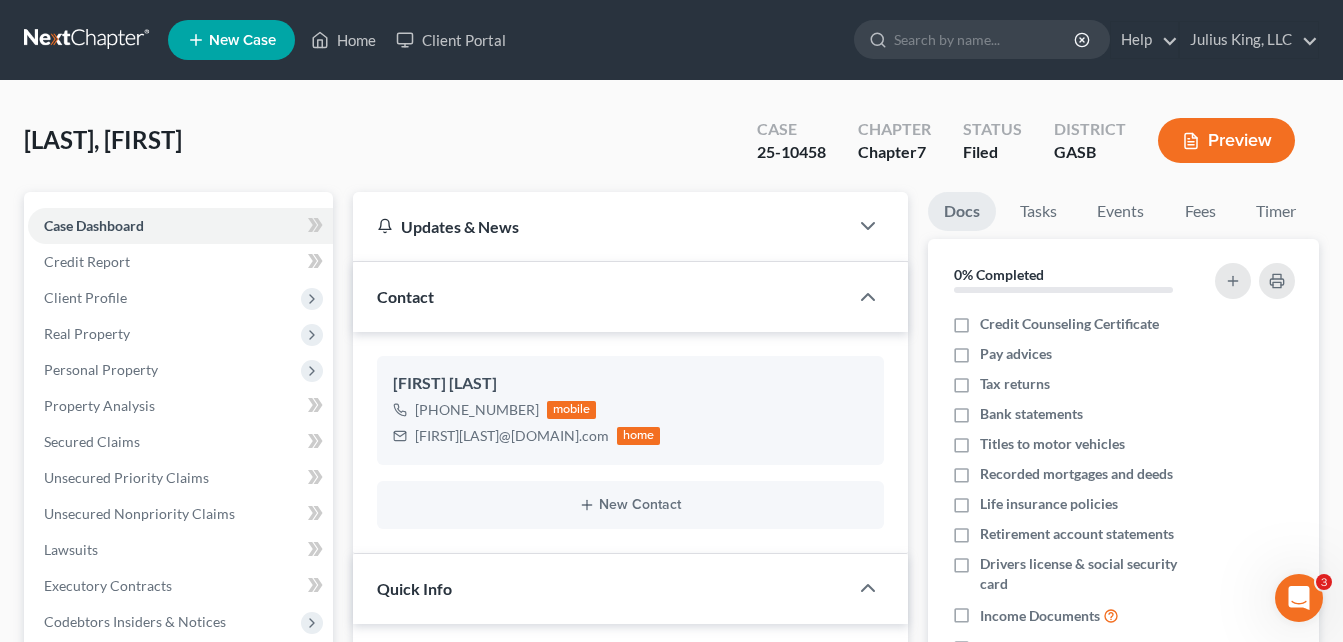 click on "[LAST_NAME], [FIRST_NAME] Upgraded Case [CASE_NUMBER] Chapter Chapter  7 Status Filed District GASB Preview" at bounding box center (671, 148) 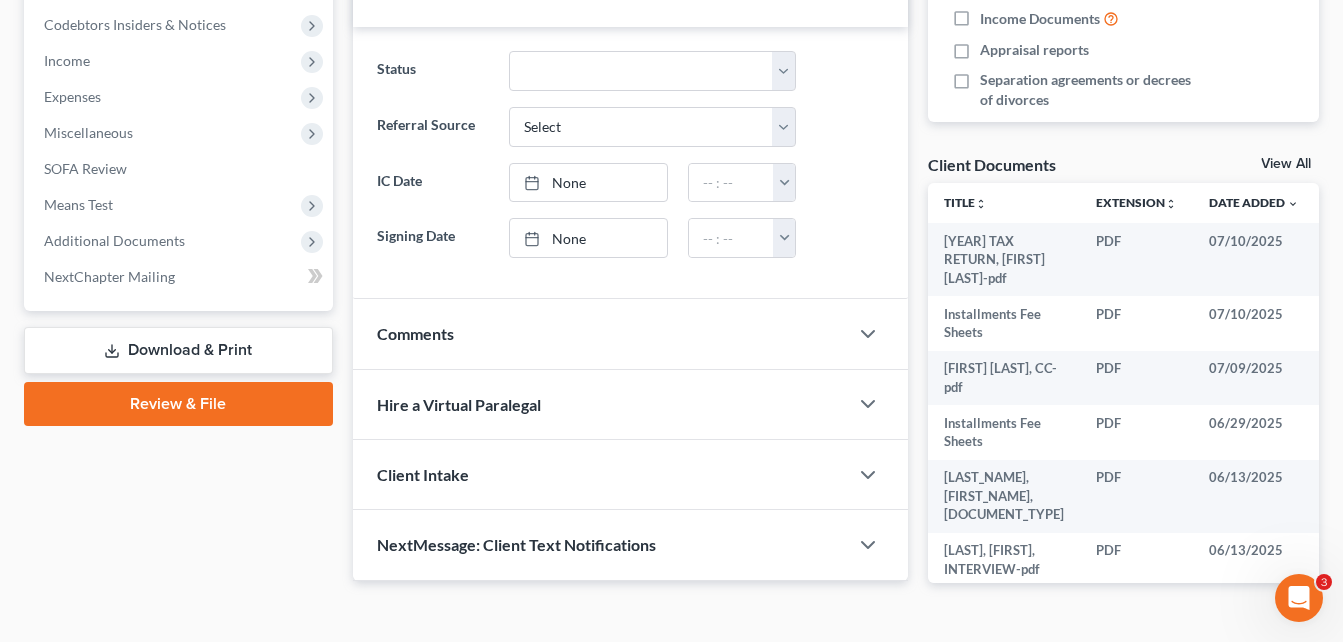 scroll, scrollTop: 646, scrollLeft: 0, axis: vertical 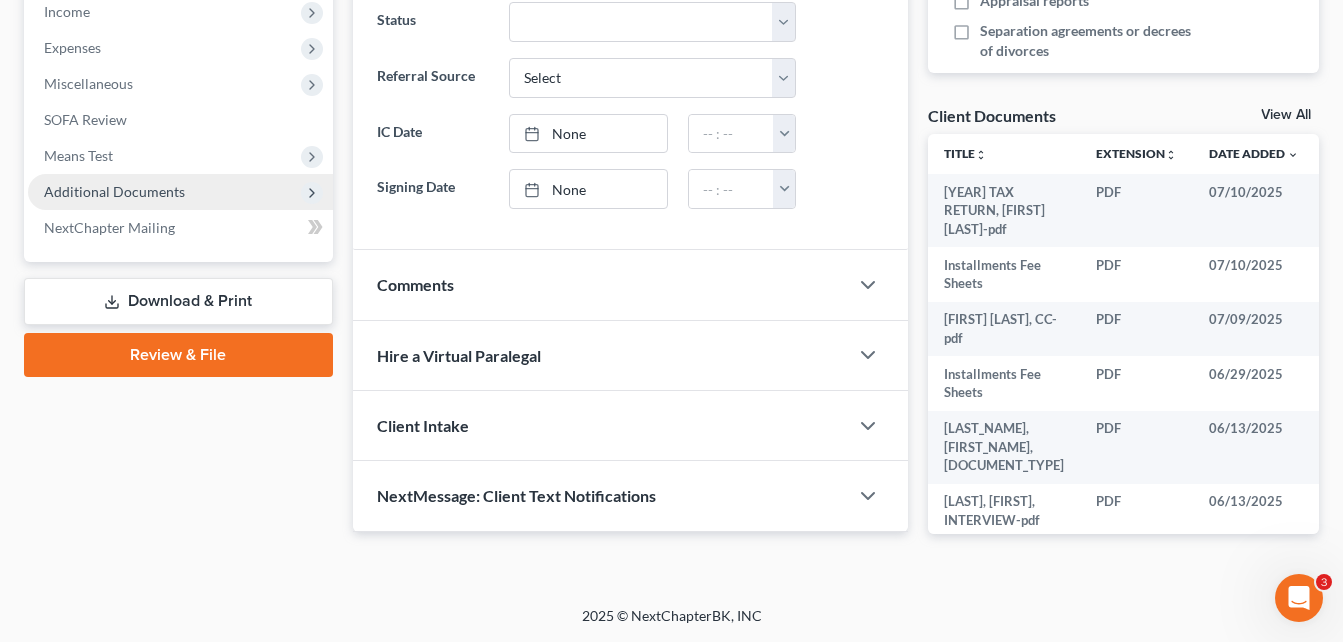 click on "Additional Documents" at bounding box center [114, 191] 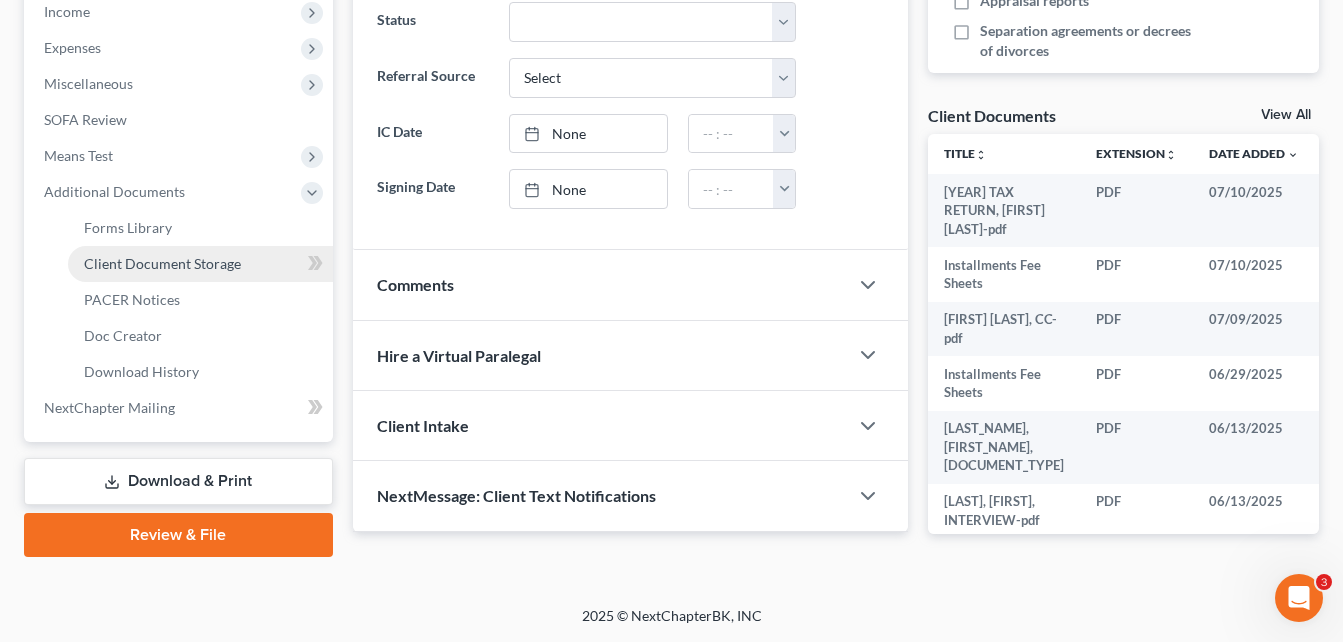 click on "Client Document Storage" at bounding box center (162, 263) 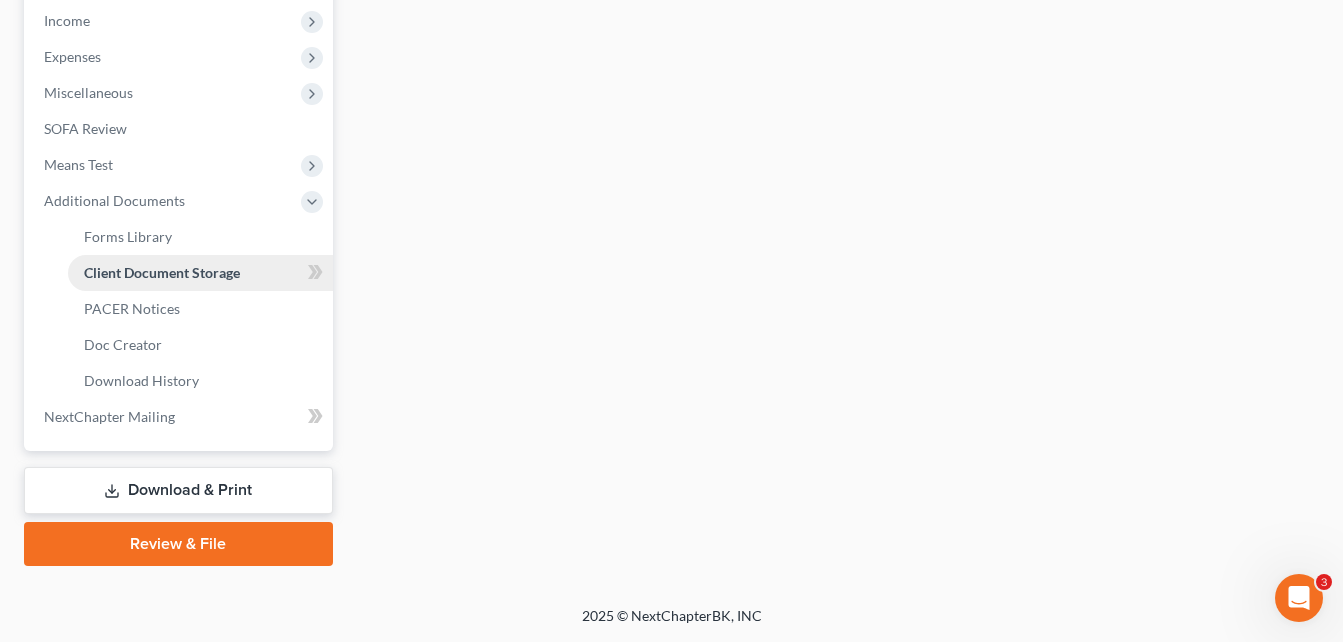 scroll, scrollTop: 468, scrollLeft: 0, axis: vertical 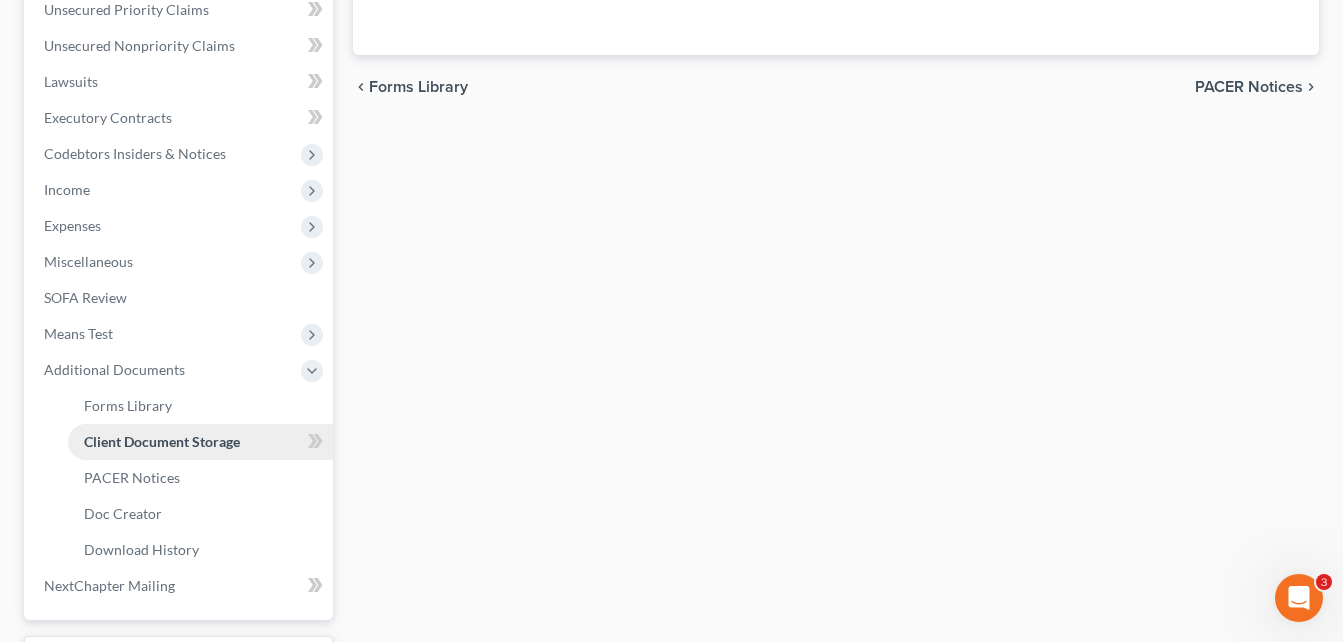 select on "1" 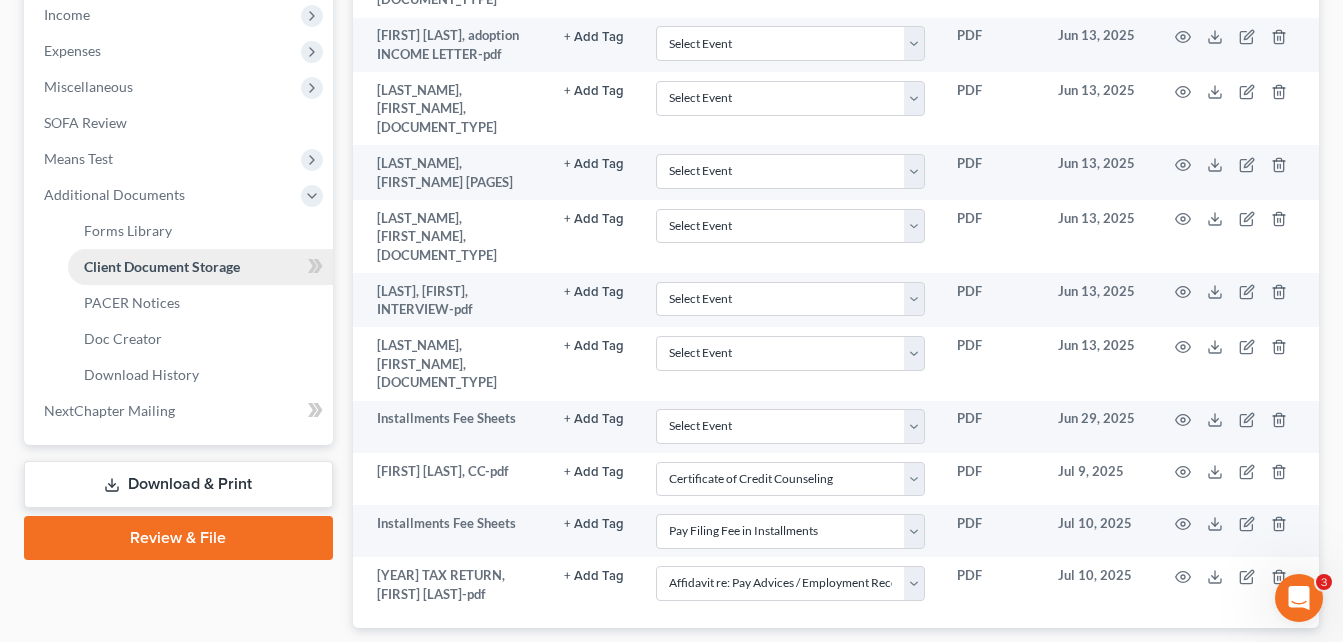 scroll, scrollTop: 640, scrollLeft: 0, axis: vertical 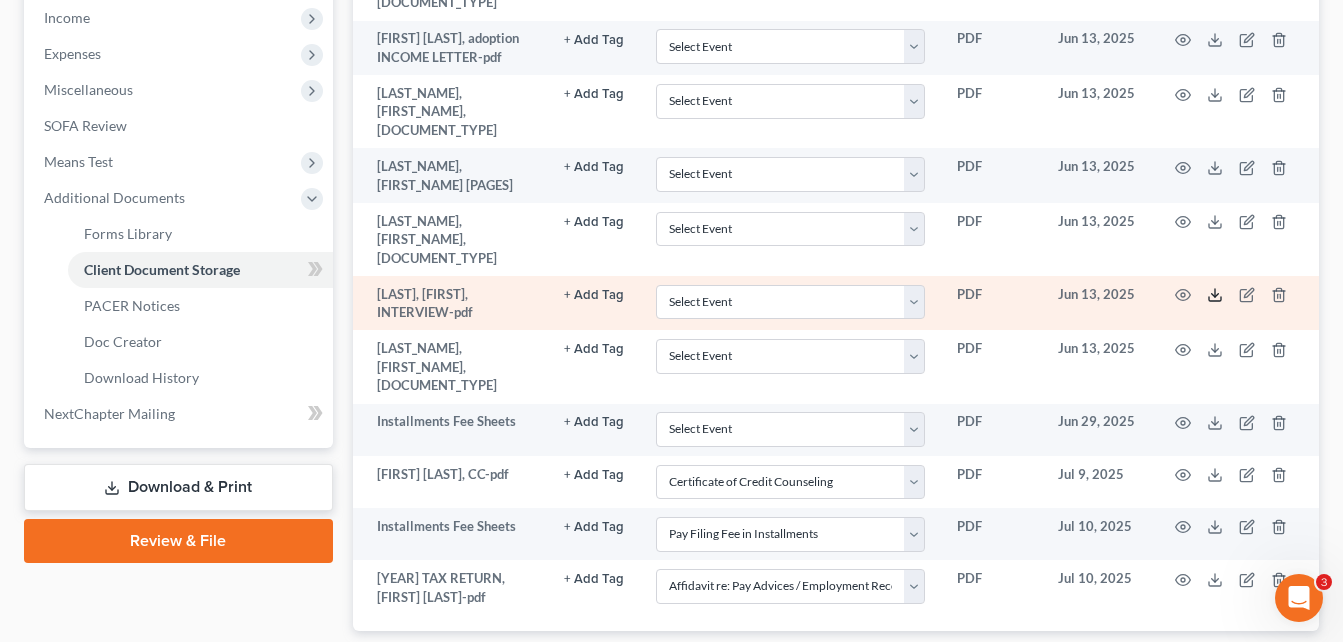 click 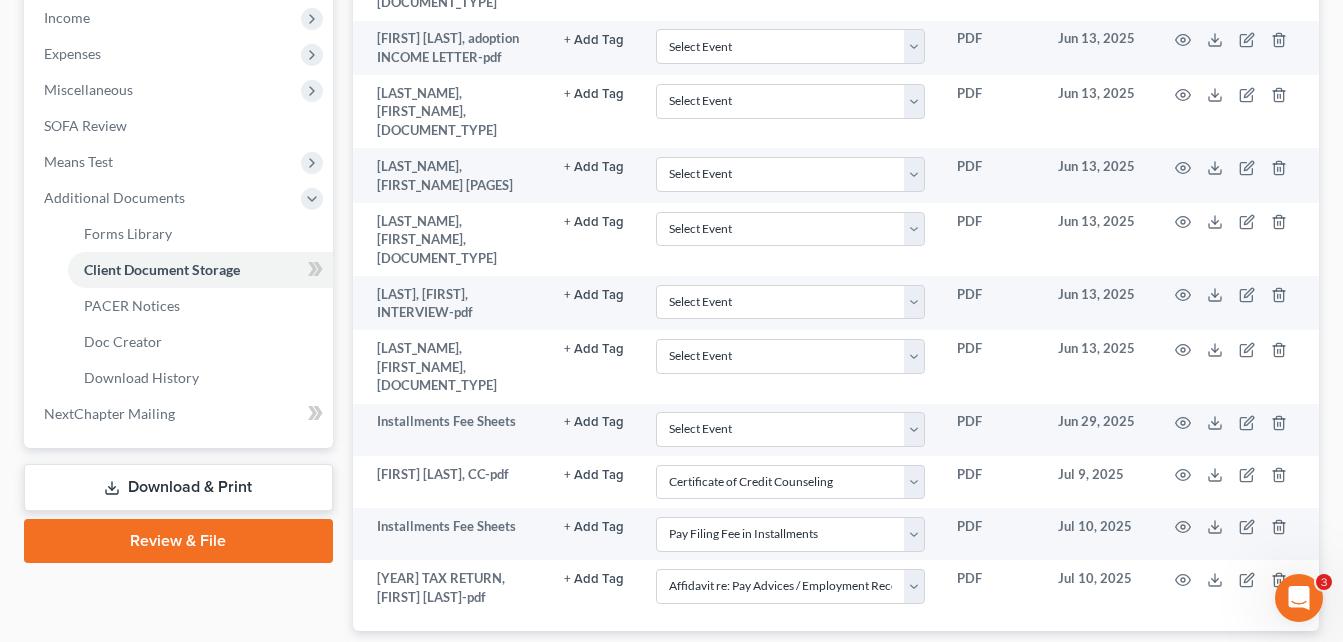 click on "Case Dashboard
Payments
Invoices
Payments
Payments
Credit Report
Client Profile" at bounding box center (178, 123) 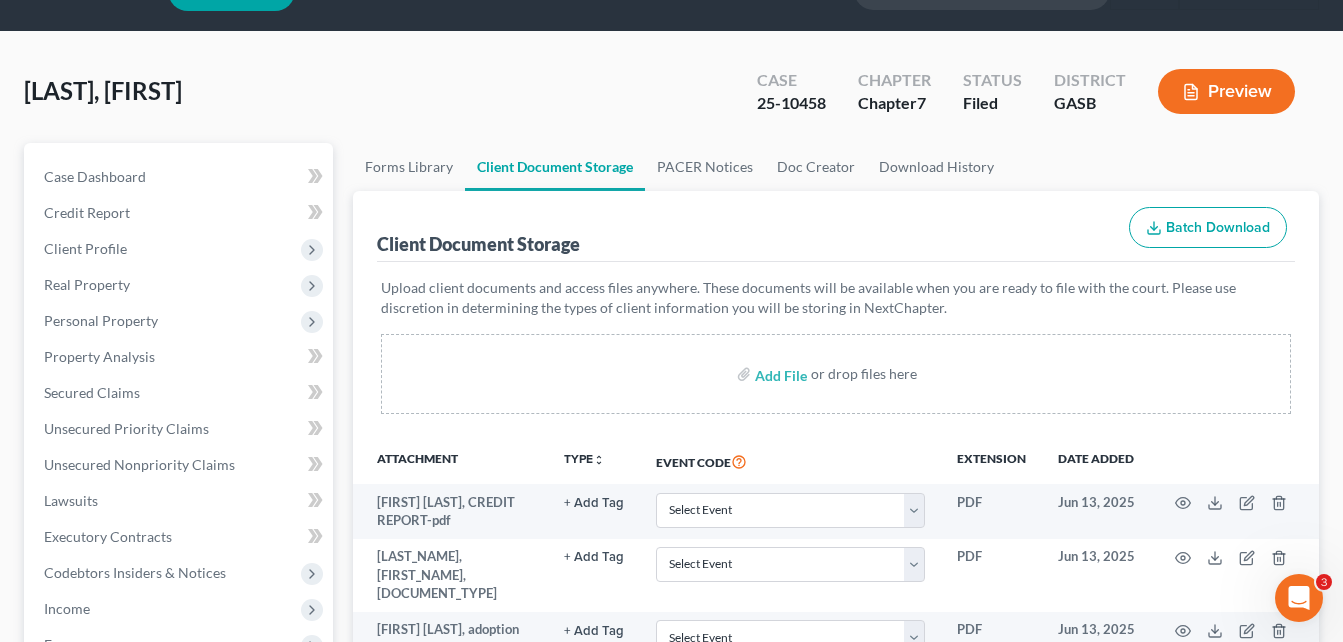 scroll, scrollTop: 0, scrollLeft: 0, axis: both 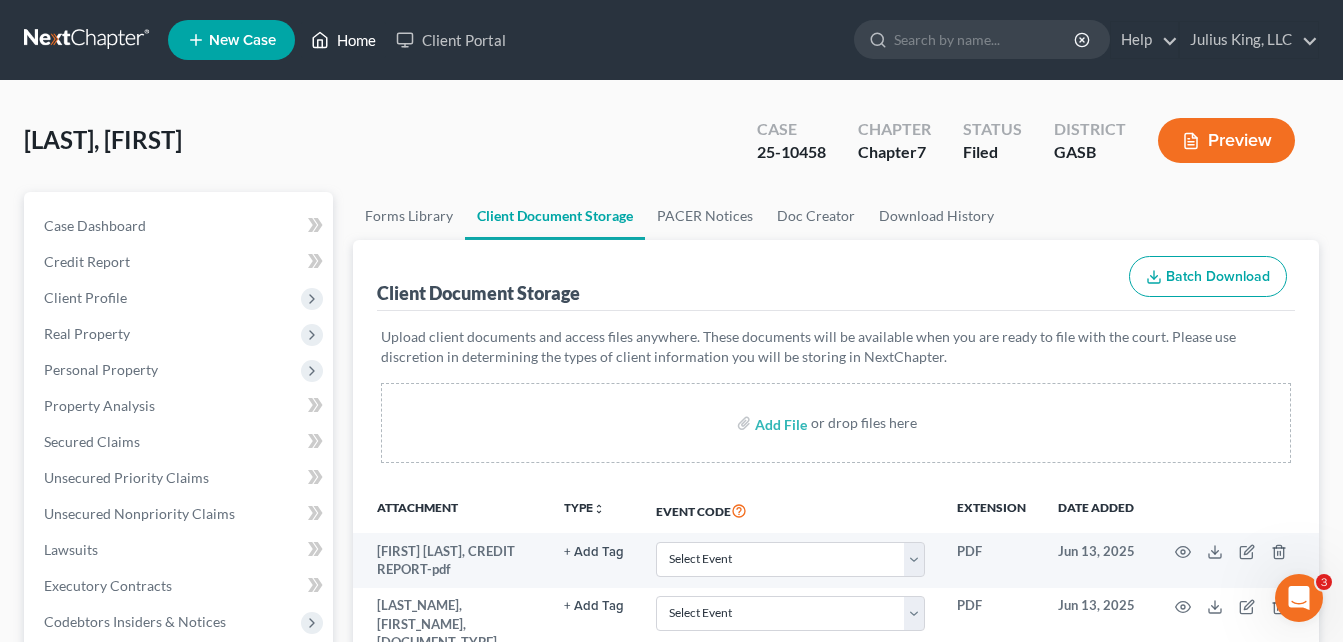 click on "Home" at bounding box center (343, 40) 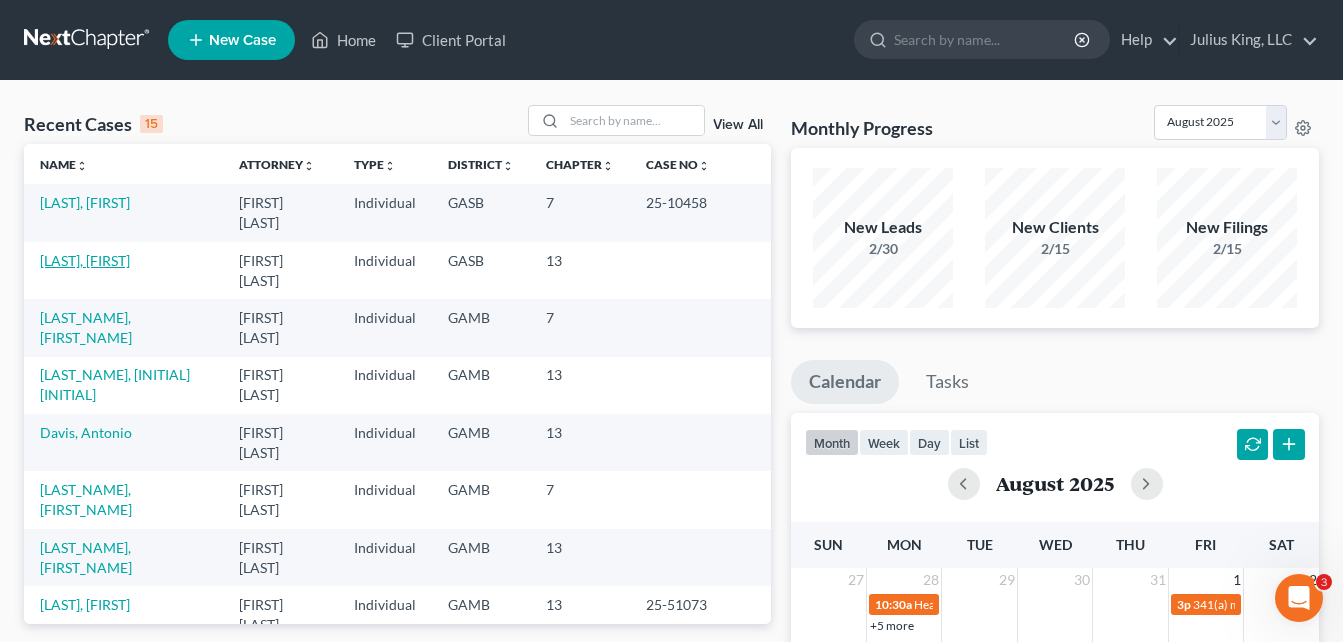 click on "[LAST], [FIRST]" at bounding box center (85, 260) 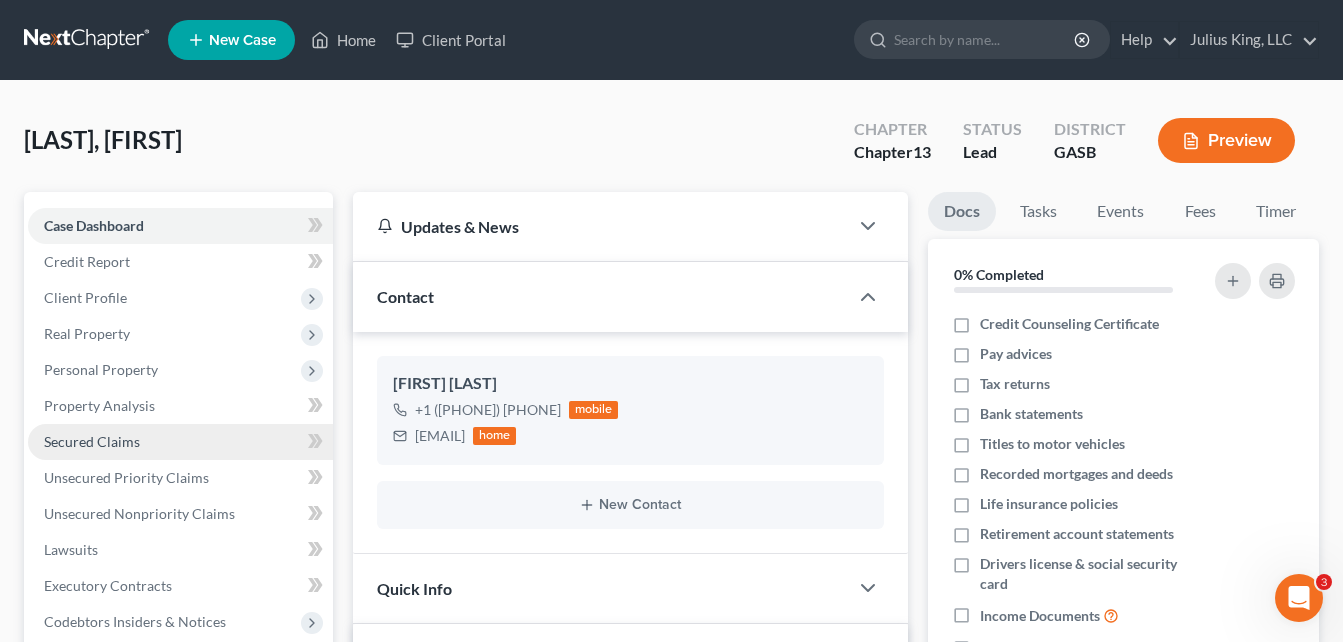 click on "Secured Claims" at bounding box center [92, 441] 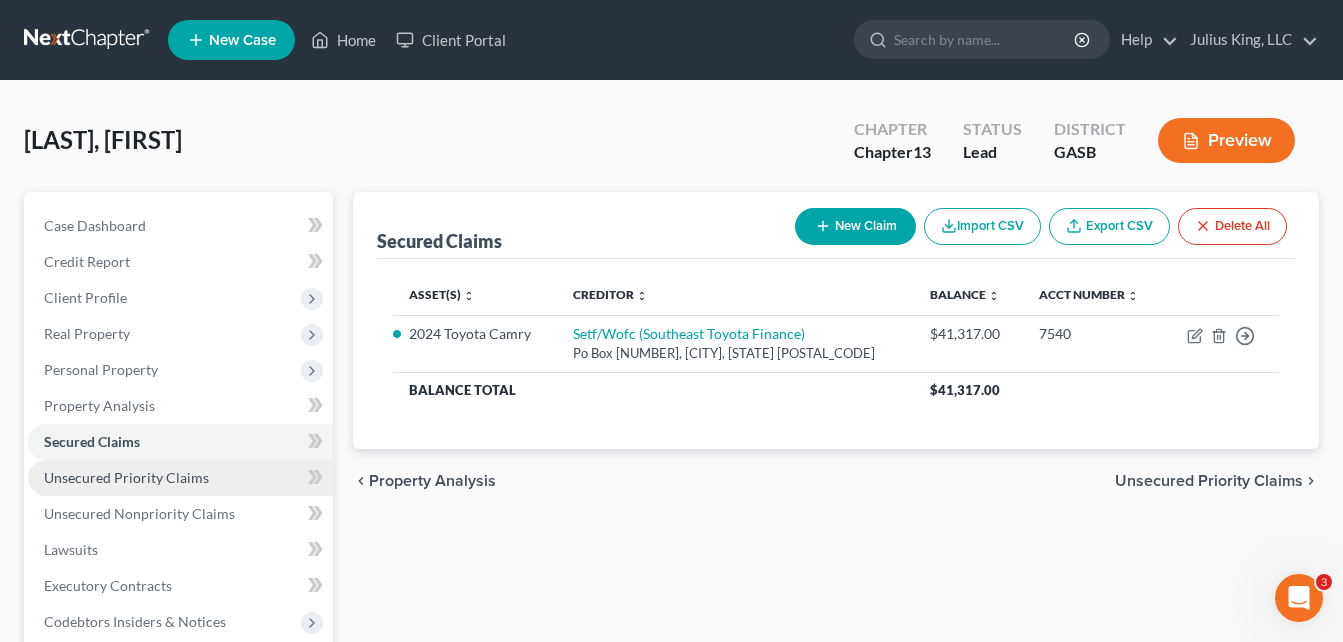 click on "Unsecured Priority Claims" at bounding box center (126, 477) 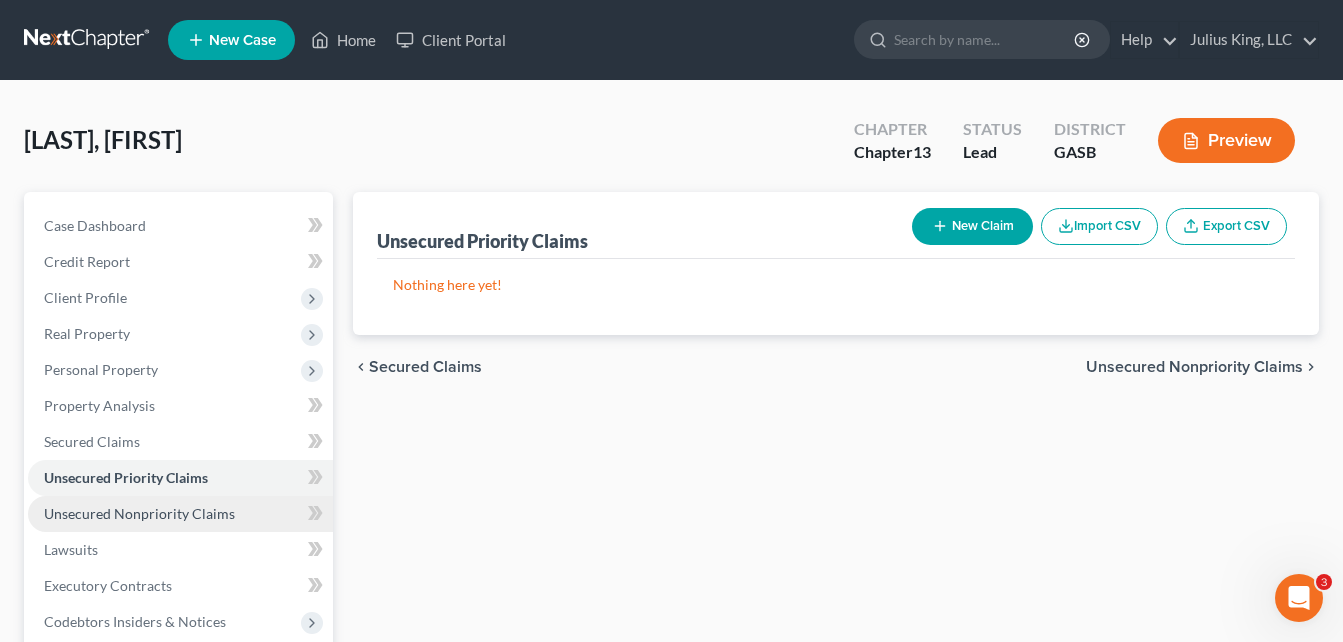 click on "Unsecured Nonpriority Claims" at bounding box center (139, 513) 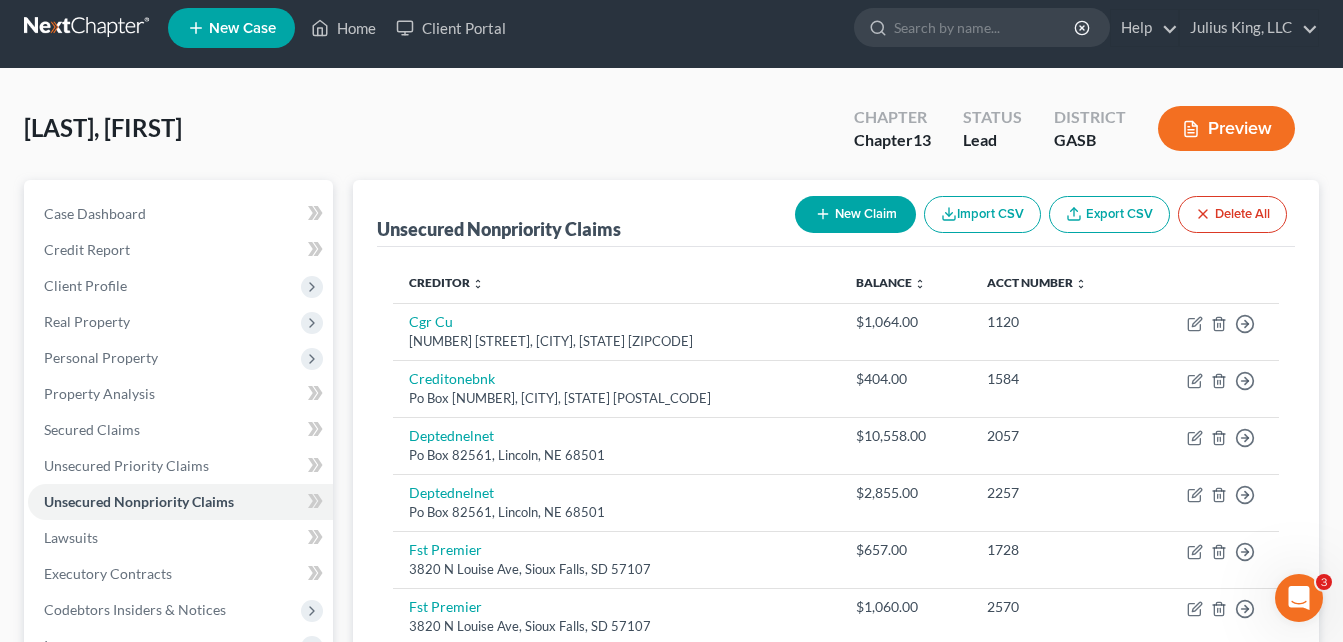 scroll, scrollTop: 0, scrollLeft: 0, axis: both 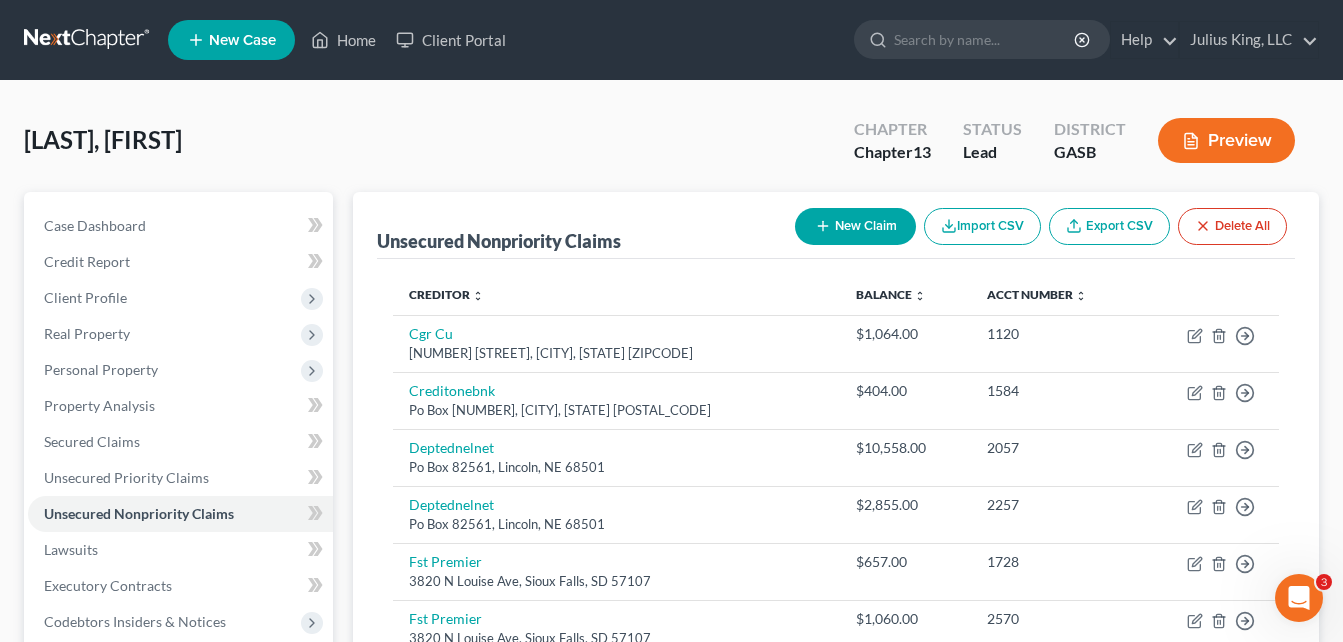 click on "New Claim" at bounding box center [855, 226] 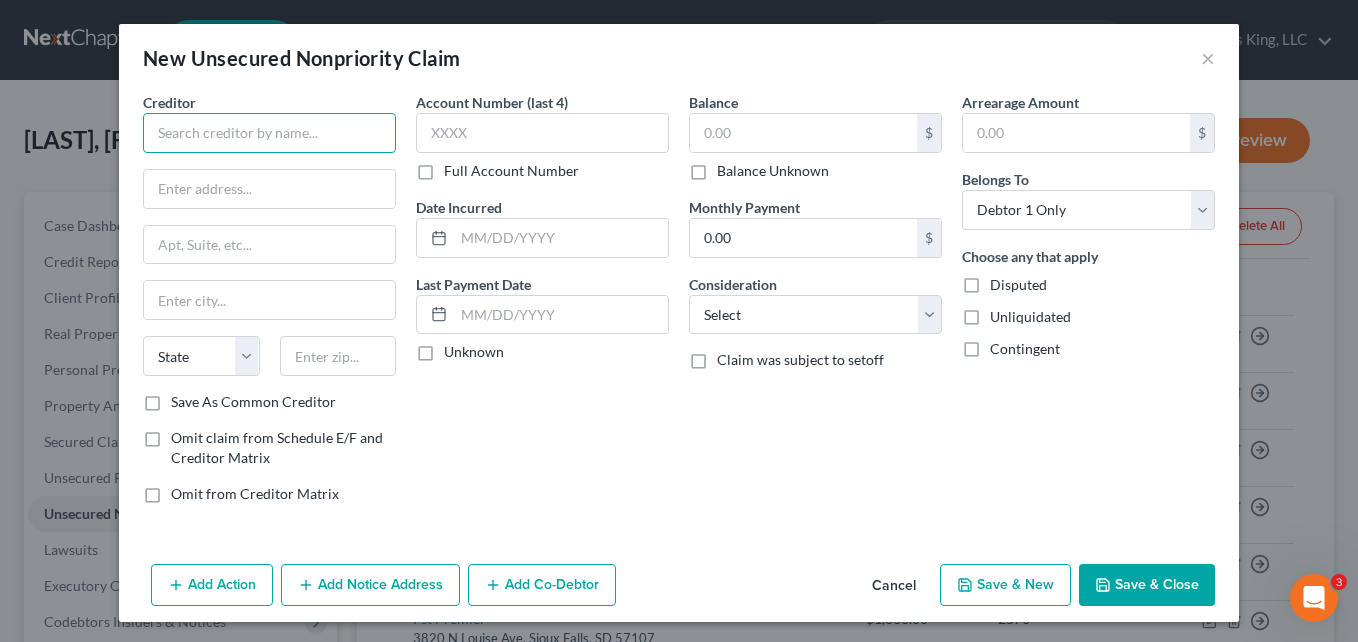 click at bounding box center [269, 133] 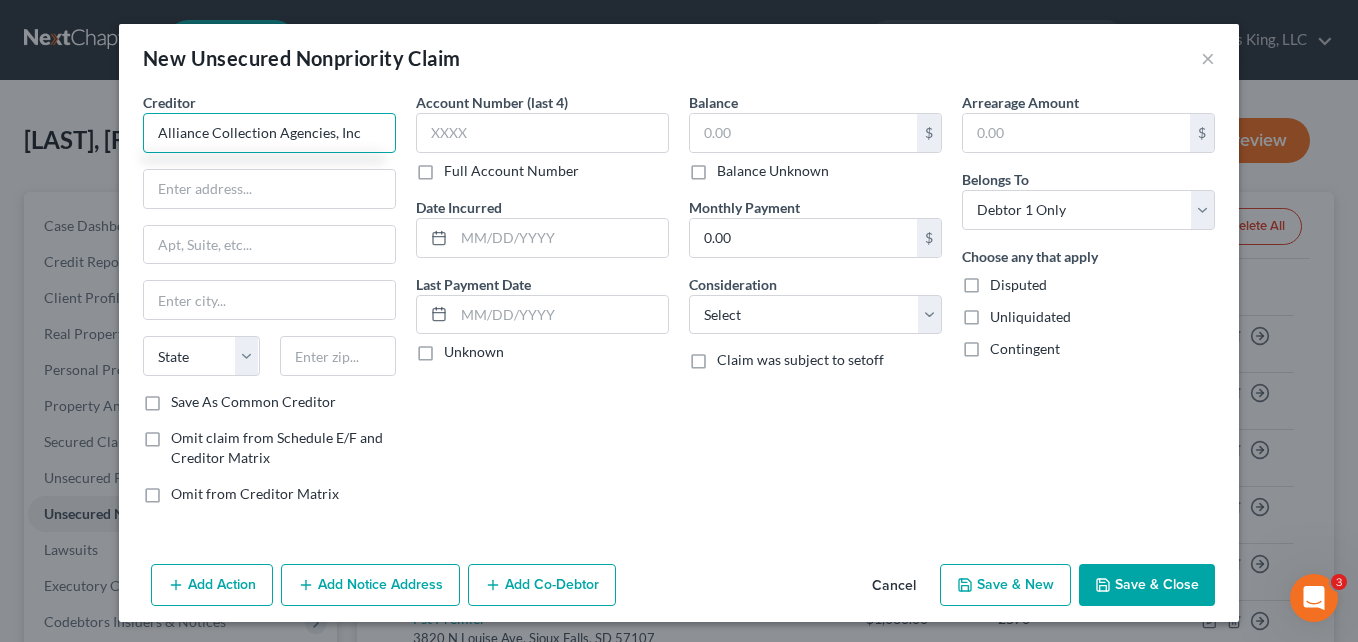 type on "Alliance Collection Agencies, Inc" 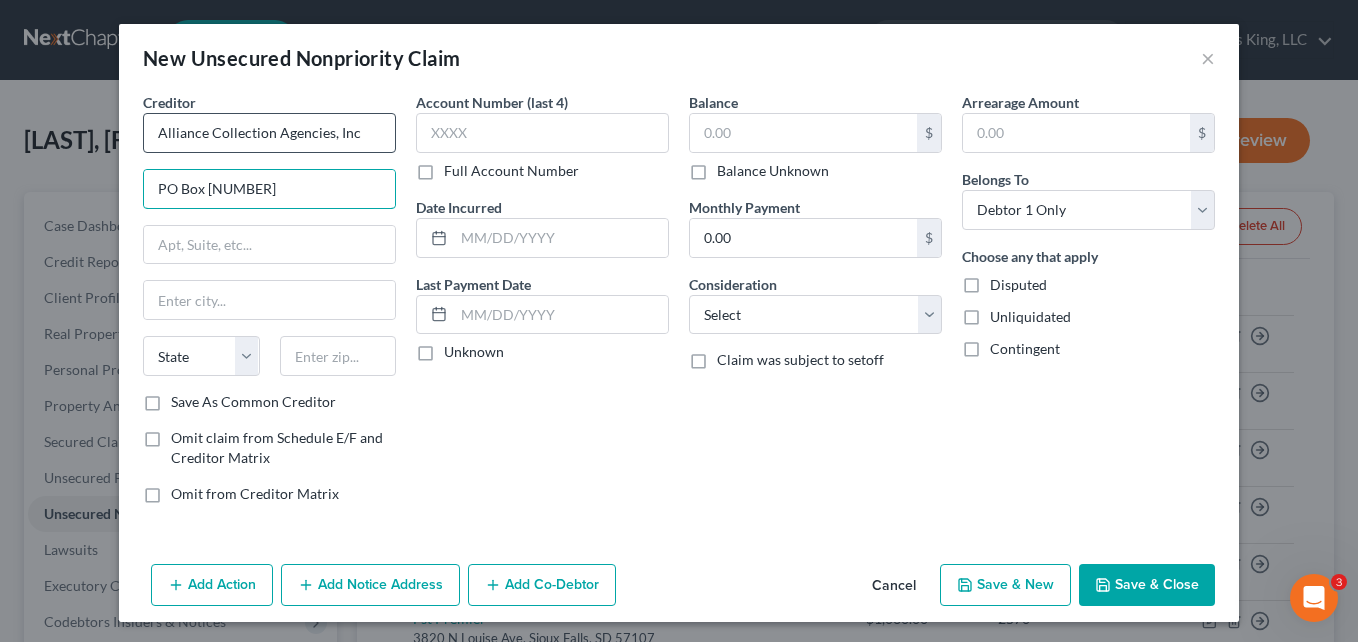 type on "PO Box [NUMBER]" 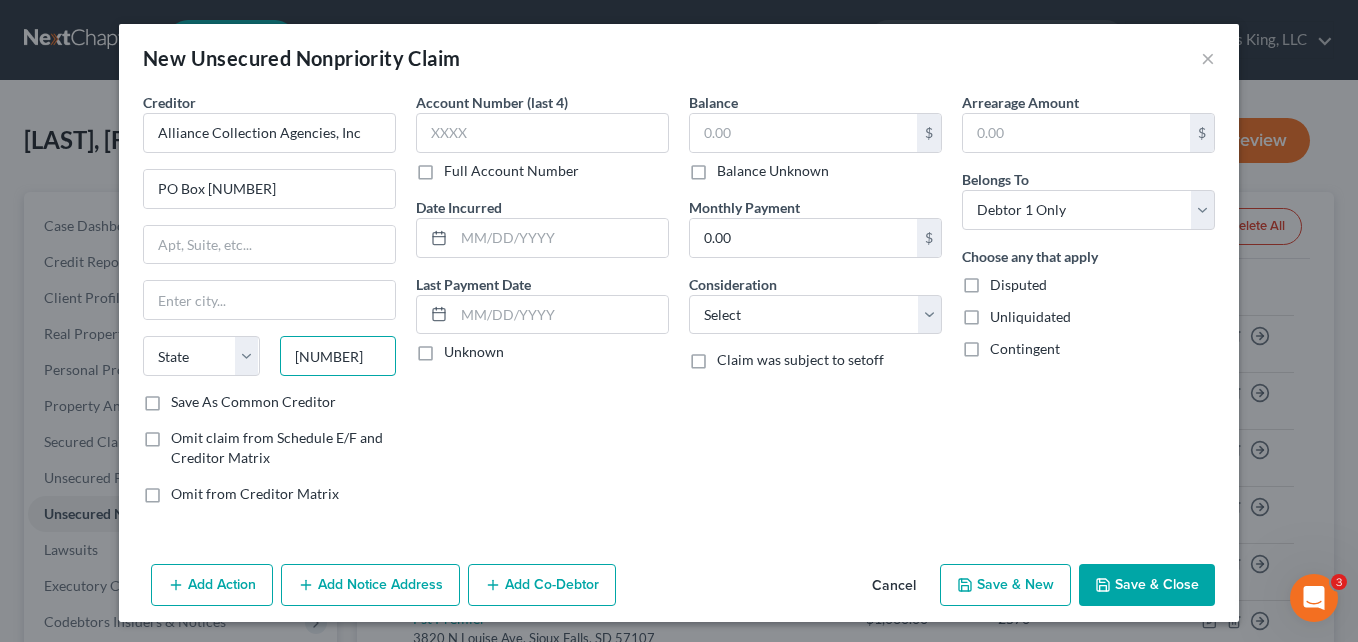 type on "[NUMBER]" 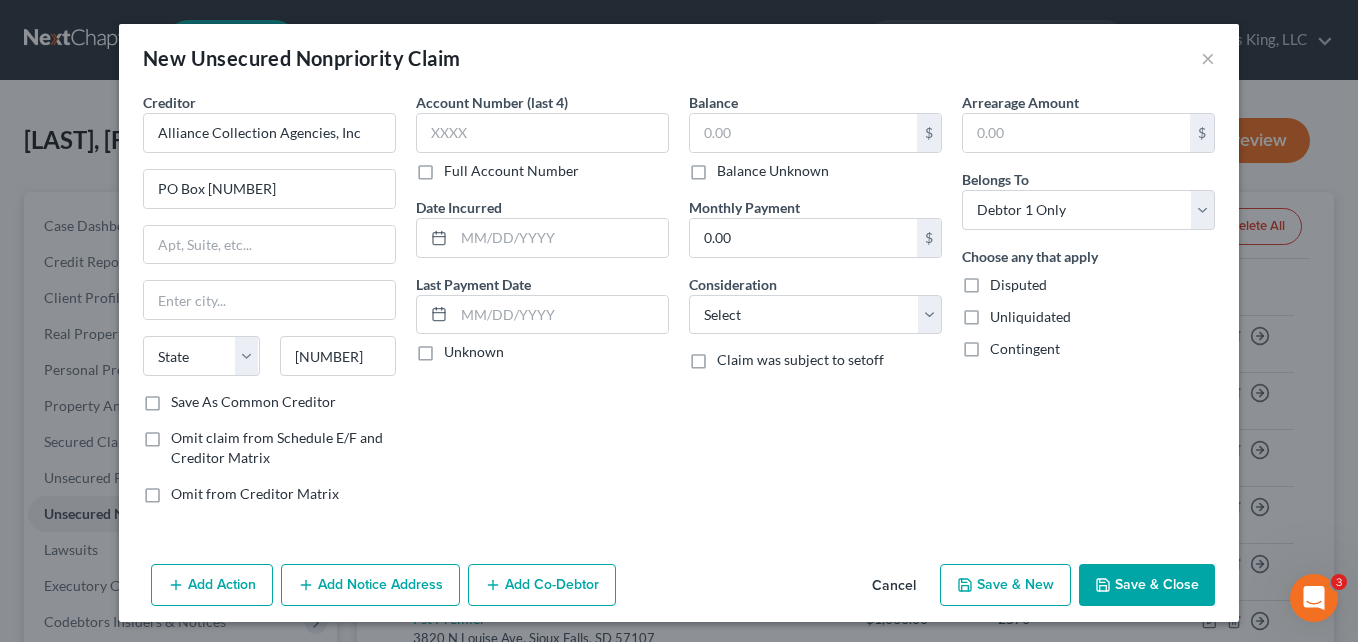 click on "Account Number (last 4)
Full Account Number
Date Incurred         Last Payment Date         Unknown" at bounding box center [542, 306] 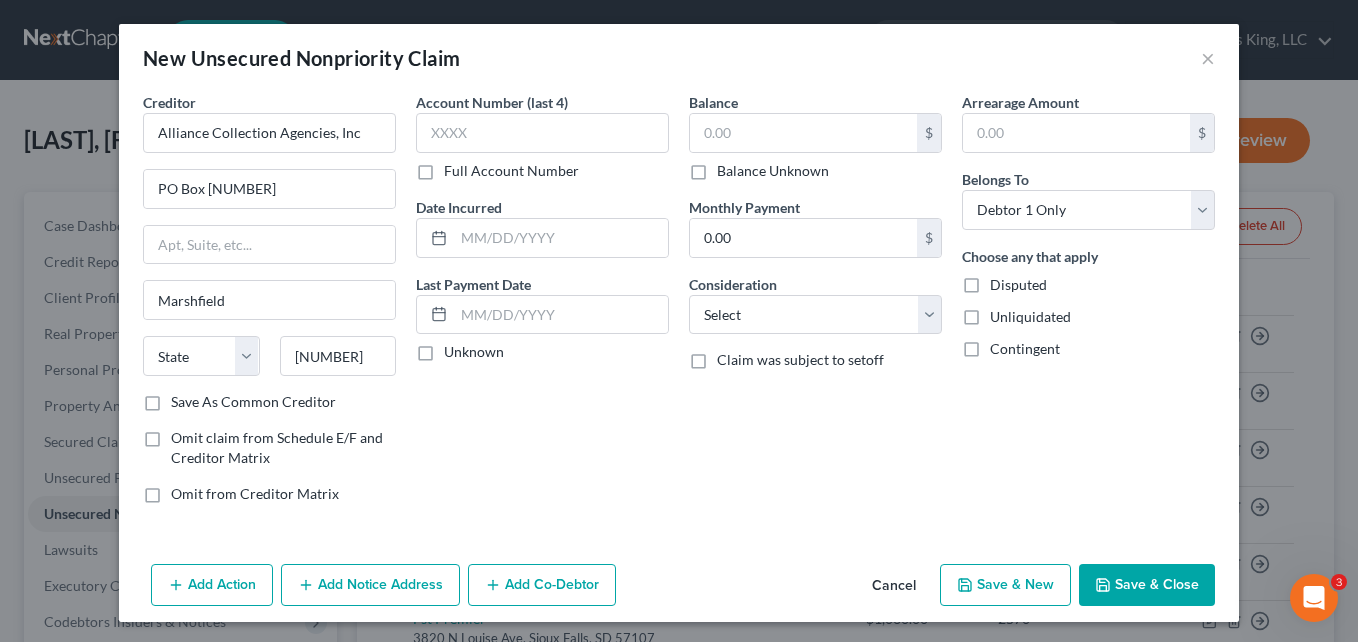 select on "52" 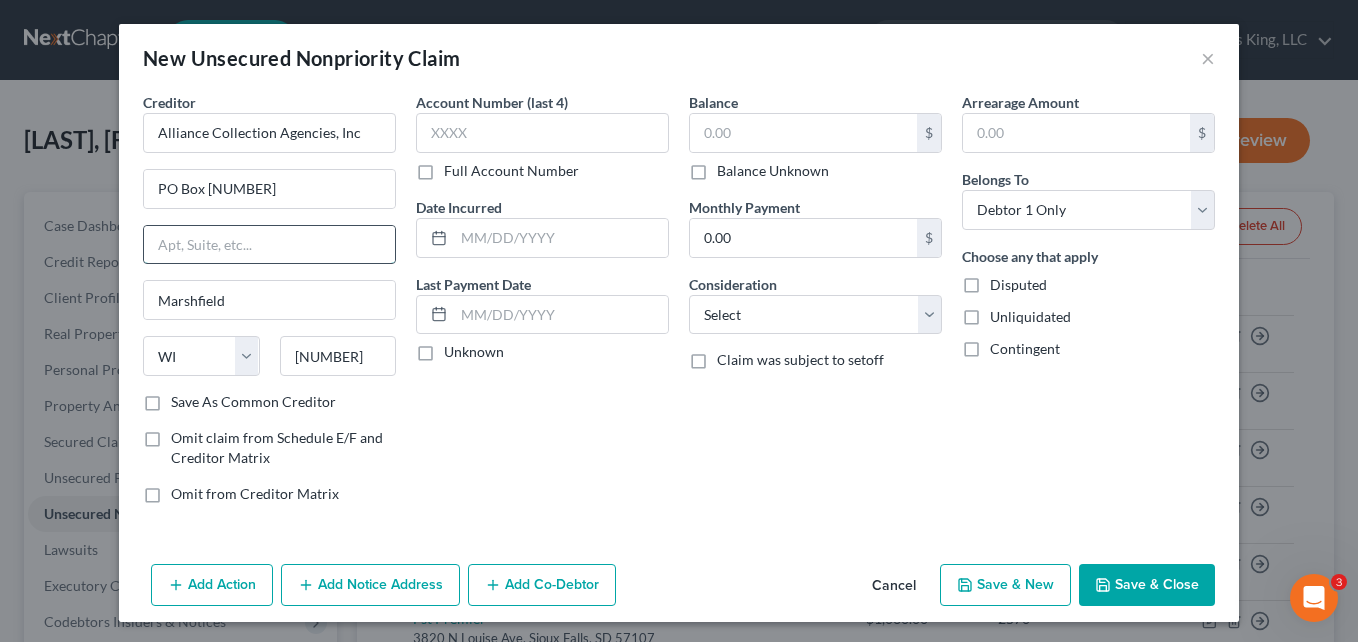 click at bounding box center [269, 245] 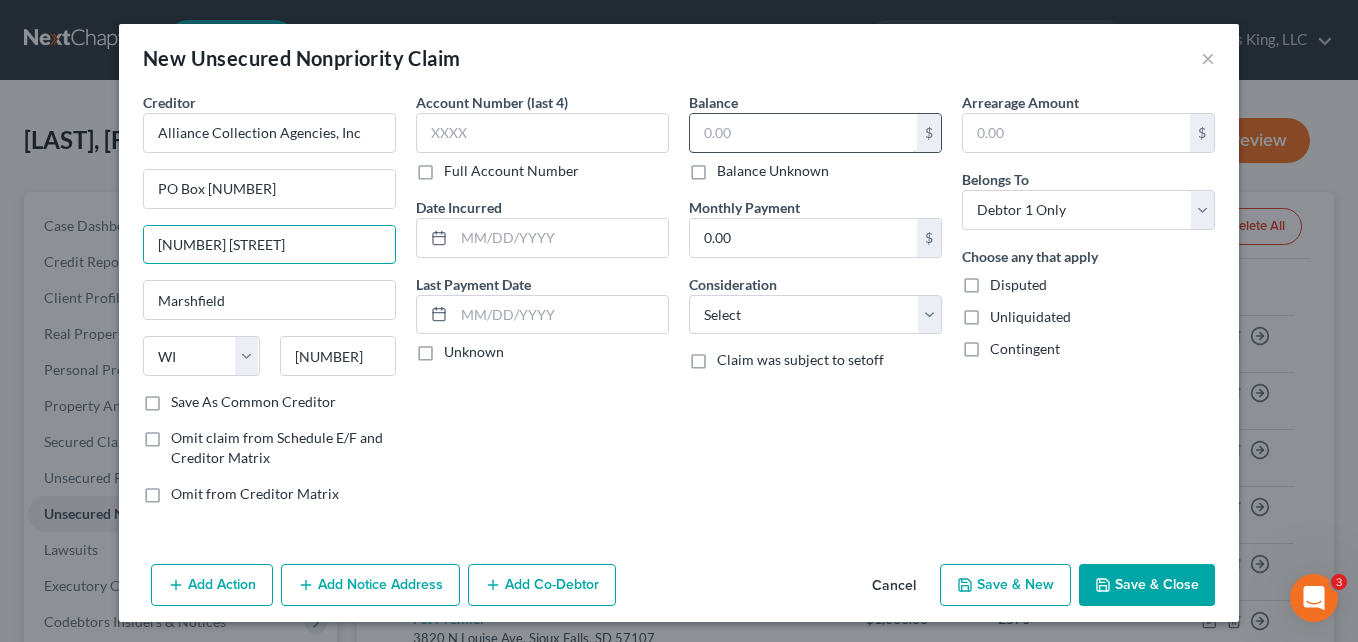 type on "[NUMBER] [STREET]" 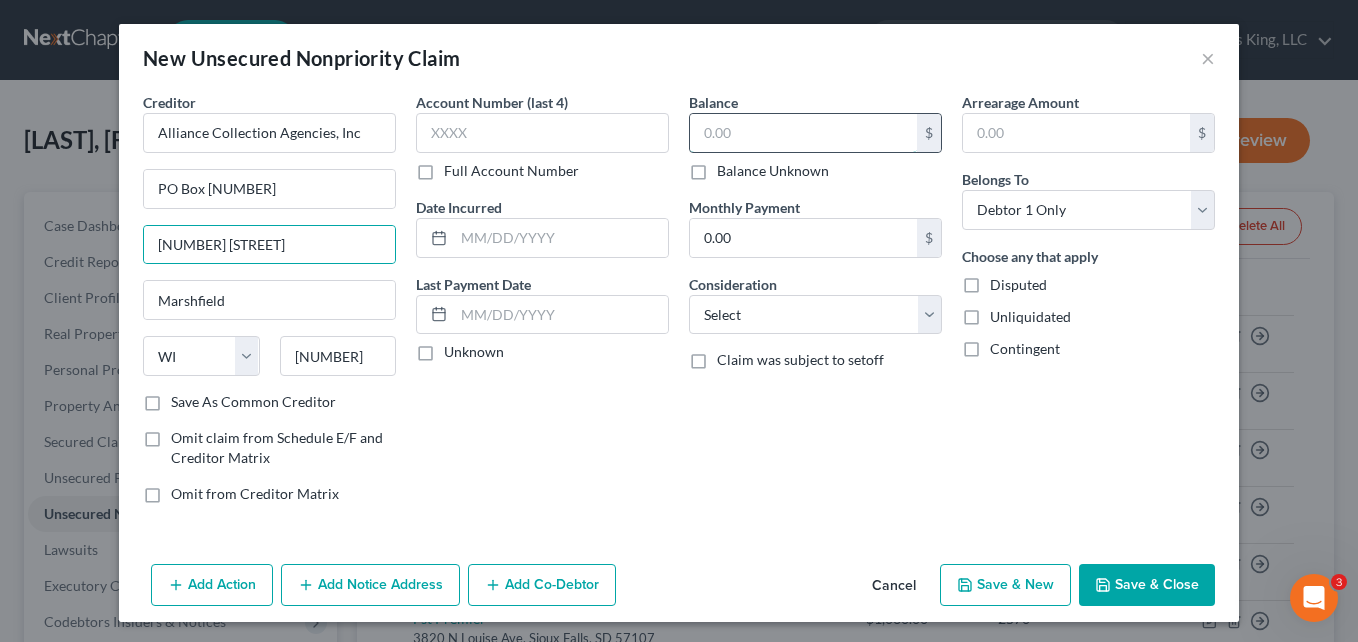 click at bounding box center (803, 133) 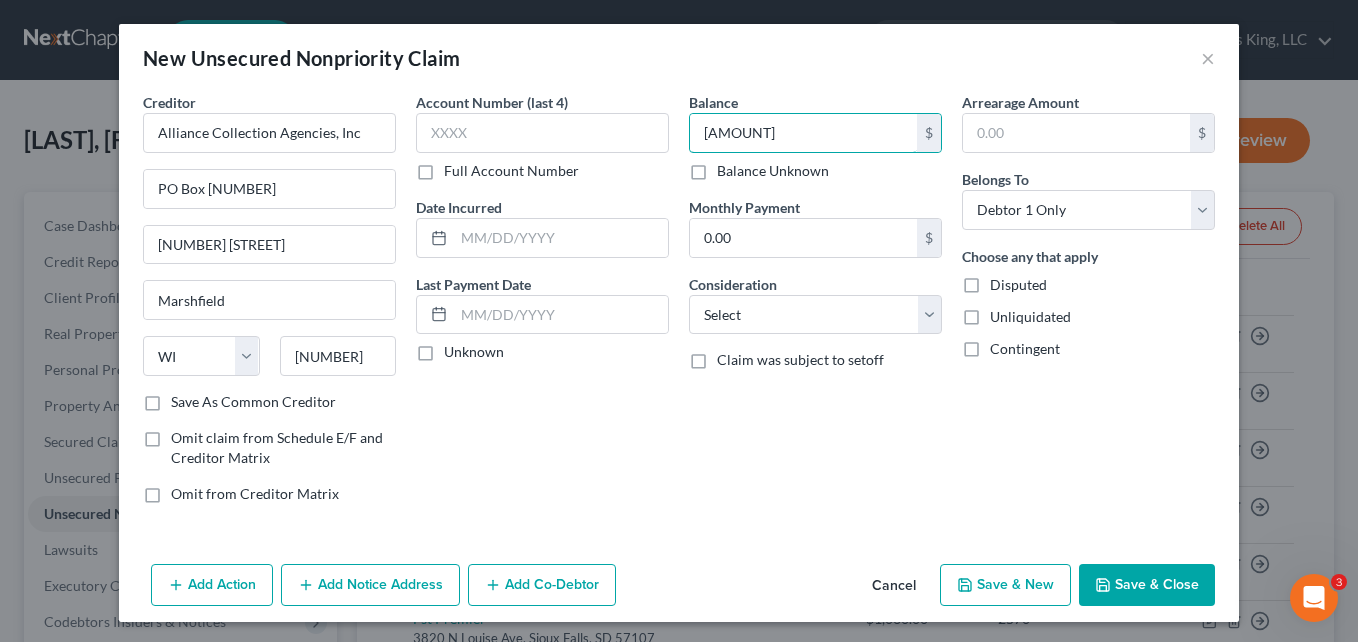 type on "[AMOUNT]" 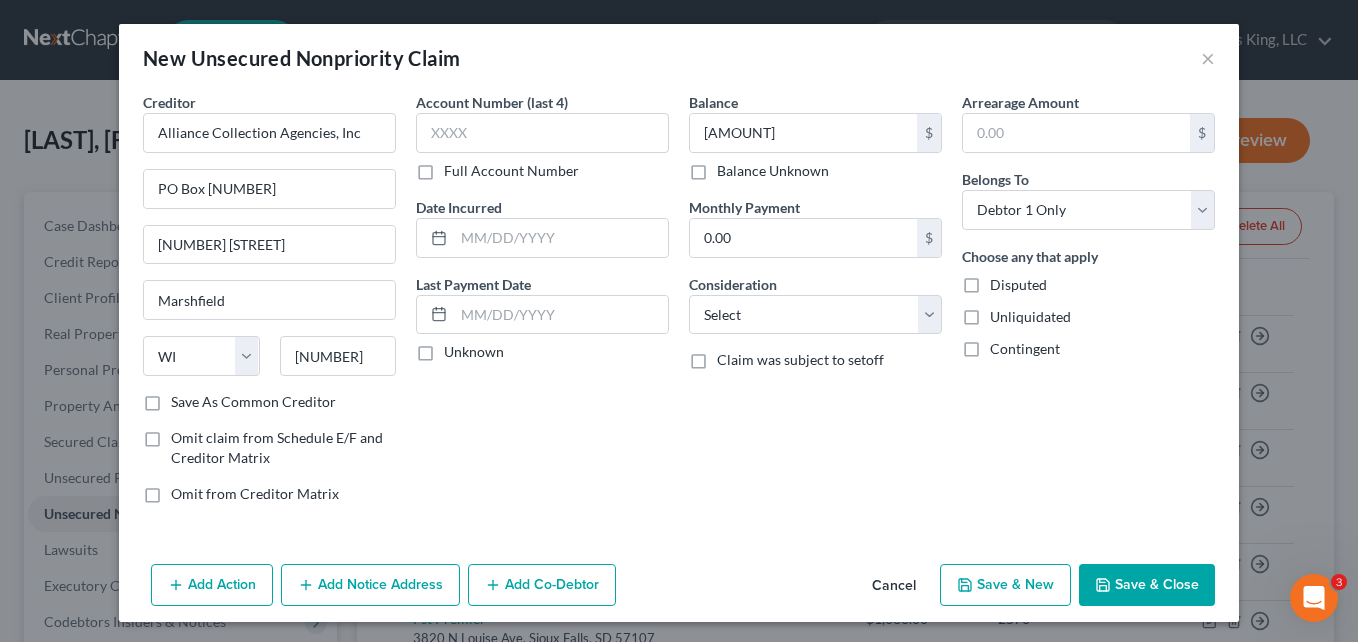 click on "Creditor * [COMPANY_NAME] [PO_BOX] [NUMBER] [STREET] [CITY] [STATE] [POSTAL_CODE] Save As Common Creditor Omit claim from Schedule E/F and Creditor Matrix Omit from Creditor Matrix
Account Number (last 4)
Full Account Number
Date Incurred         Last Payment Date         Unknown Balance
[AMOUNT] $
Balance Unknown
Balance Undetermined
[AMOUNT] $
Balance Unknown
Monthly Payment [AMOUNT] $ Consideration Select Cable / Satellite Services Collection Agency Credit Card Debt Debt Counseling / Attorneys Deficiency Balance Domestic Support Obligations Home / Car Repairs Income Taxes Judgment Liens Medical Services Monies Loaned / Advanced Mortgage Obligation To Pensions Other" at bounding box center [679, 324] 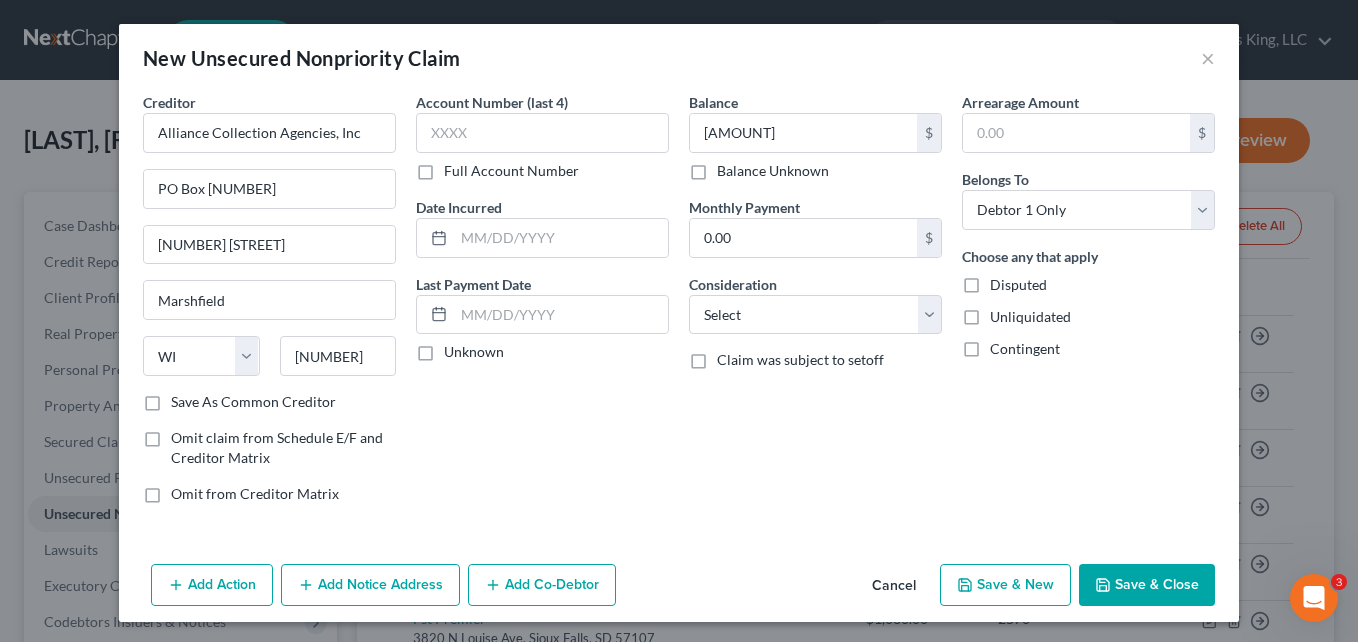 click on "Save & Close" at bounding box center (1147, 585) 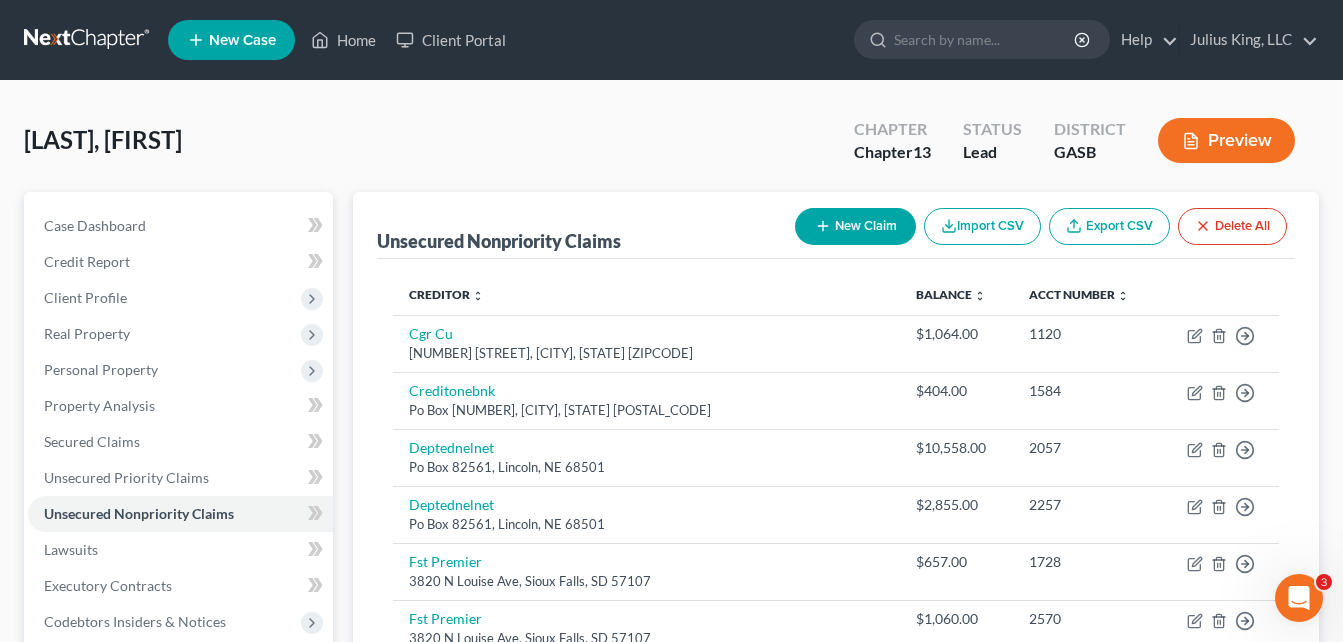 click on "New Claim" at bounding box center [855, 226] 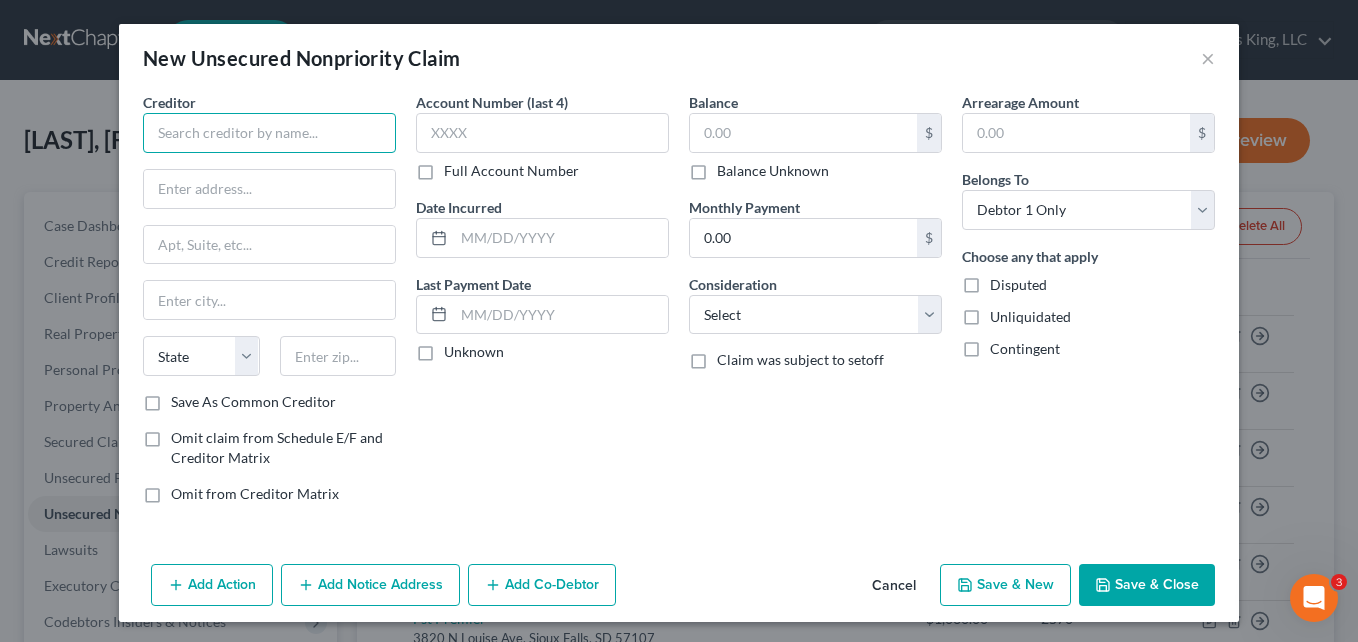 click at bounding box center (269, 133) 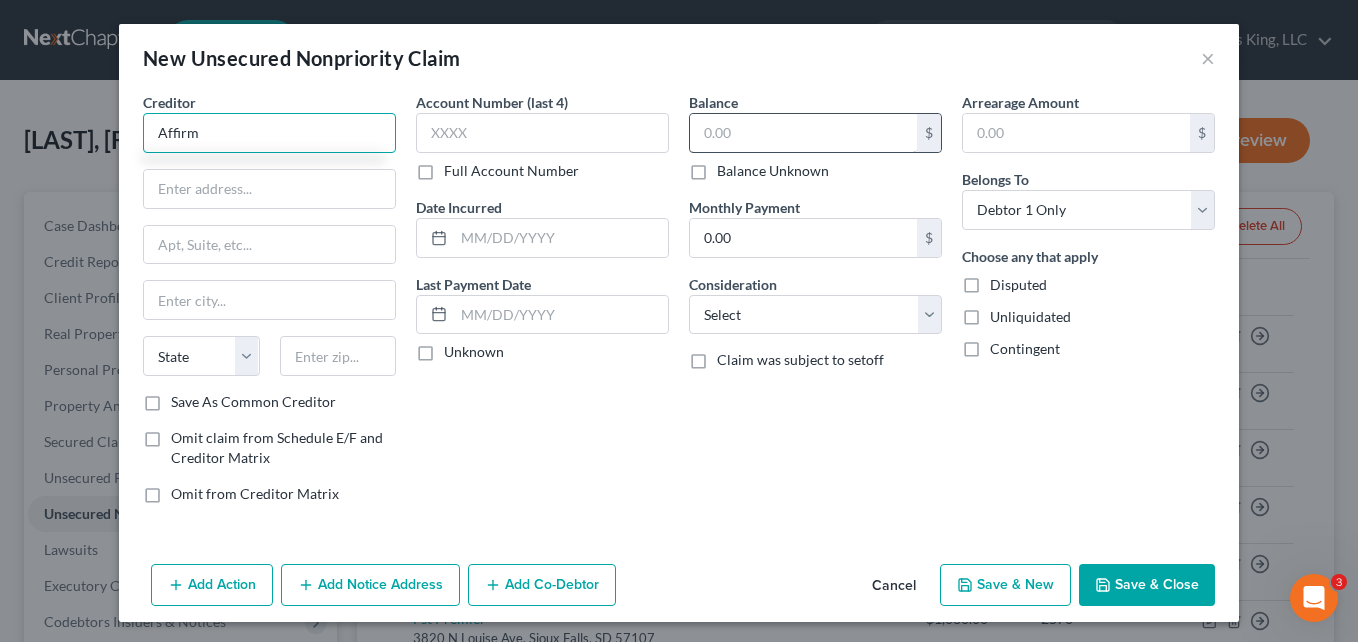 type on "Affirm" 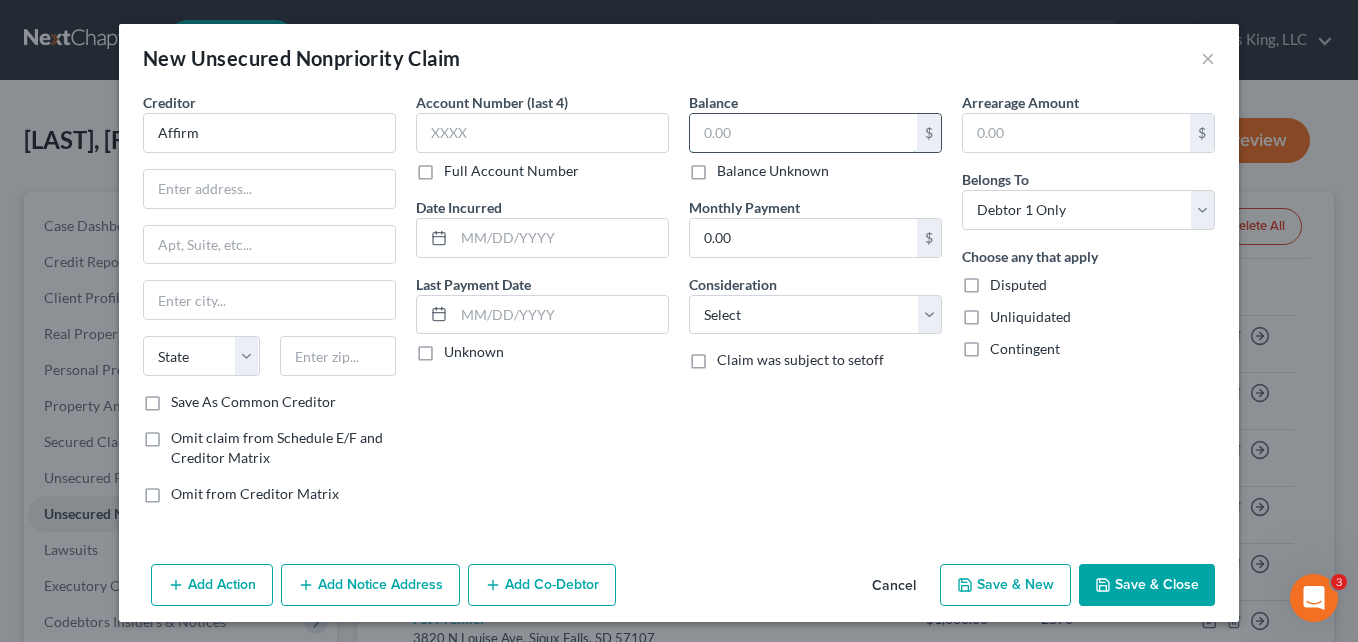 click at bounding box center [803, 133] 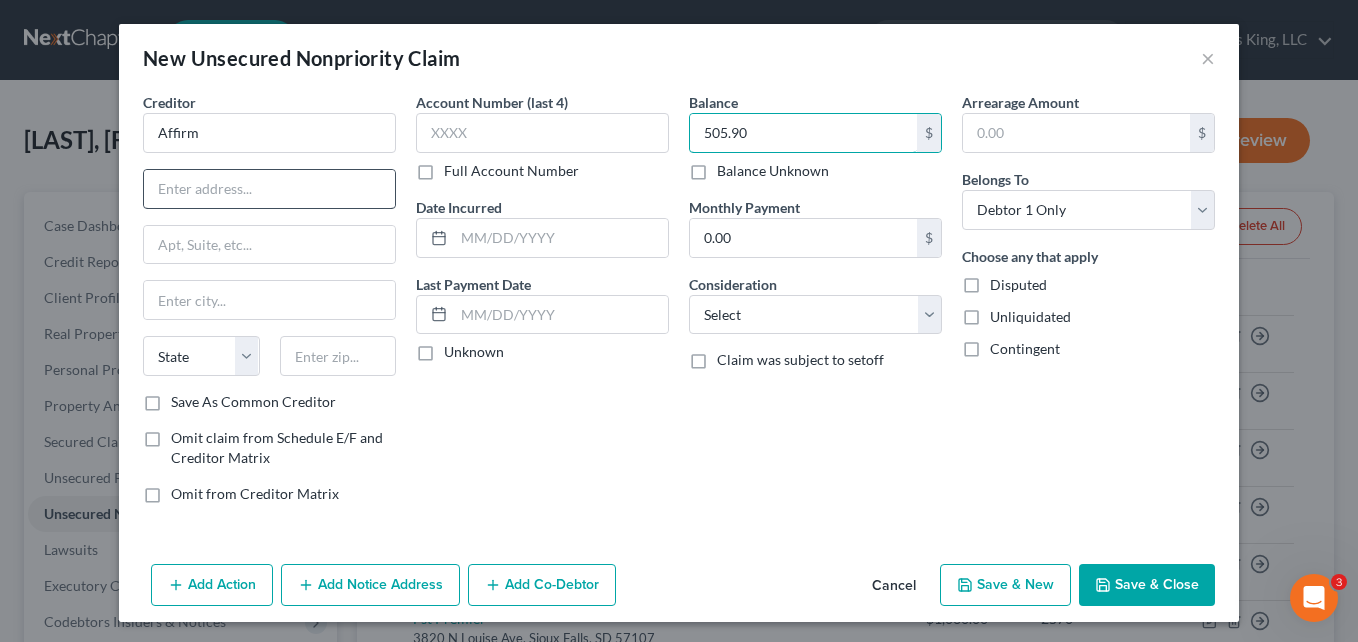 type on "505.90" 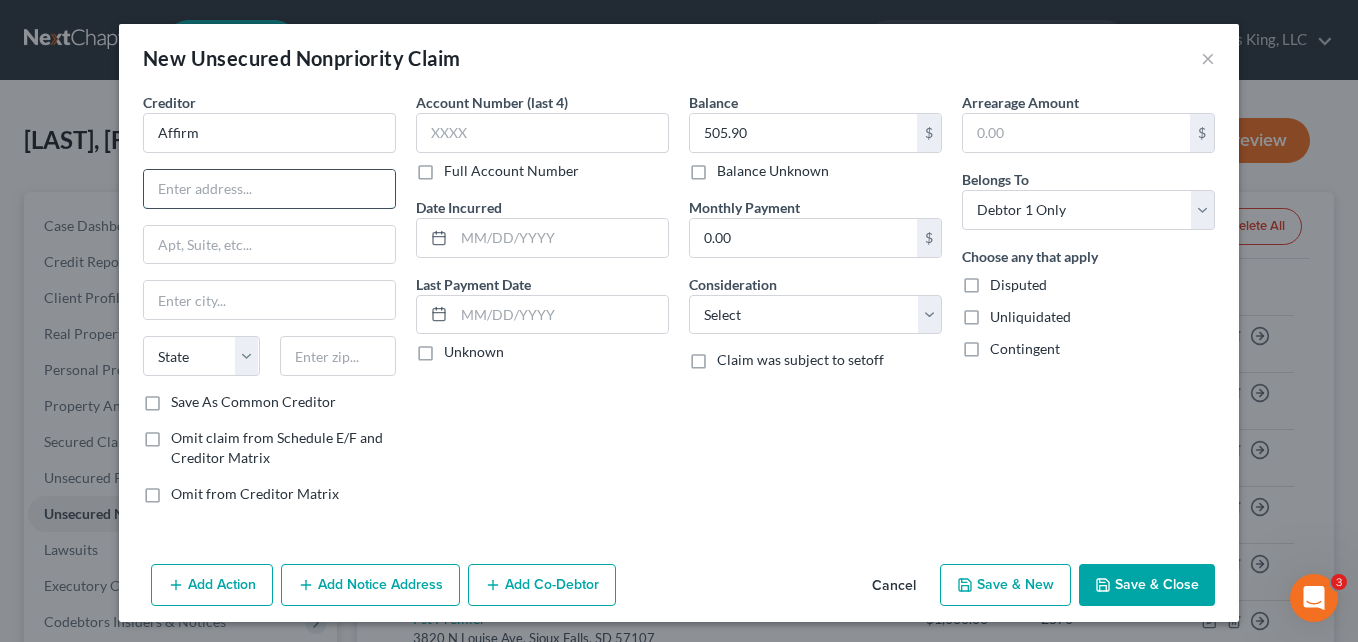 click at bounding box center (269, 189) 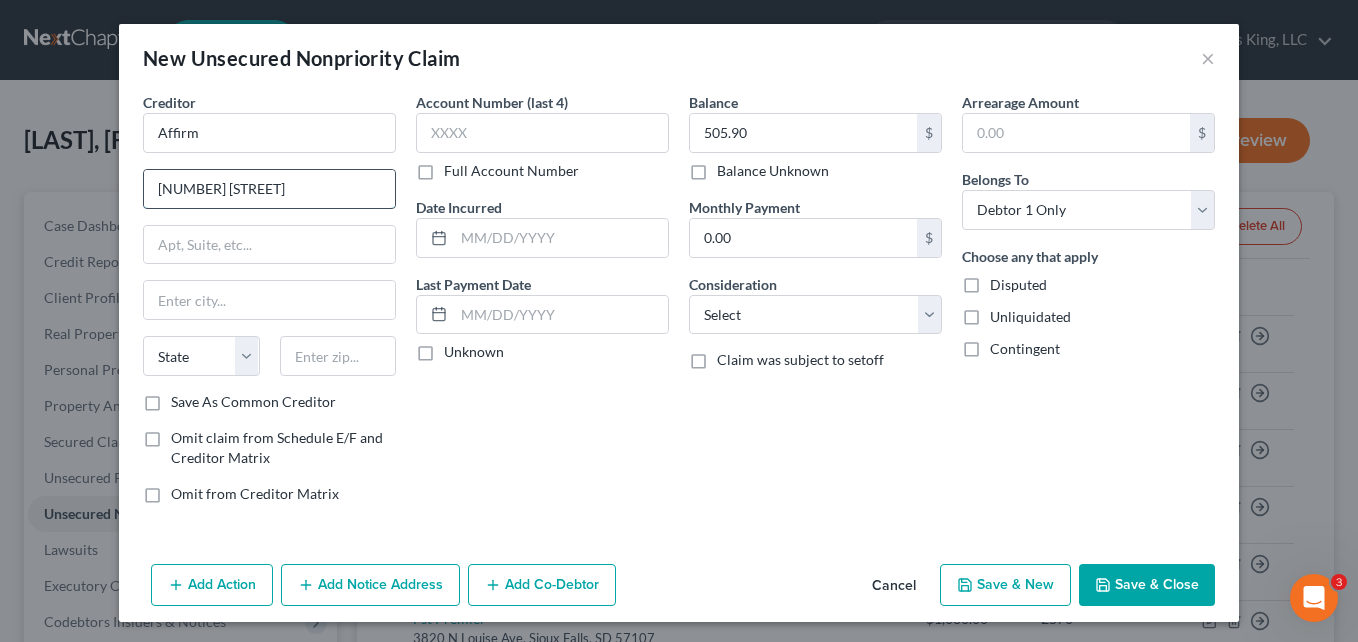 type on "[NUMBER] [STREET]" 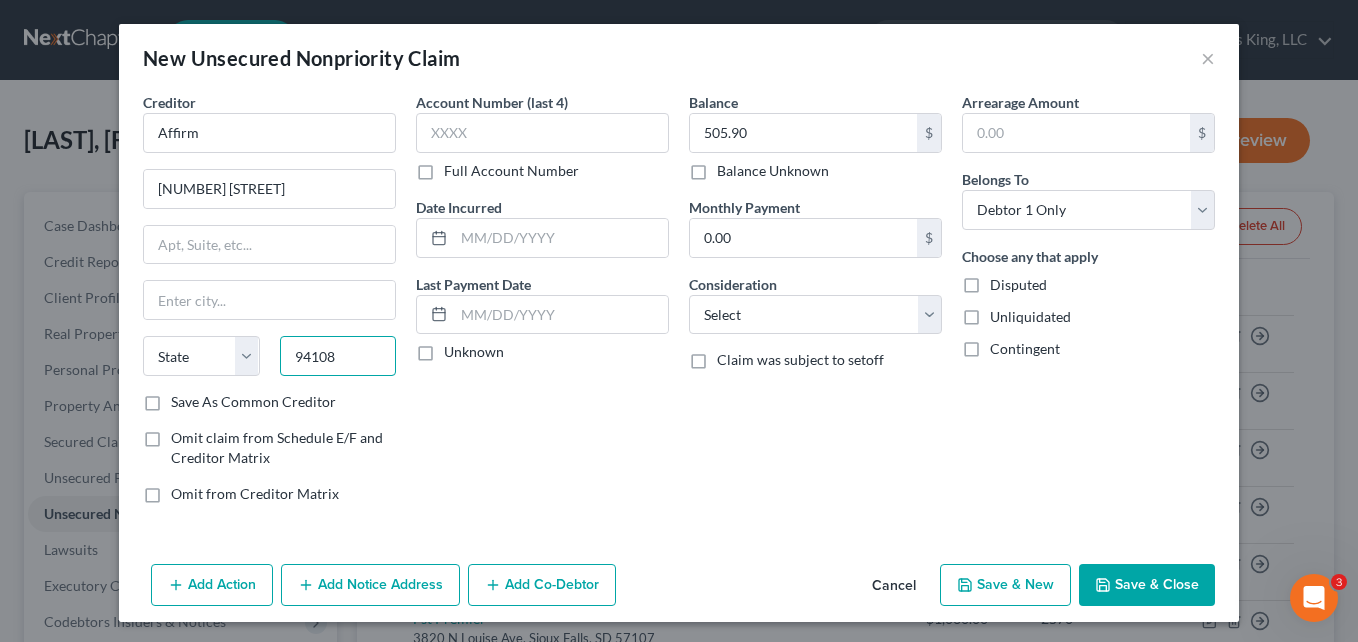 type on "94108" 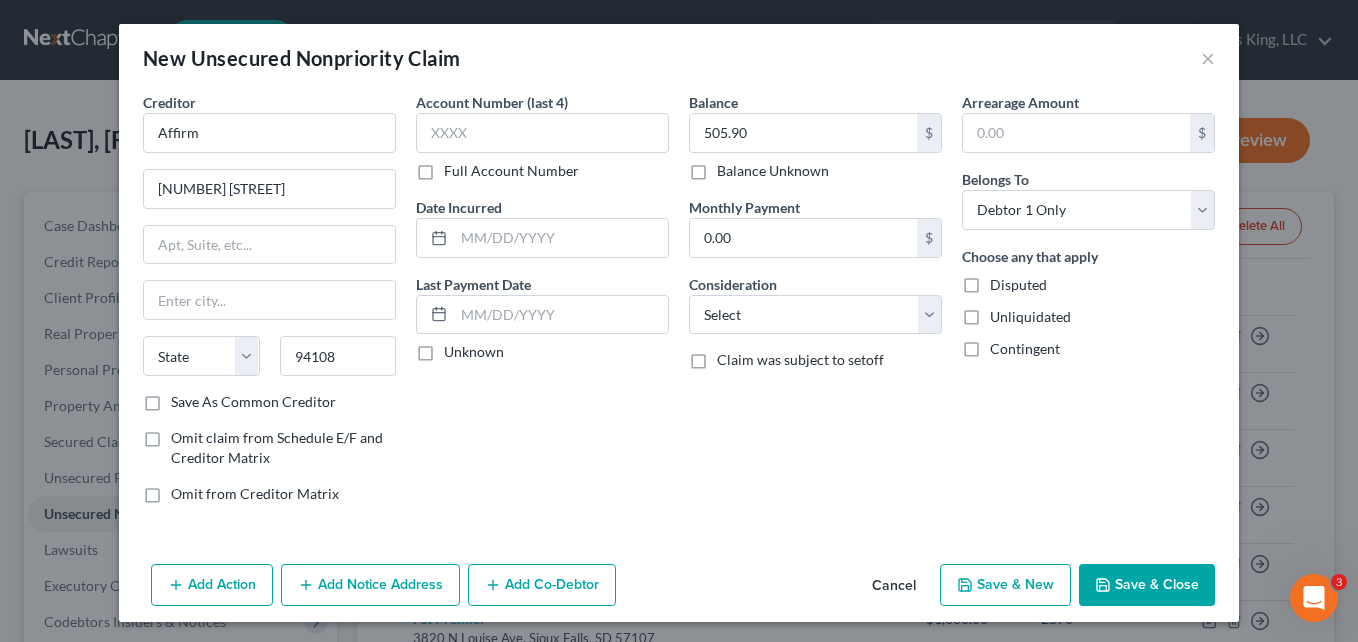 click on "Account Number (last 4)
Full Account Number
Date Incurred         Last Payment Date         Unknown" at bounding box center [542, 306] 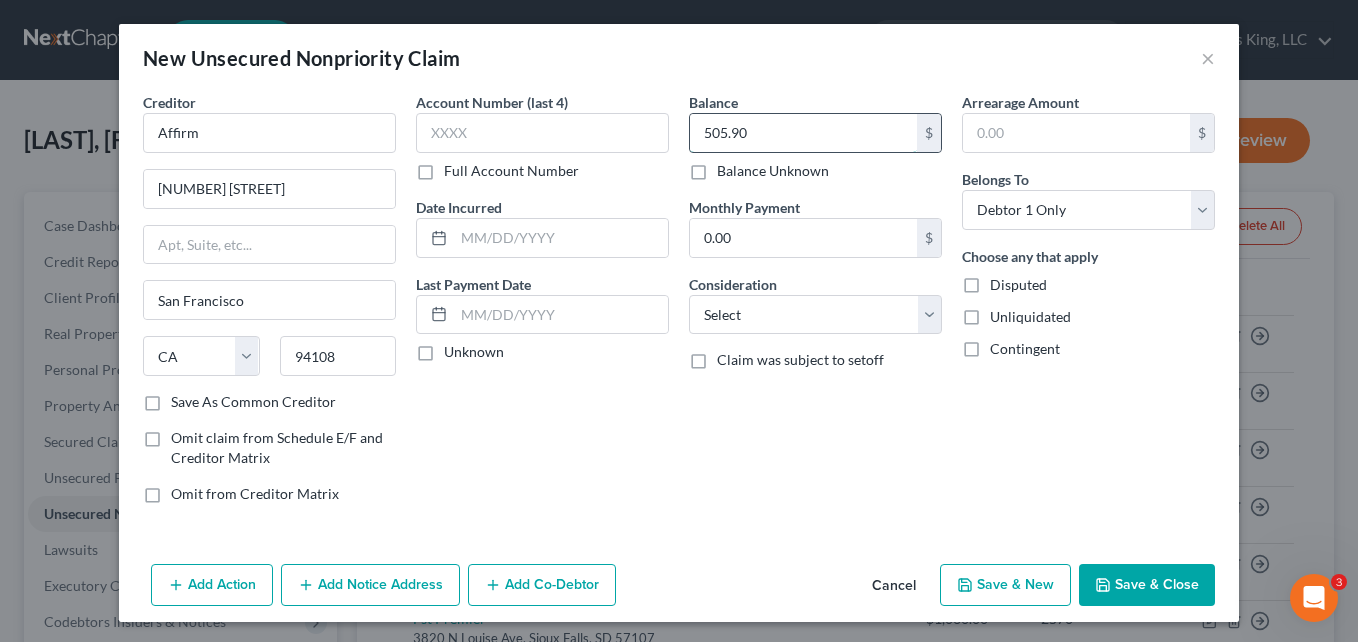 click on "505.90" at bounding box center (803, 133) 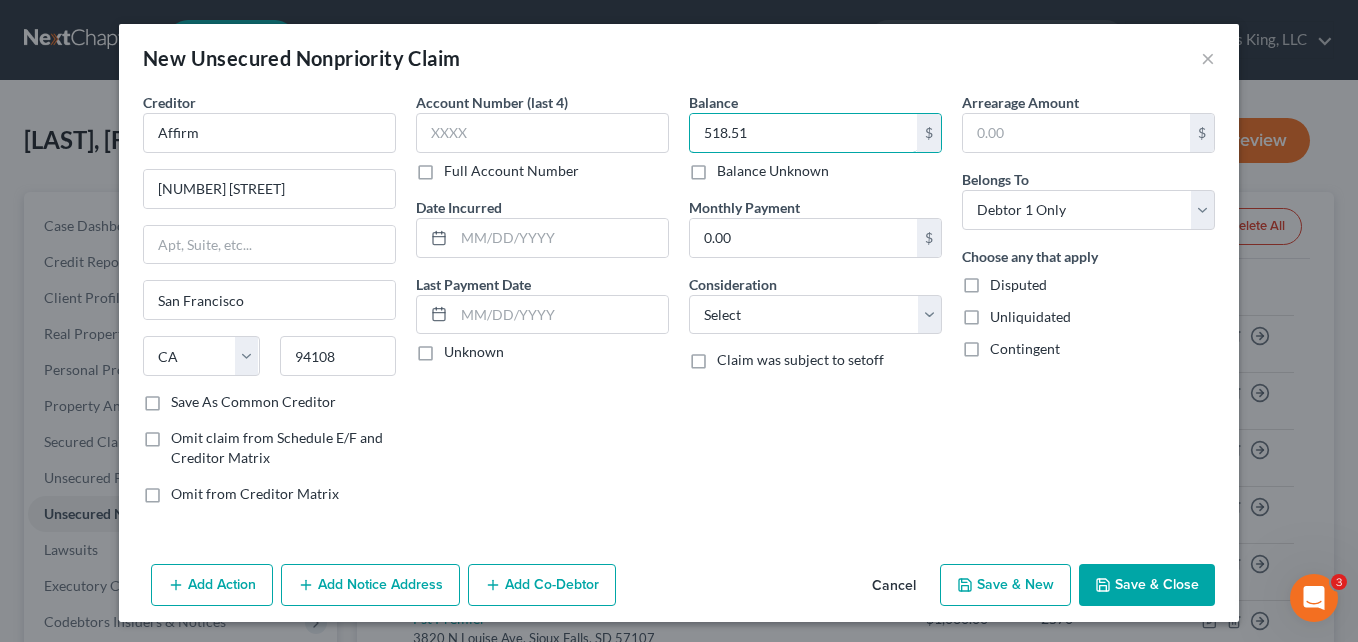 type on "518.51" 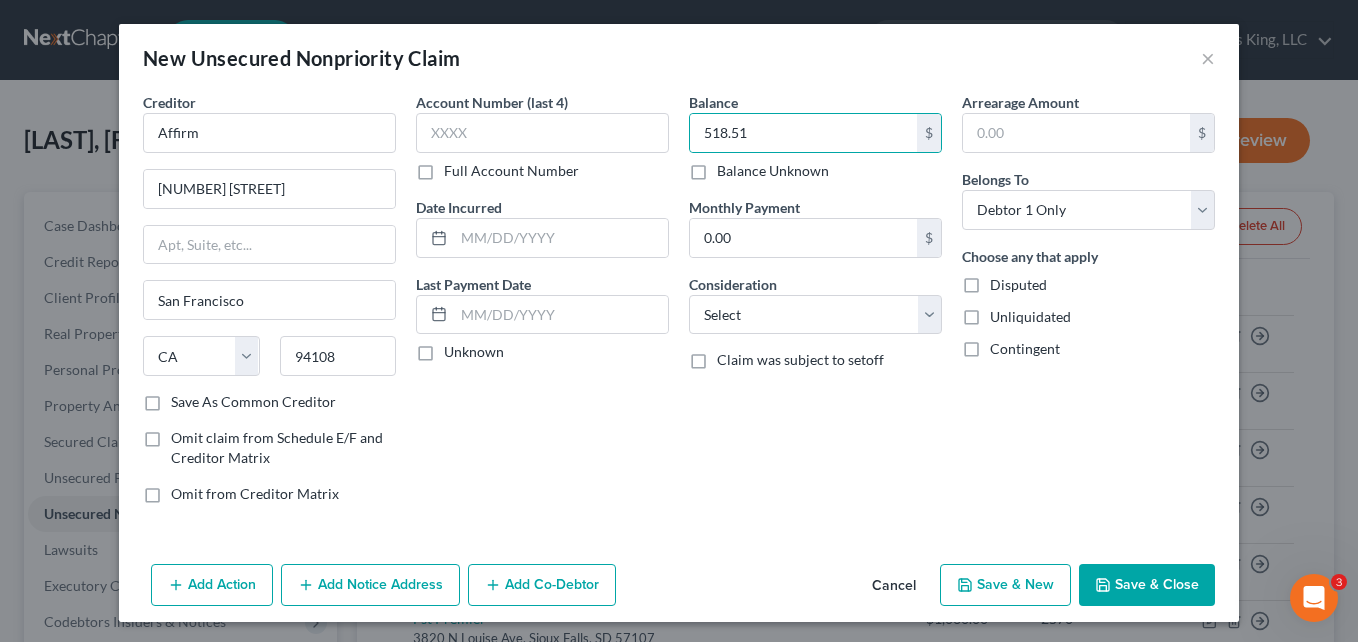 click on "Save & Close" at bounding box center [1147, 585] 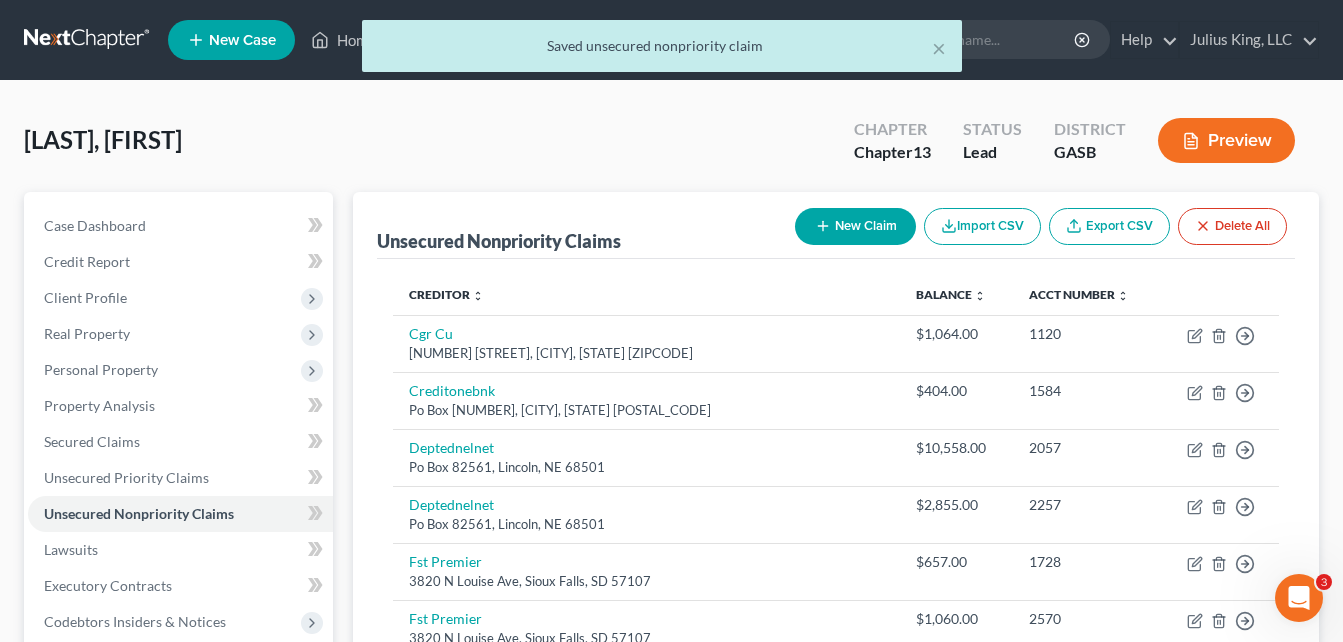 click on "Unsecured Nonpriority Claims New Claim Import CSV Export CSV Delete All Creditor Balance Acct Number [COMPANY_NAME] [NUMBER] [CITY], [STATE] [ZIPCODE] $[AMOUNT] [NUMBER] Move to D Move to E Move to G Move to Notice Only [COMPANY_NAME] Po Box [NUMBER], [CITY], [STATE] [ZIPCODE] $[AMOUNT] [NUMBER] Move to D Move to E Move to G Move to Notice Only [COMPANY_NAME] Po Box [NUMBER], [CITY], [STATE] [ZIPCODE] $[AMOUNT] [NUMBER] Move to D Move to E Move to G Move to Notice Only [COMPANY_NAME] Po Box [NUMBER], [CITY], [STATE] [ZIPCODE] $[AMOUNT] [NUMBER] Move to D Move to E Move to G Move to Notice Only [COMPANY_NAME] [NUMBER] [STREET], [CITY], [STATE] [ZIPCODE] $[AMOUNT] [NUMBER] Move to D Move to E Move to G Move to Notice Only [COMPANY_NAME] [NUMBER] [STREET], [CITY], [STATE] [ZIPCODE] $[AMOUNT] [NUMBER] Move to D Move to E Move to G Move to Notice Only [COMPANY_NAME] [NUMBER] [STREET], [CITY], [STATE] [ZIPCODE] $[AMOUNT] [NUMBER] Move to D Move to E Move to G Move to Notice Only" at bounding box center (836, 625) 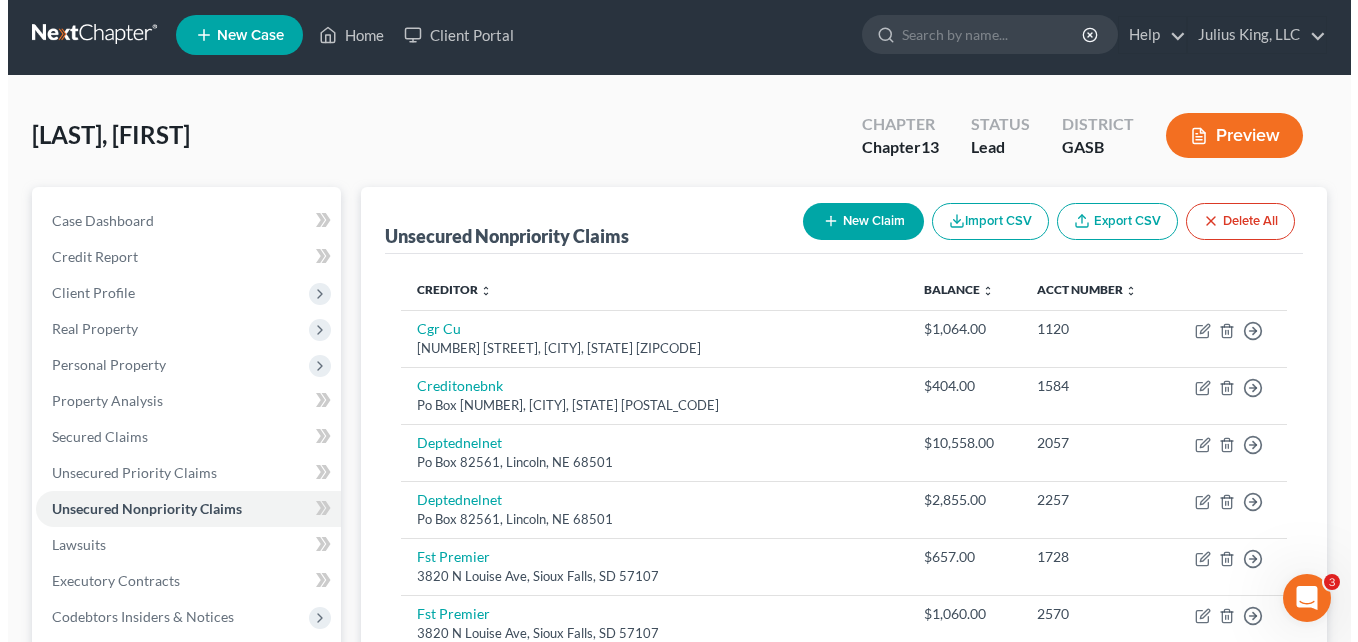 scroll, scrollTop: 0, scrollLeft: 0, axis: both 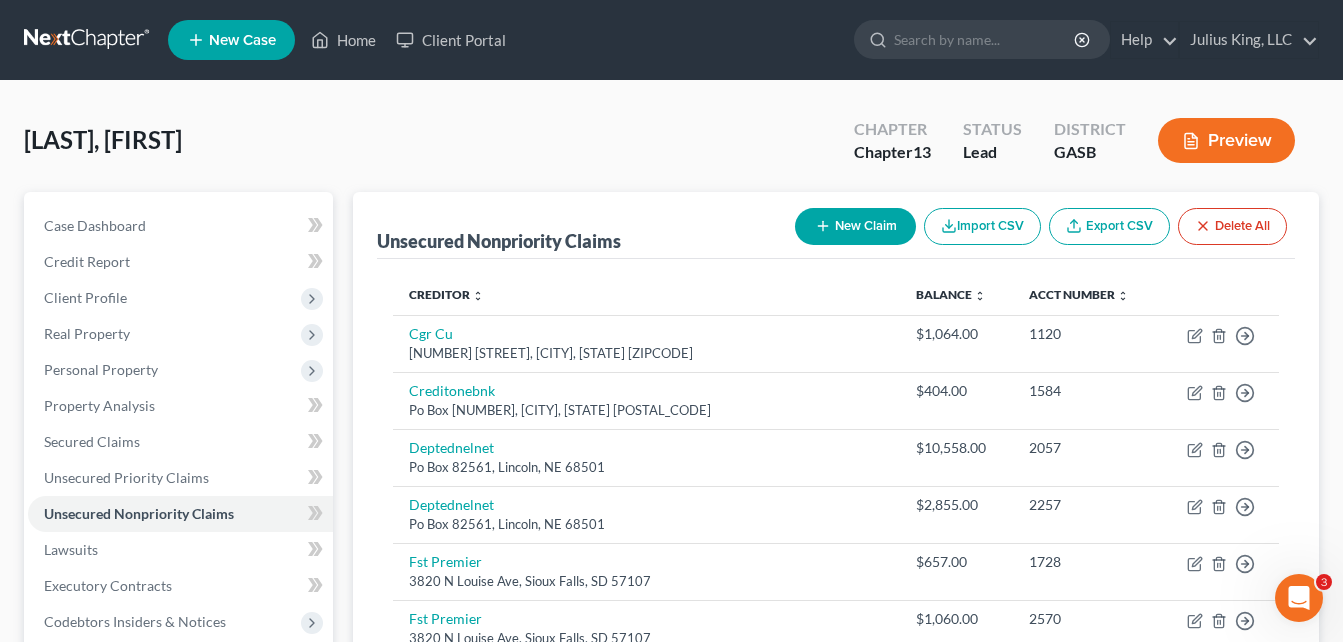 click on "New Claim" at bounding box center (855, 226) 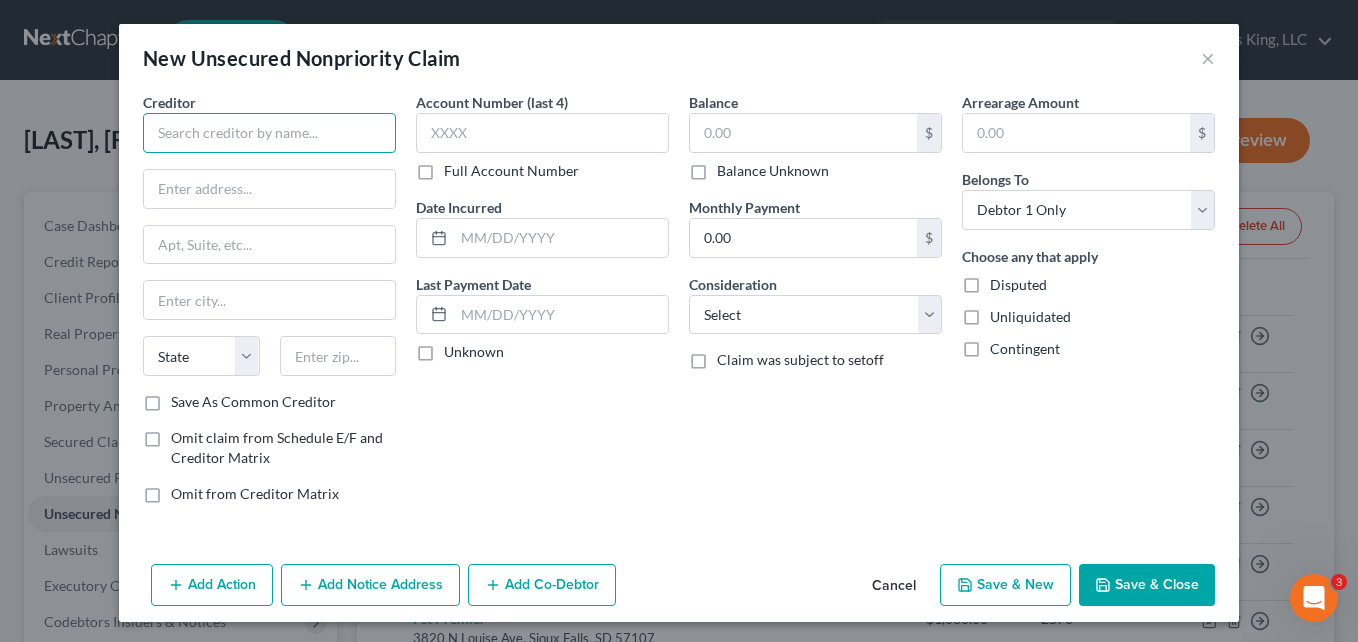 click at bounding box center [269, 133] 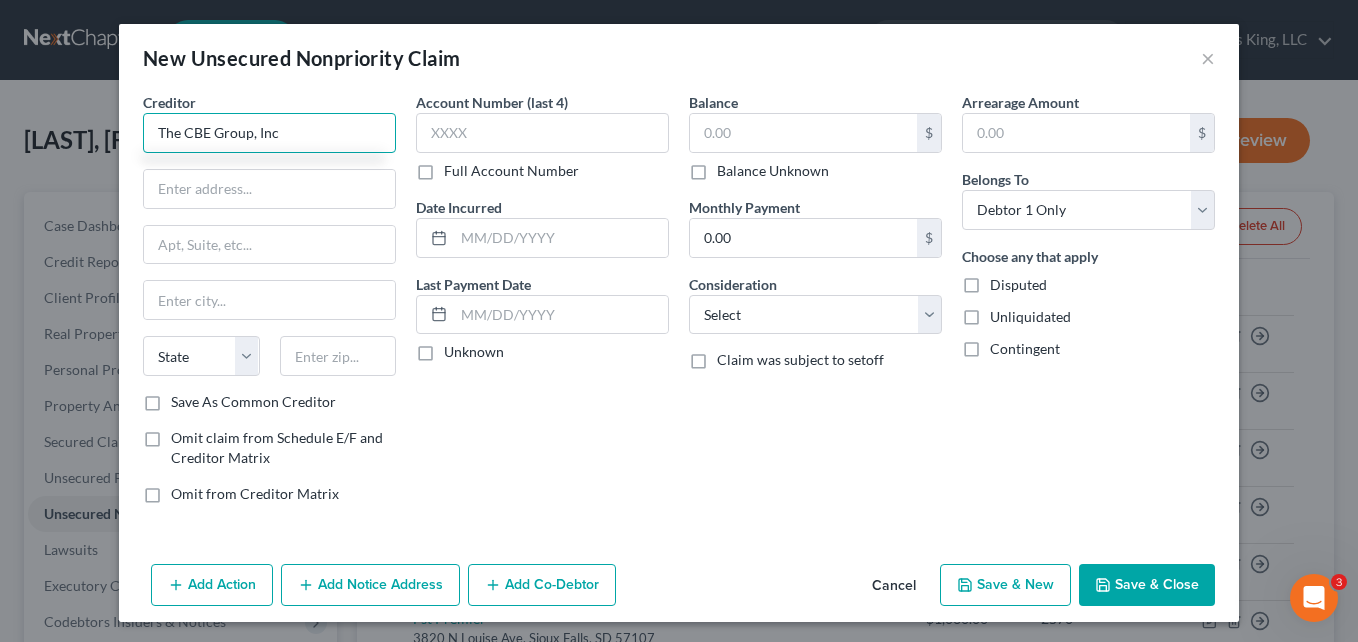type on "The CBE Group, Inc" 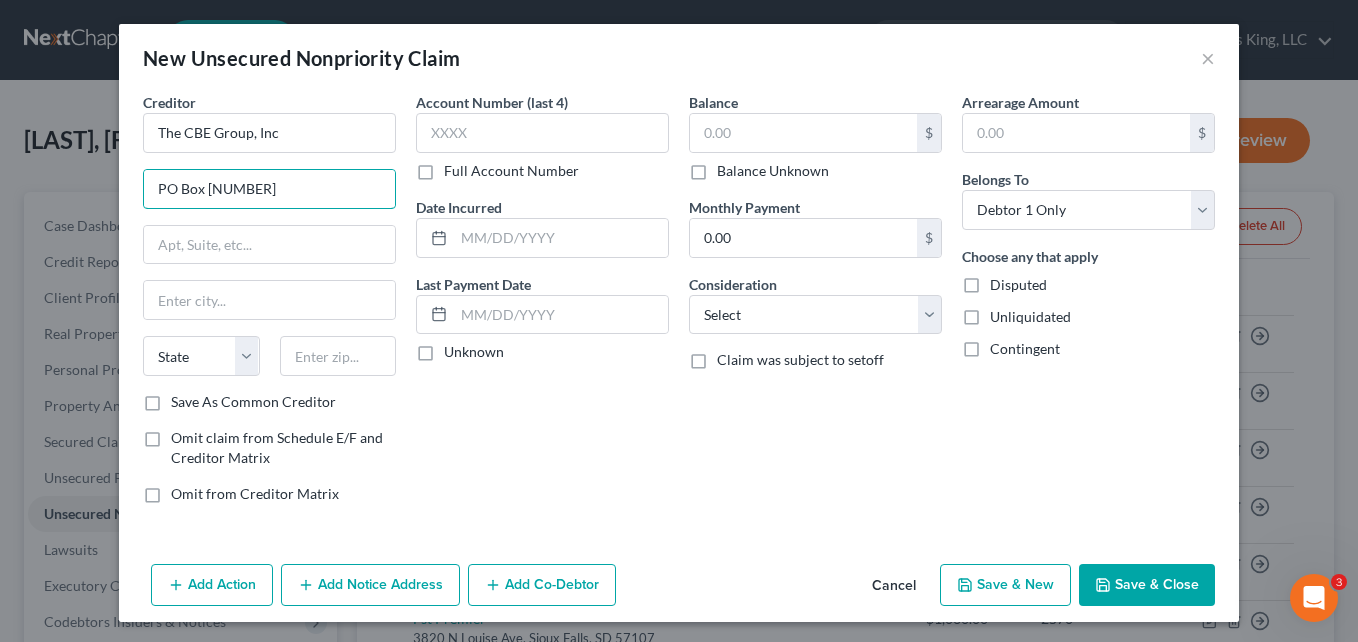 type on "PO Box [NUMBER]" 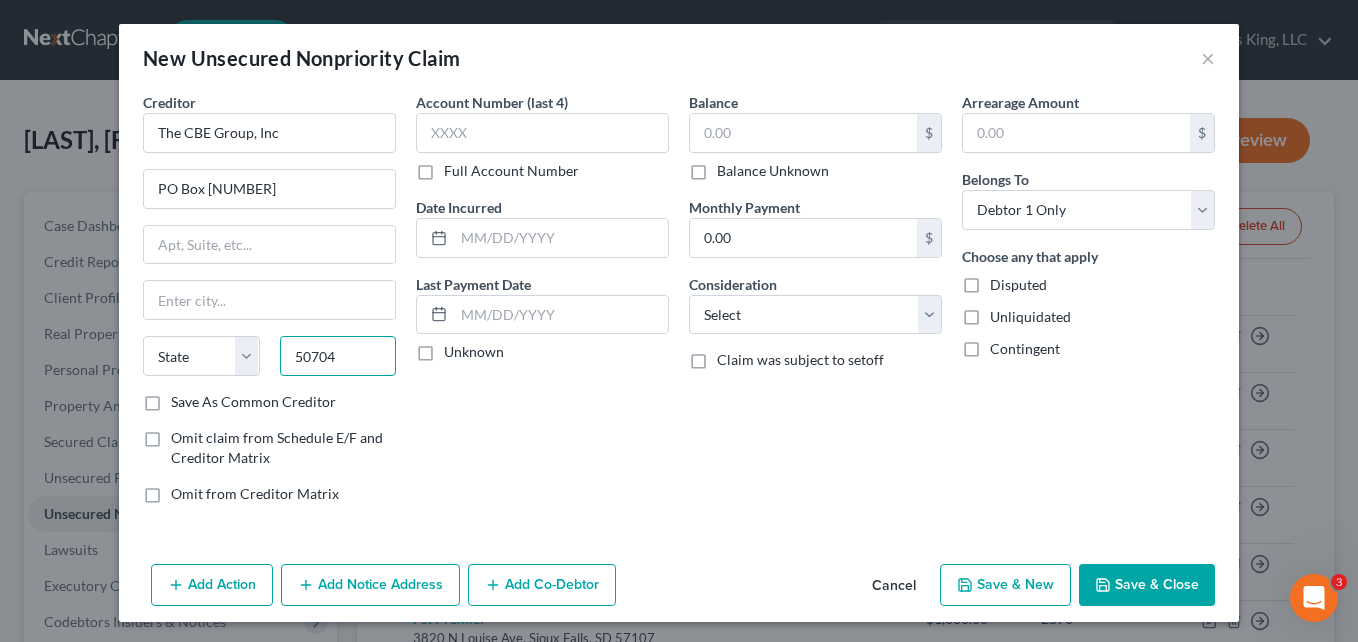 type on "50704" 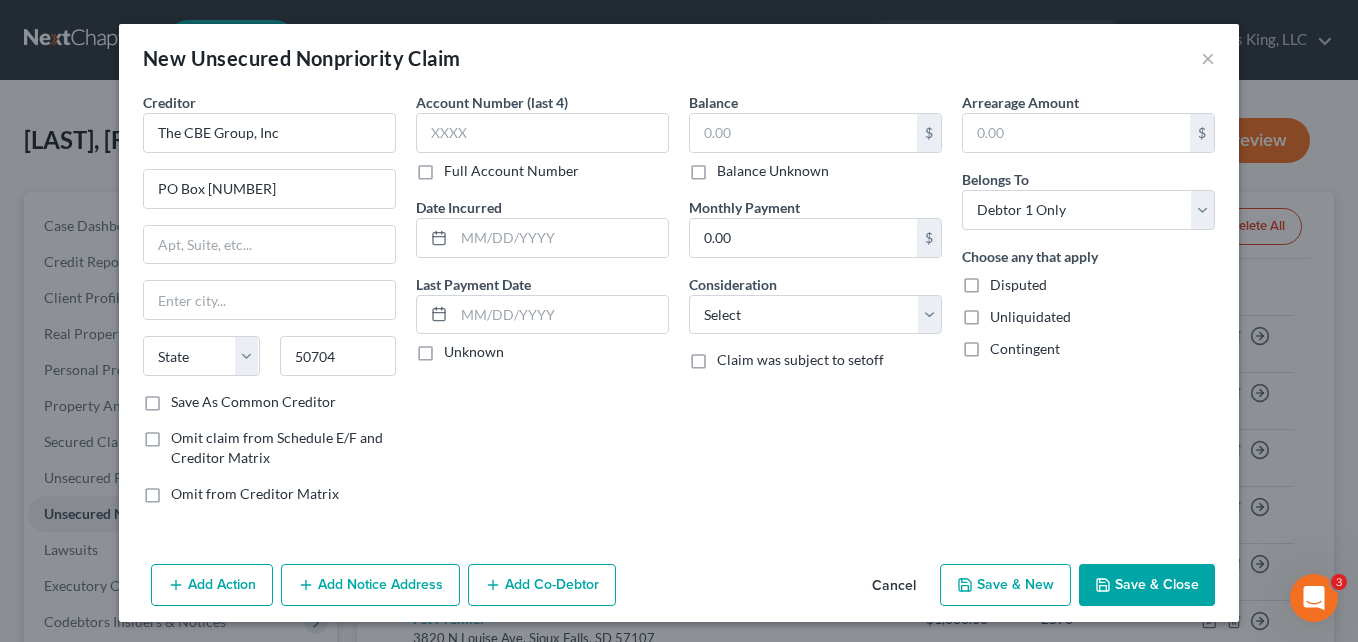 click on "Account Number (last 4)
Full Account Number
Date Incurred         Last Payment Date         Unknown" at bounding box center (542, 306) 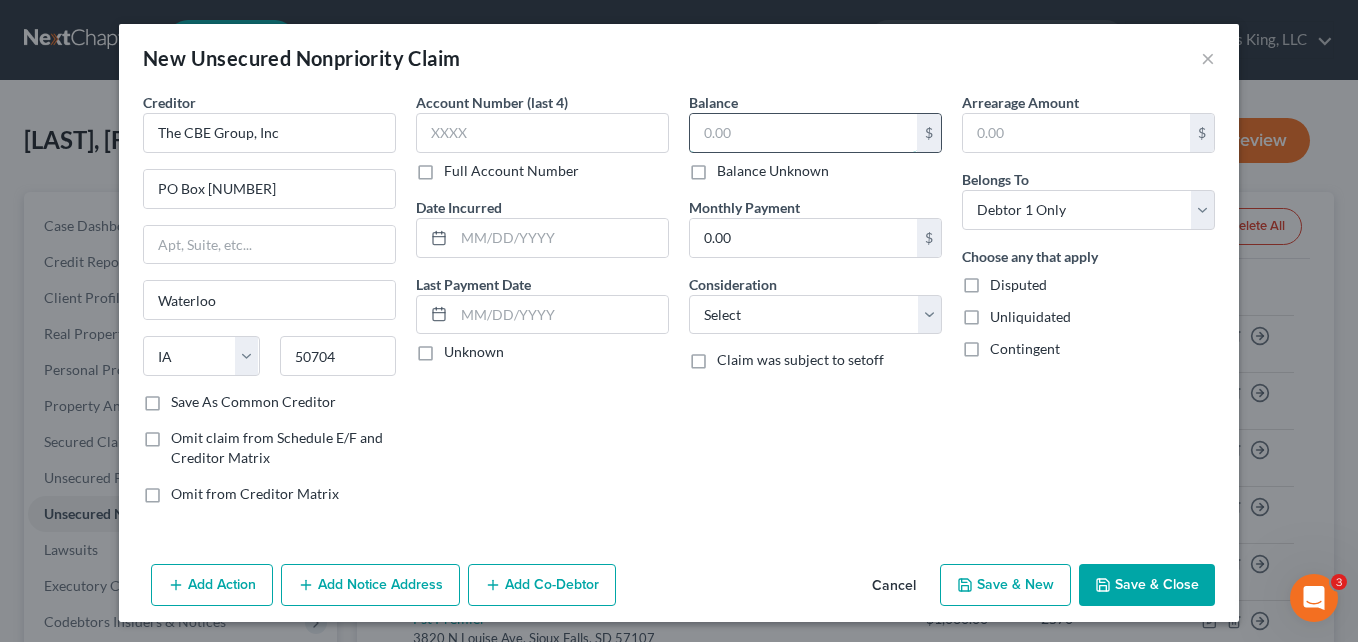 click at bounding box center [803, 133] 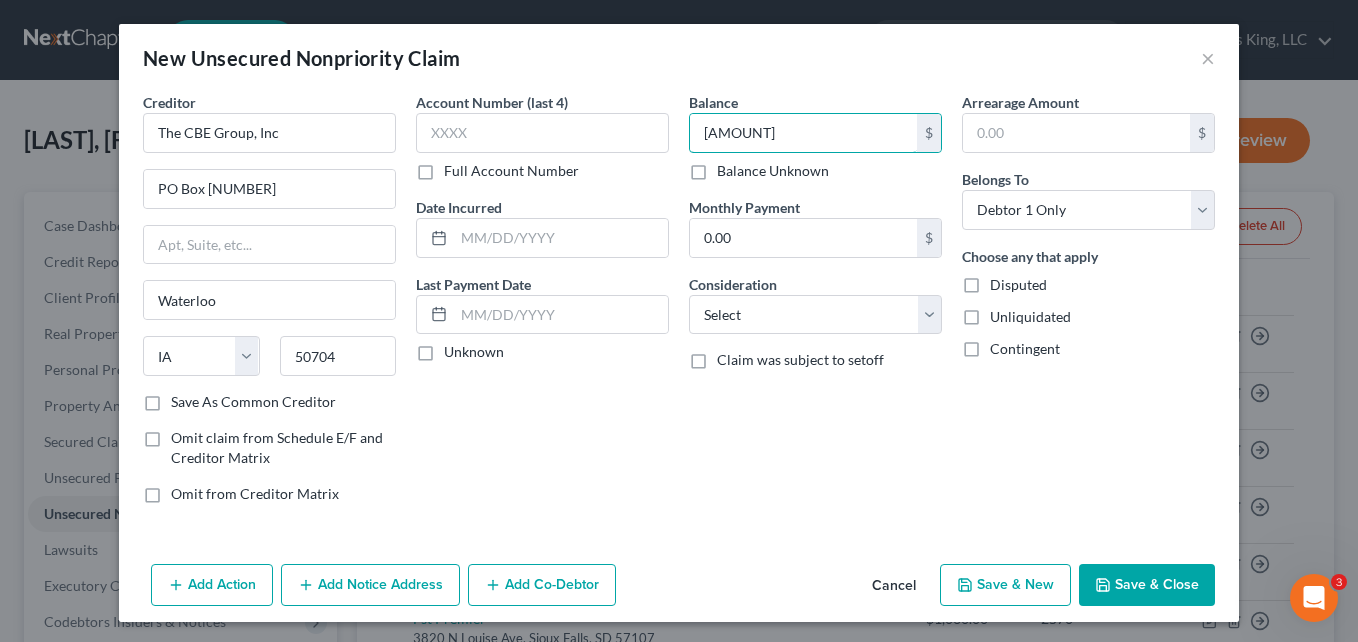 type on "[AMOUNT]" 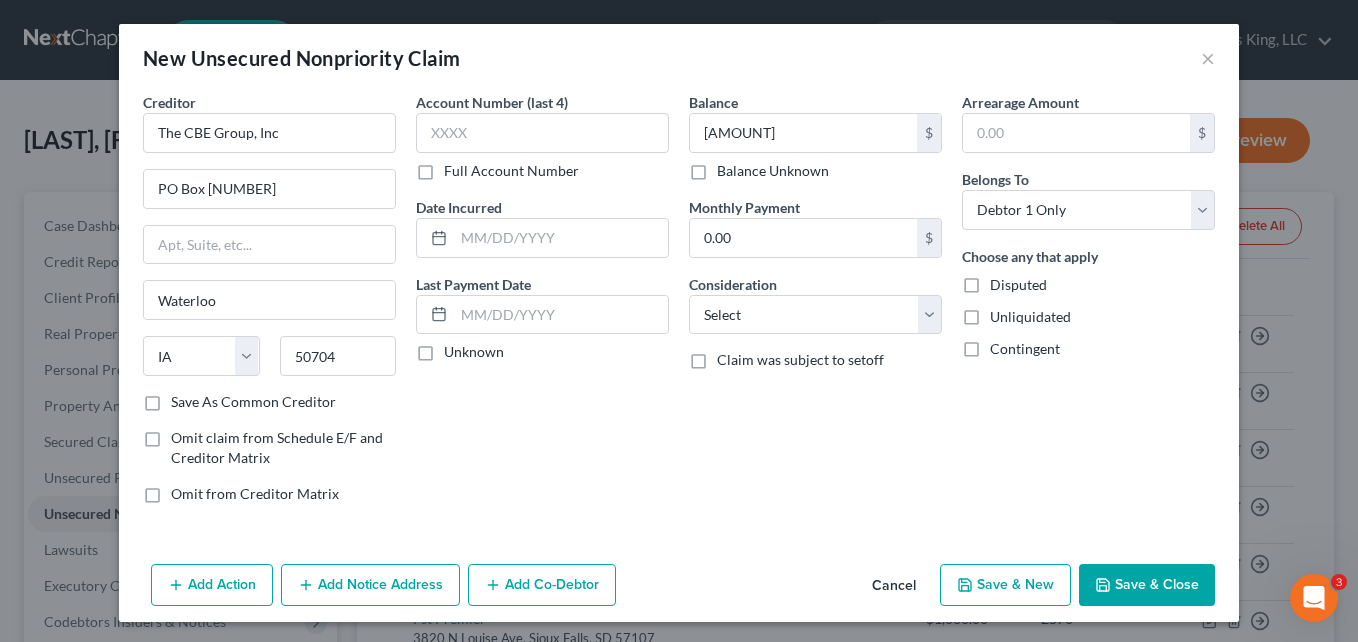 click on "Add Notice Address" at bounding box center [370, 585] 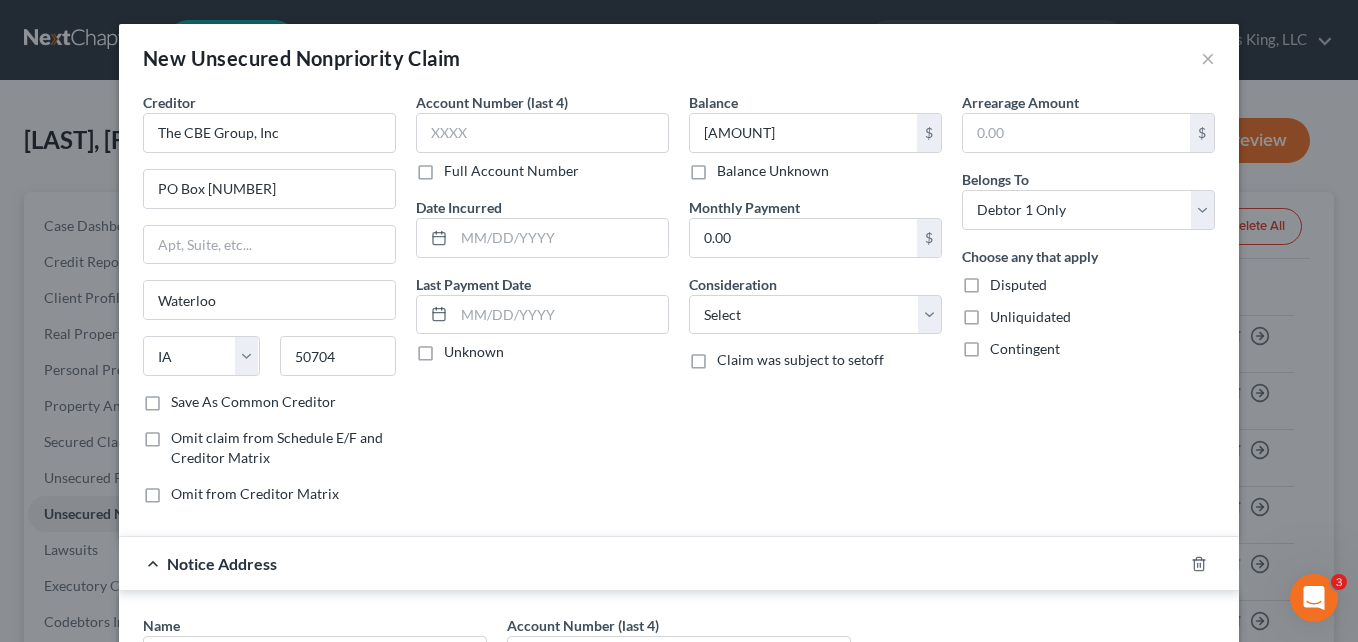 click on "Account Number (last 4)
Full Account Number
Date Incurred         Last Payment Date         Unknown" at bounding box center [542, 306] 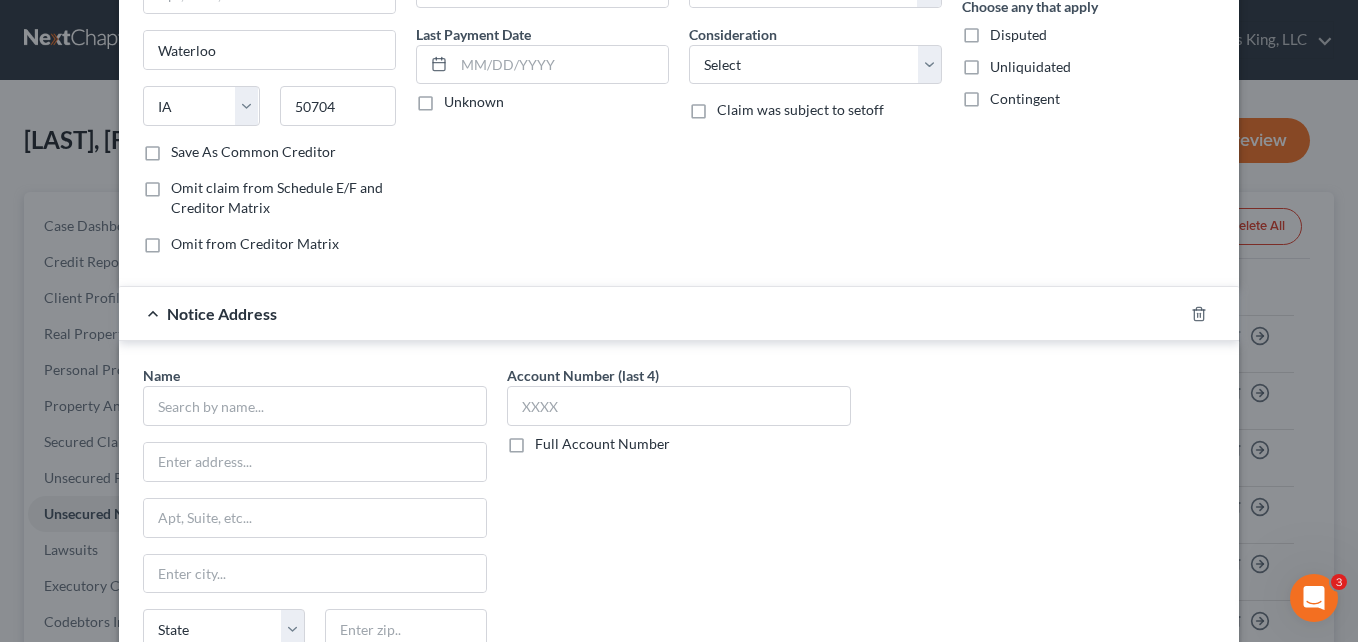 scroll, scrollTop: 280, scrollLeft: 0, axis: vertical 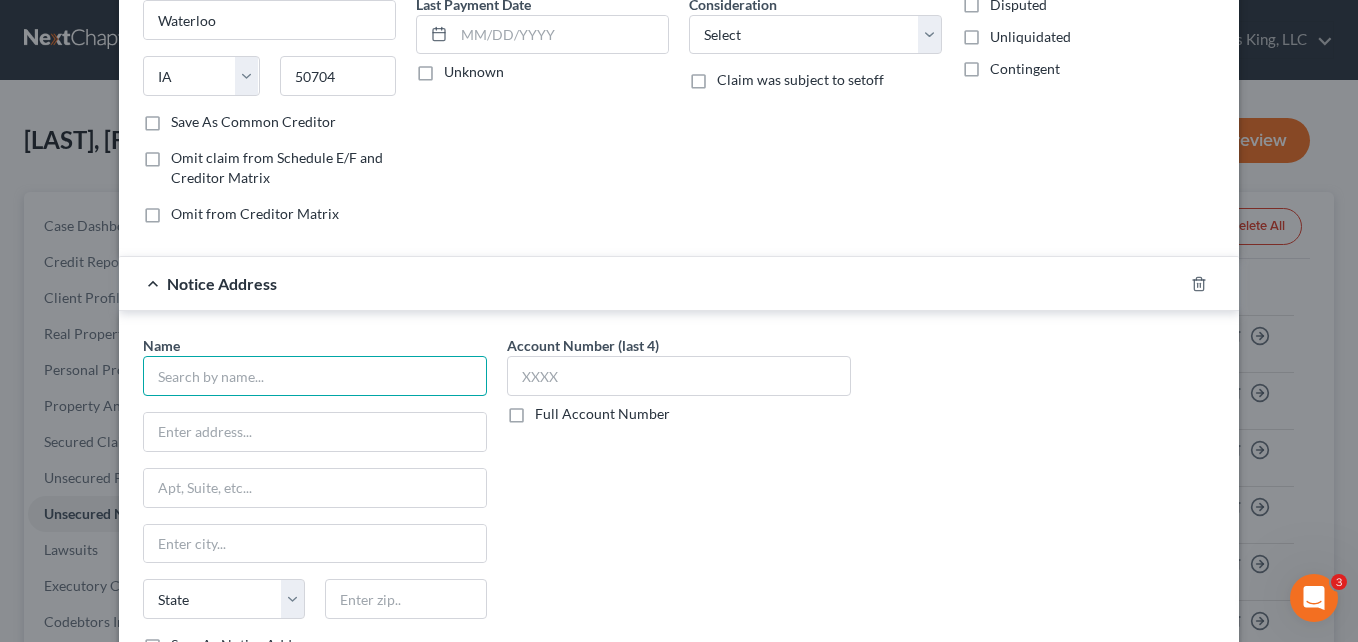 click at bounding box center [315, 376] 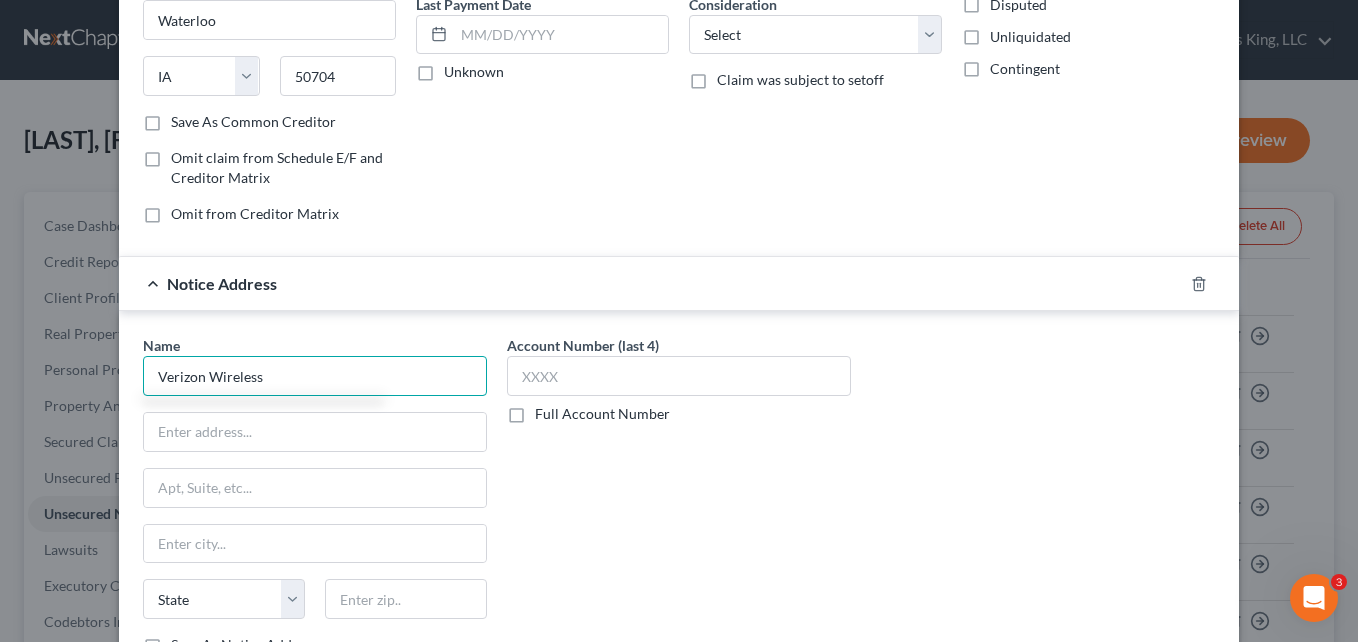 click on "Verizon Wireless" at bounding box center (315, 376) 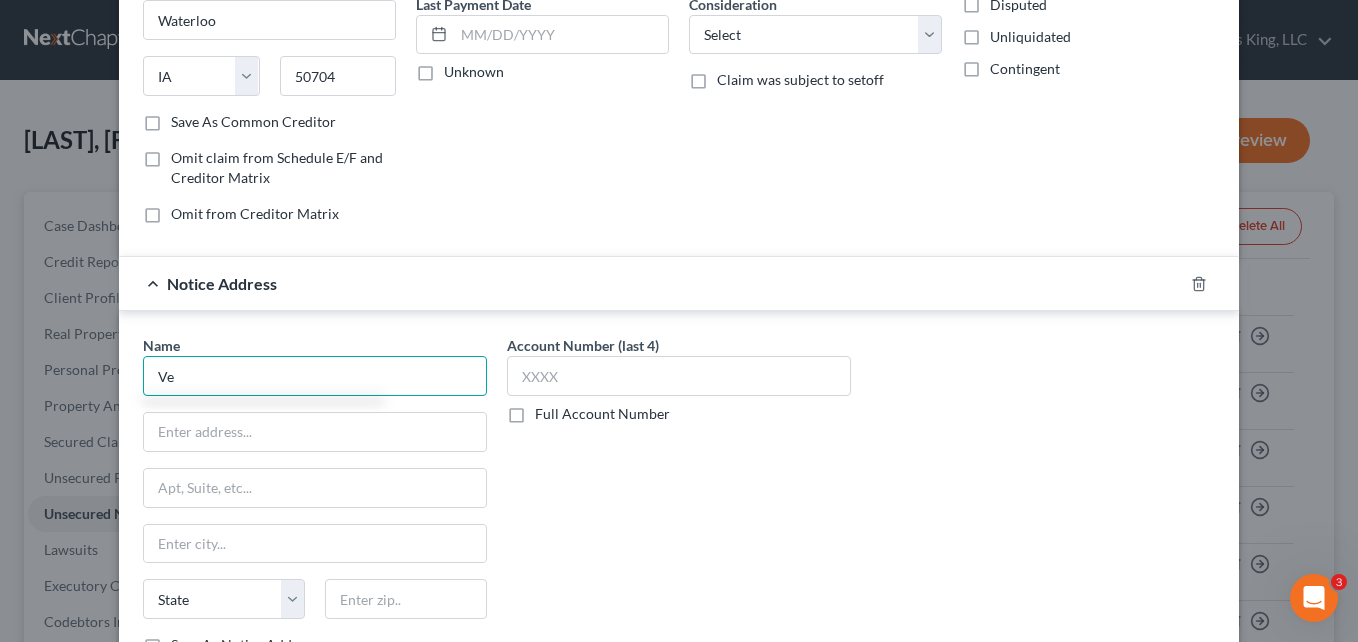 type on "V" 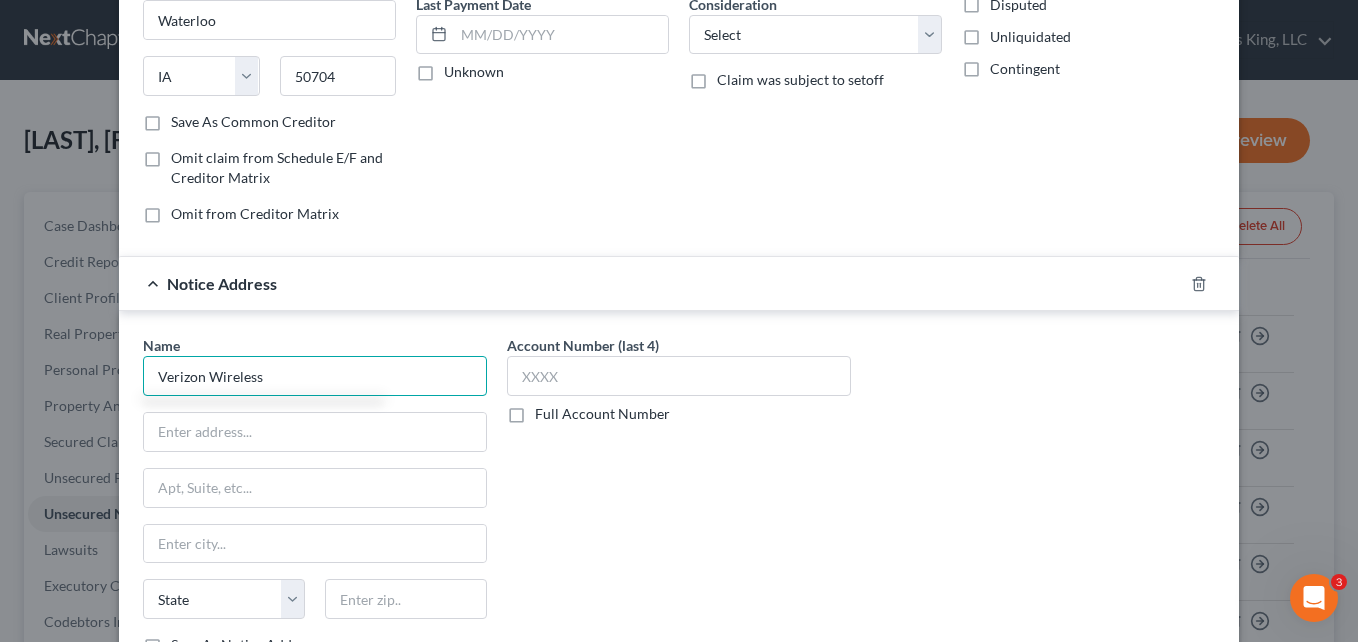 type on "Verizon Wireless" 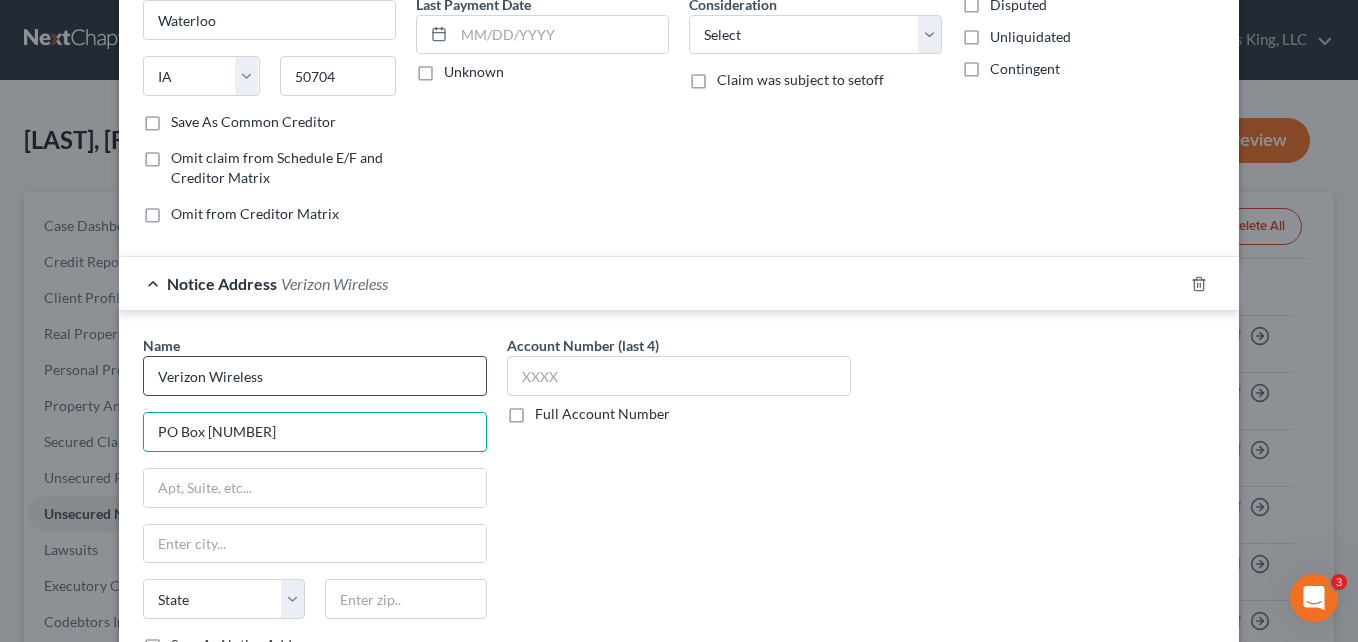 type on "PO Box [NUMBER]" 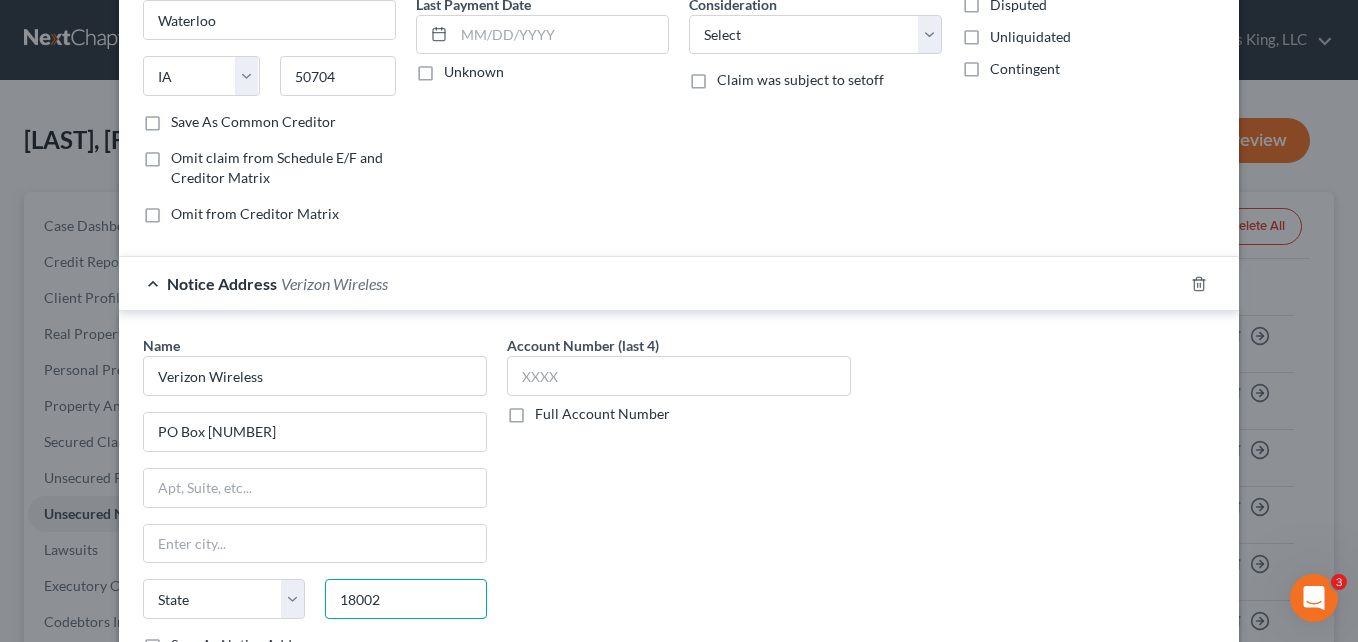 type on "18002" 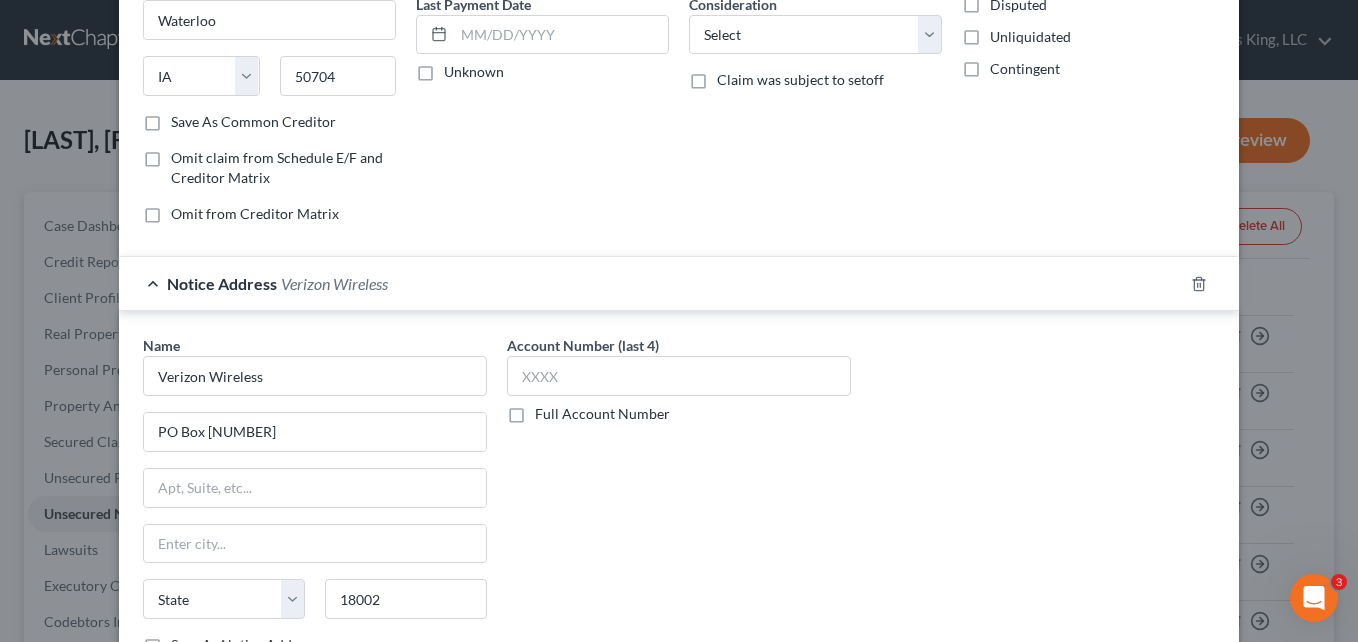 click on "Account Number (last 4)
Full Account Number" at bounding box center (679, 503) 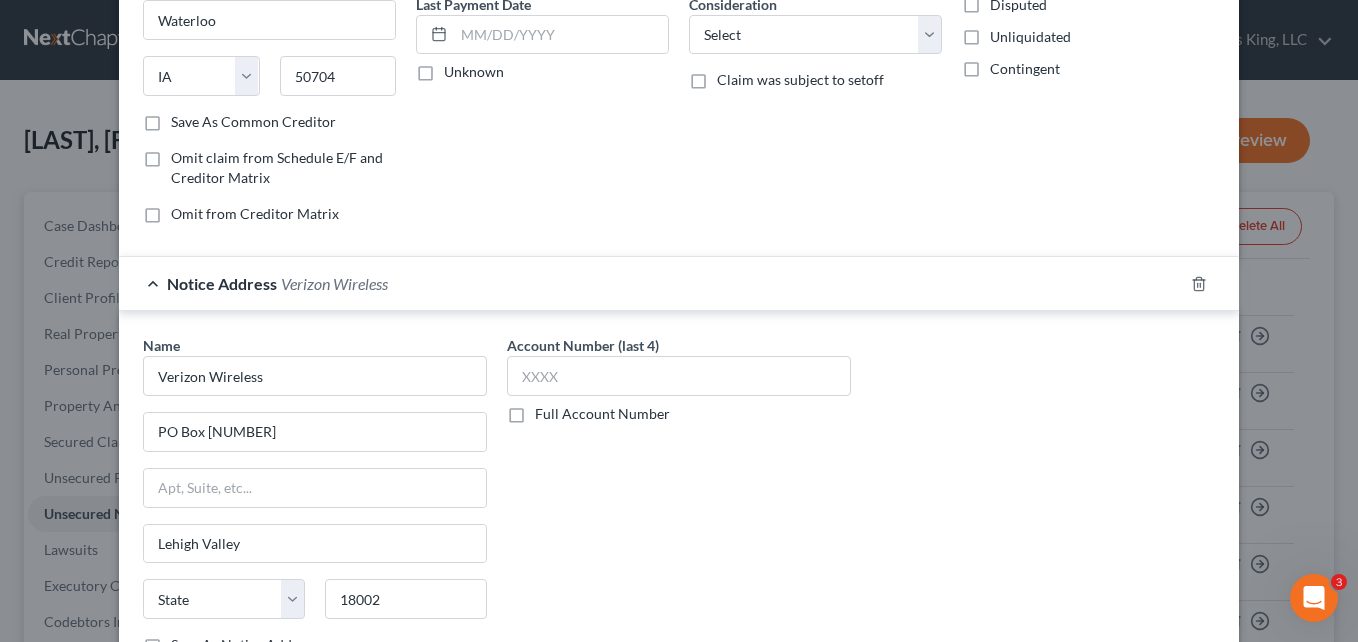 select on "39" 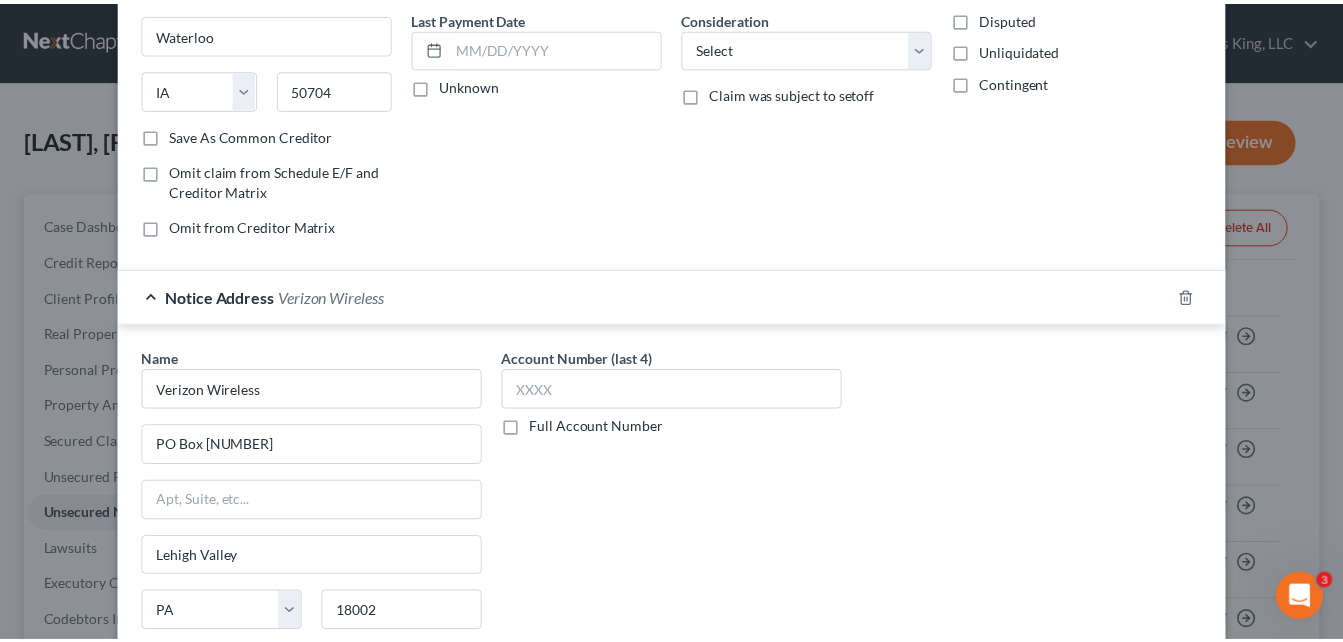 scroll, scrollTop: 435, scrollLeft: 0, axis: vertical 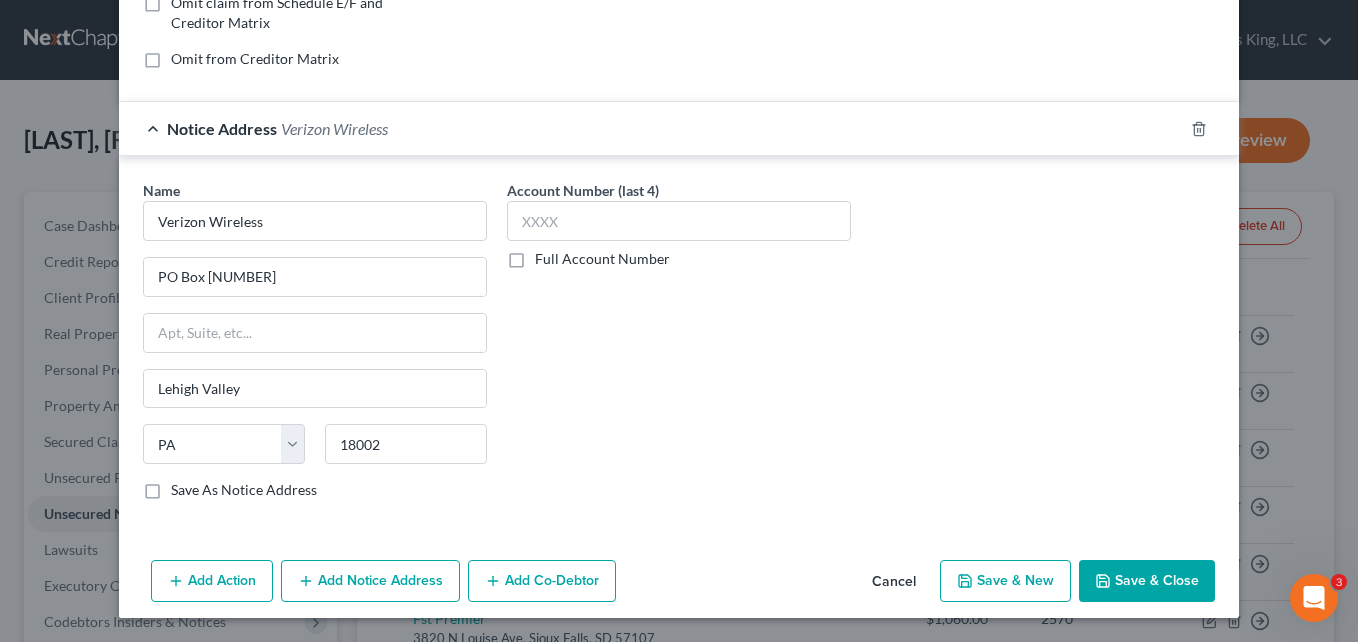 click on "Save & New" at bounding box center [1005, 581] 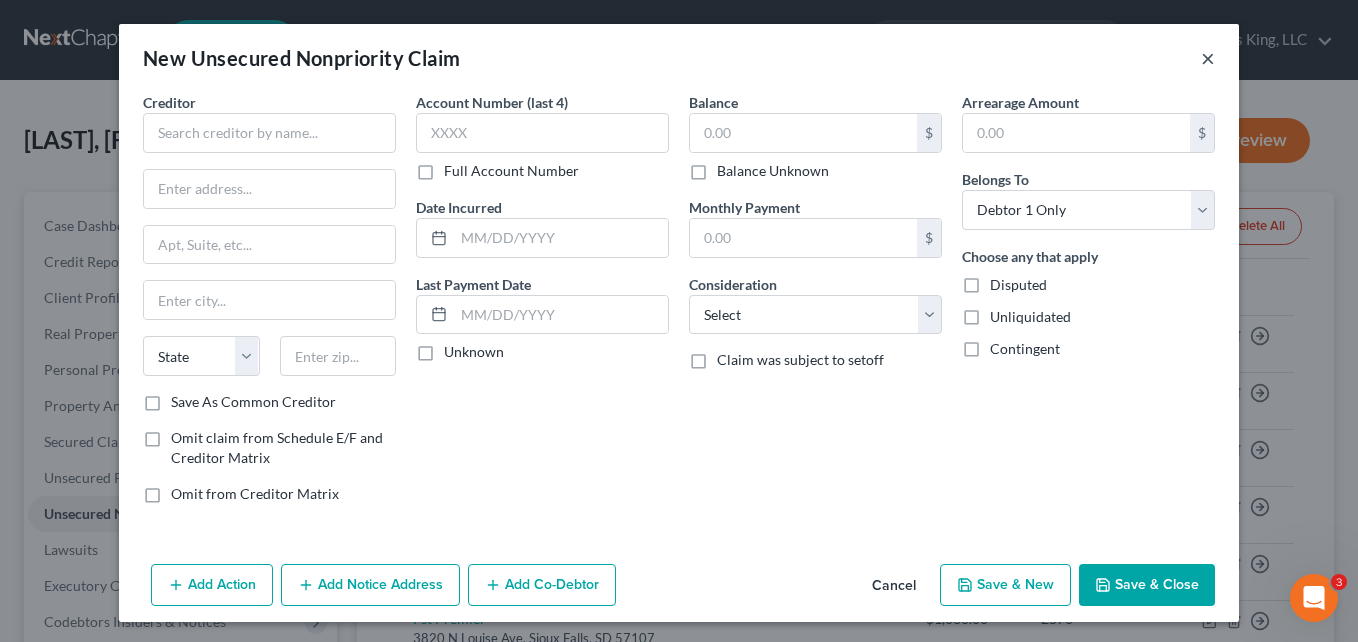 click on "×" at bounding box center [1208, 58] 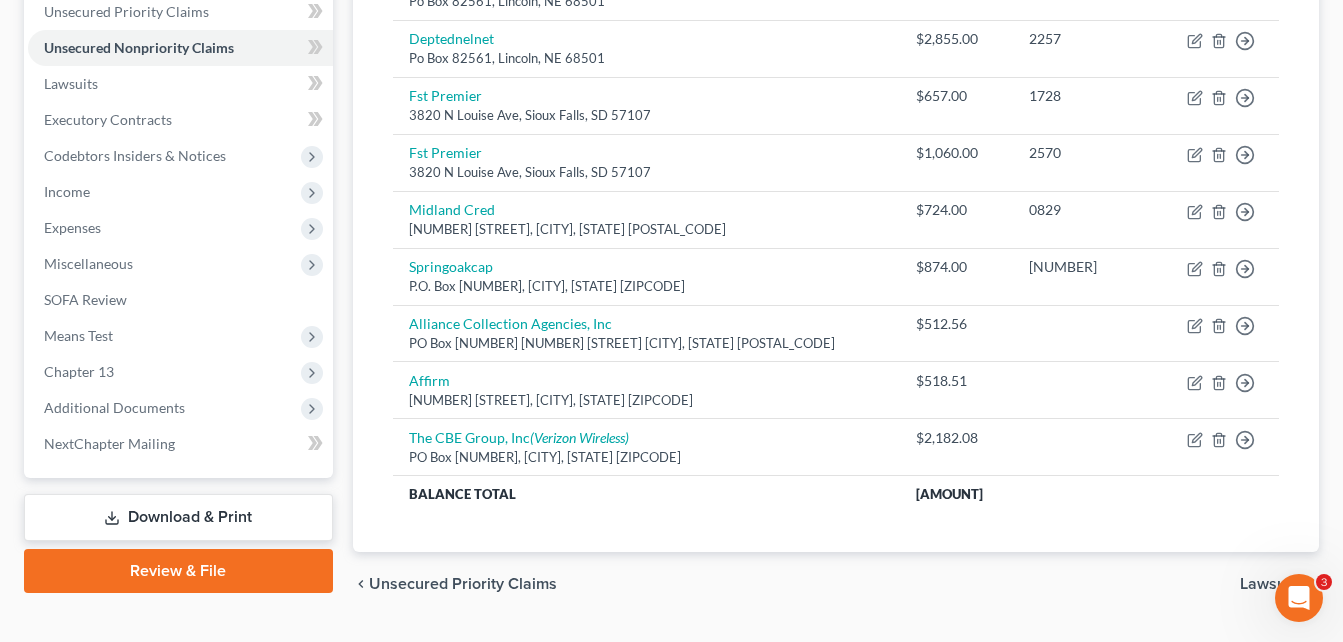 scroll, scrollTop: 516, scrollLeft: 0, axis: vertical 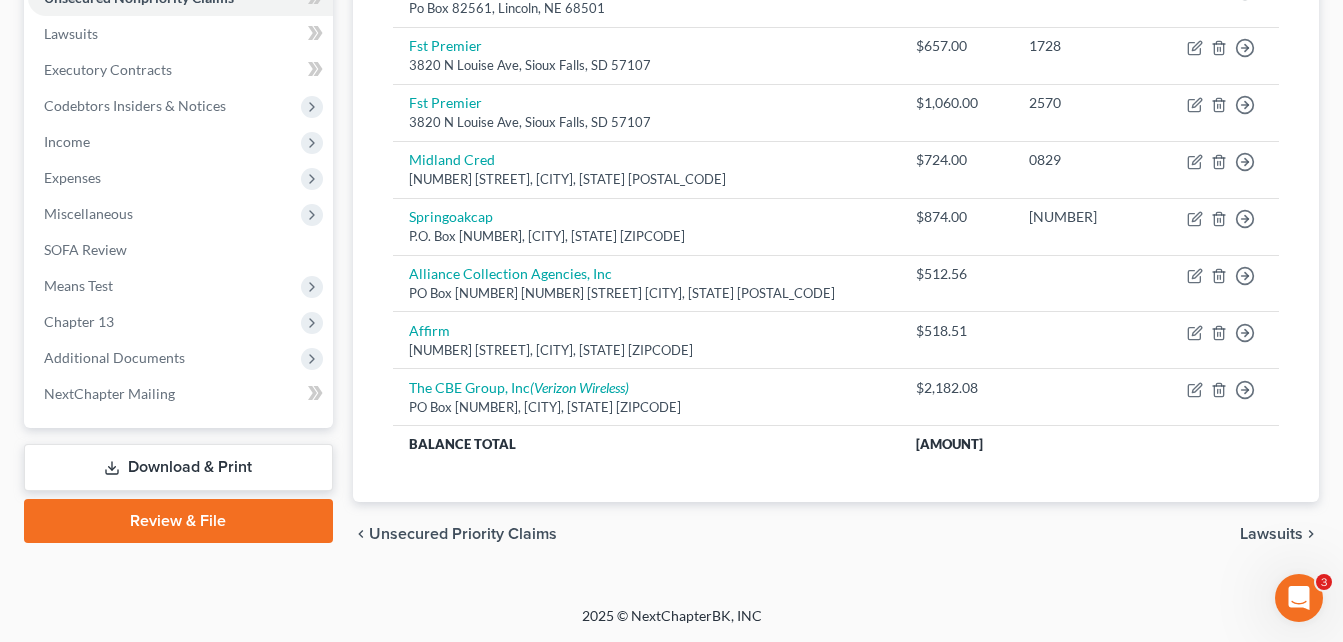 click on "Unsecured Nonpriority Claims New Claim Import CSV Export CSV Delete All Creditor Balance Acct Number [COMPANY_NAME] [NUMBER] [CITY], [STATE] [ZIPCODE] $[AMOUNT] [NUMBER] Move to D Move to E Move to G Move to Notice Only [COMPANY_NAME] Po Box [NUMBER], [CITY], [STATE] [ZIPCODE] $[AMOUNT] [NUMBER] Move to D Move to E Move to G Move to Notice Only [COMPANY_NAME] Po Box [NUMBER], [CITY], [STATE] [ZIPCODE] $[AMOUNT] [NUMBER] Move to D Move to E Move to G Move to Notice Only [COMPANY_NAME] Po Box [NUMBER], [CITY], [STATE] [ZIPCODE] $[AMOUNT] [NUMBER] Move to D Move to E Move to G Move to Notice Only [COMPANY_NAME] [NUMBER] [STREET], [CITY], [STATE] [ZIPCODE] $[AMOUNT] [NUMBER] Move to D Move to E Move to G Move to Notice Only [COMPANY_NAME] [NUMBER] [STREET], [CITY], [STATE] [ZIPCODE] $[AMOUNT] [NUMBER] Move to D Move to E Move to G Move to Notice Only [COMPANY_NAME] [NUMBER] [STREET], [CITY], [STATE] [ZIPCODE] $[AMOUNT] [NUMBER] Move to D Move to E Move to G Move to Notice Only" at bounding box center [836, 121] 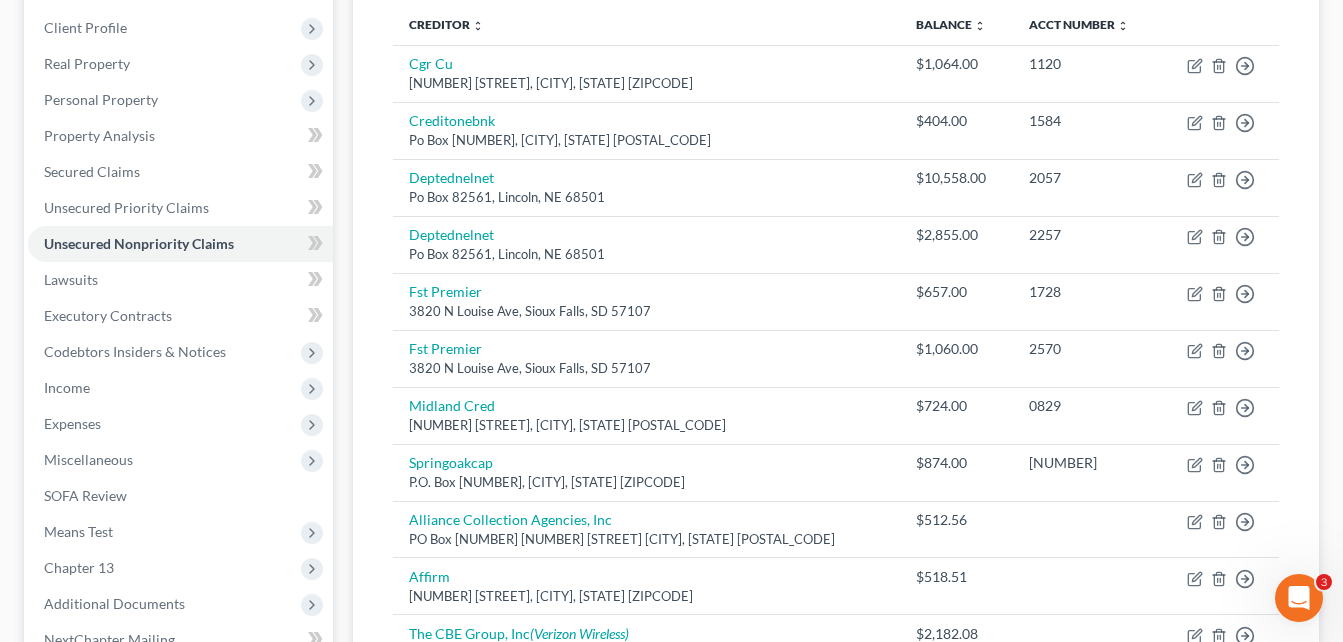 scroll, scrollTop: 0, scrollLeft: 0, axis: both 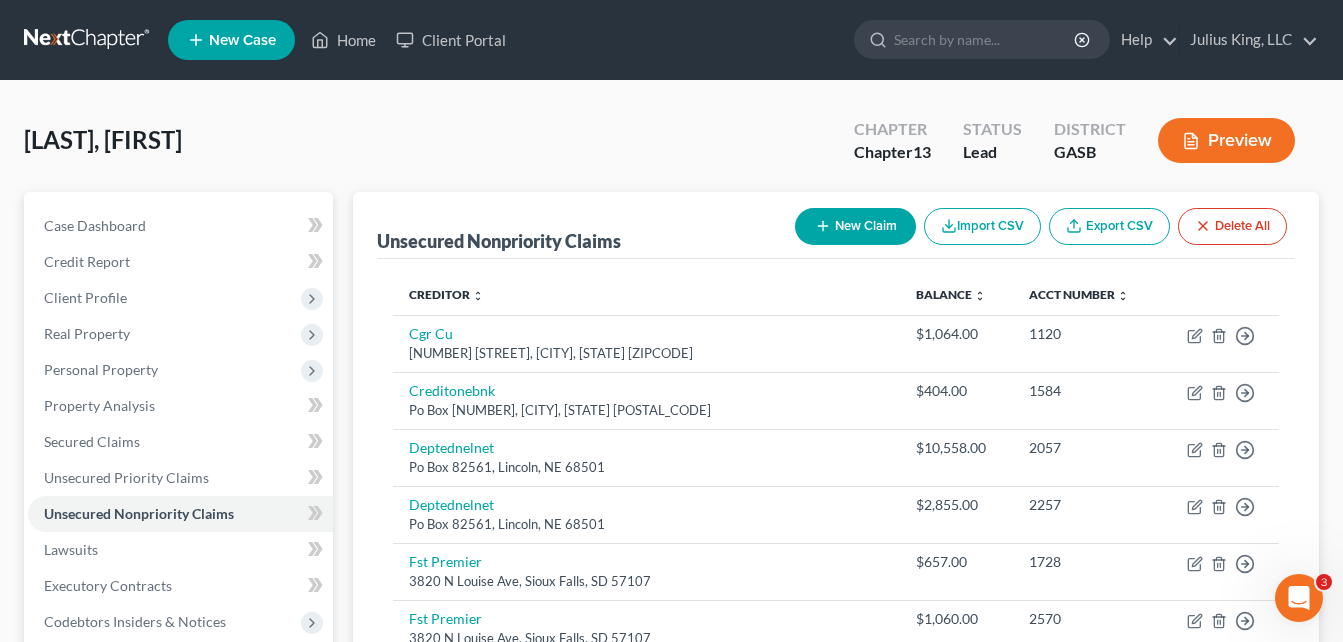 click on "[LAST], [FIRST] Upgraded Chapter Chapter 13 Status Lead District GASB Preview" at bounding box center [671, 148] 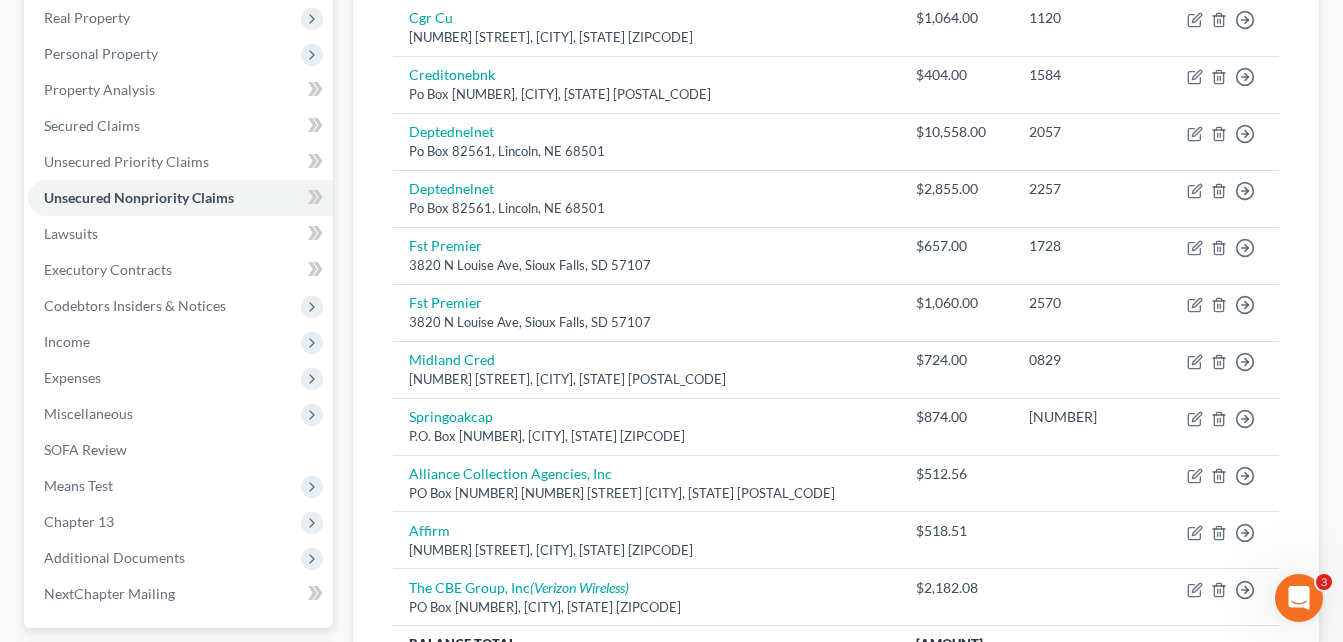 scroll, scrollTop: 516, scrollLeft: 0, axis: vertical 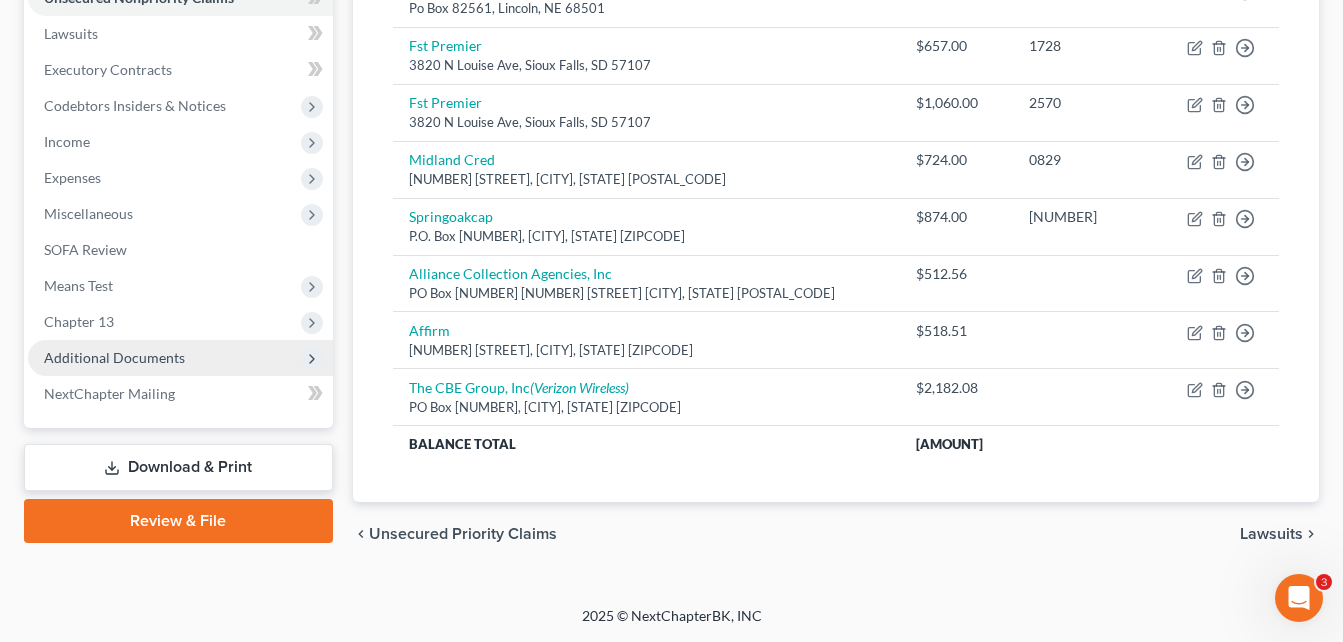 click on "Additional Documents" at bounding box center (114, 357) 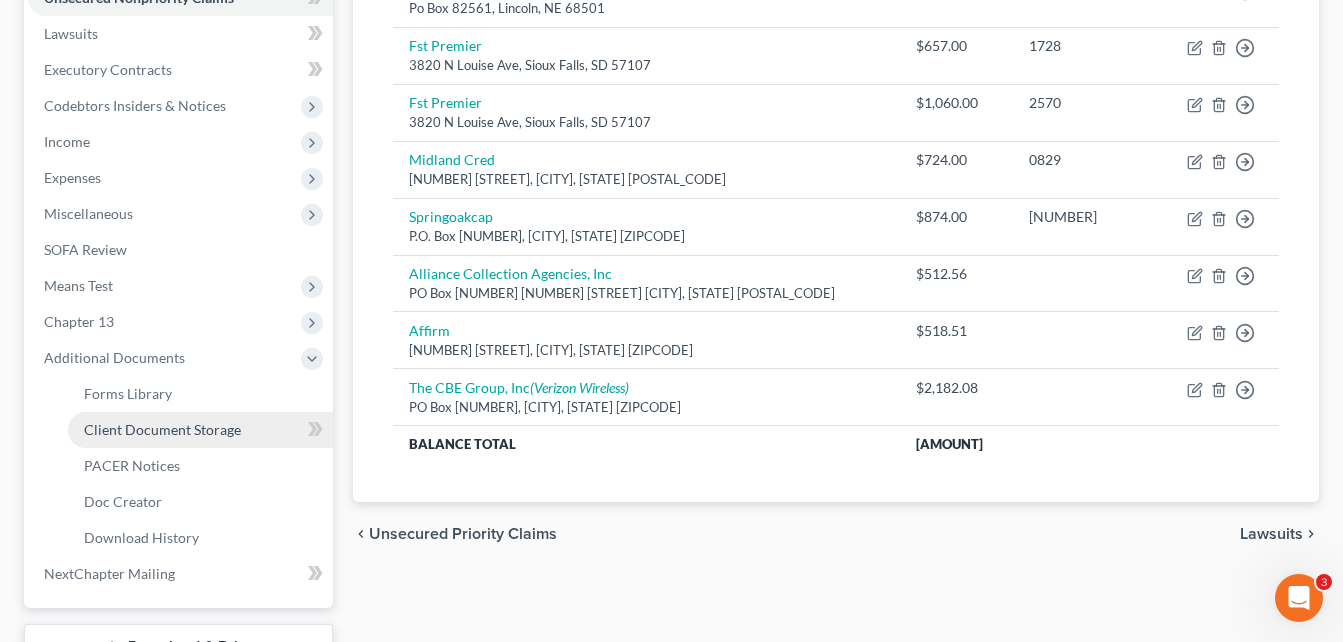 click on "Client Document Storage" at bounding box center (162, 429) 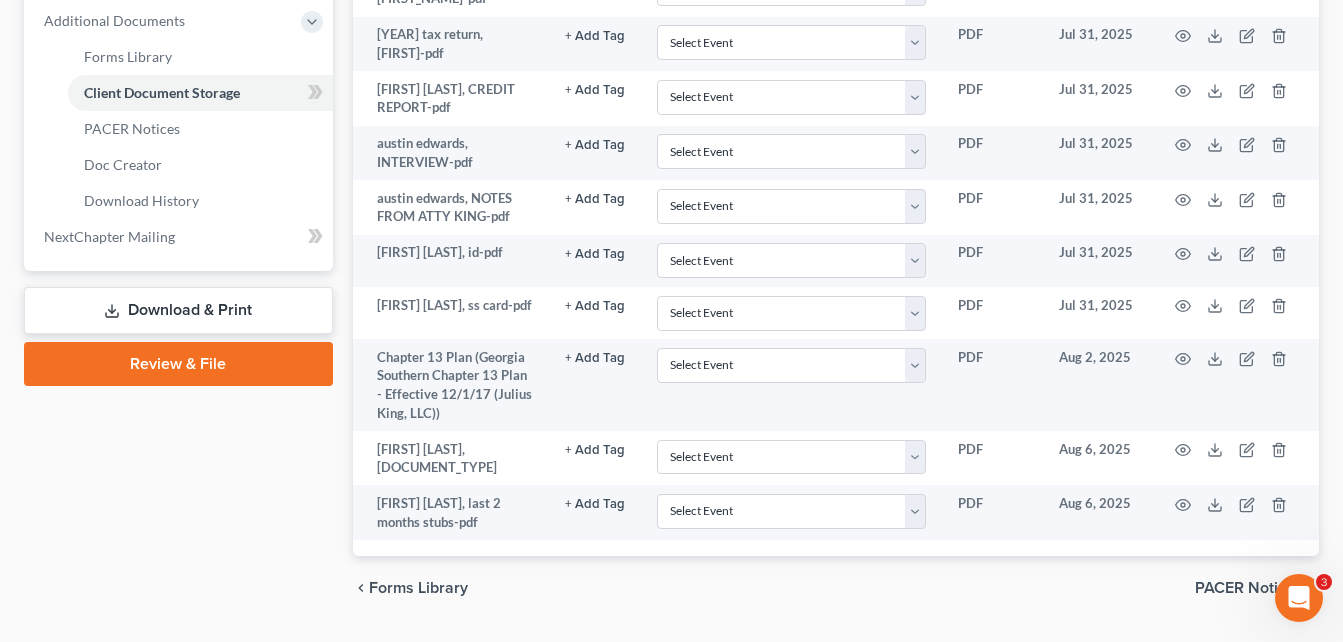 scroll, scrollTop: 881, scrollLeft: 0, axis: vertical 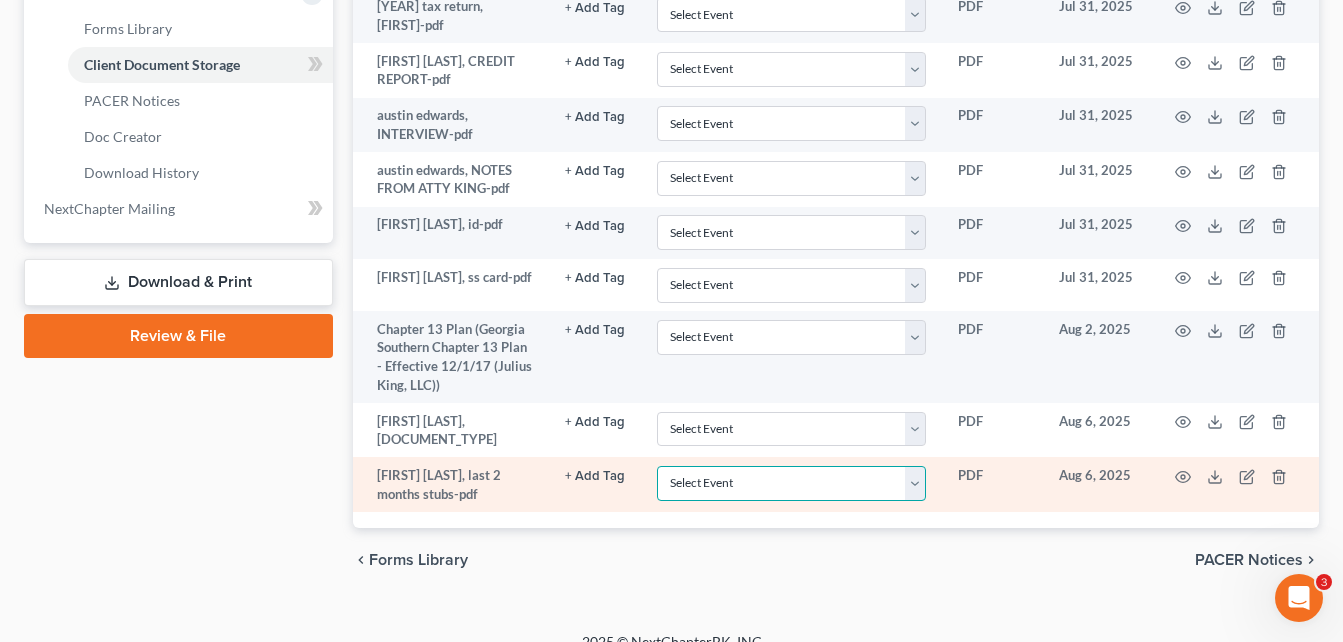 click on "Select Event Affidavit re: Pay Advices / Employment Records Certificate of Credit Counseling Chapter 13 Installment Fee Chapter 13 Plan Employee Income Records Pay Filing Fee in Installments" at bounding box center (791, 483) 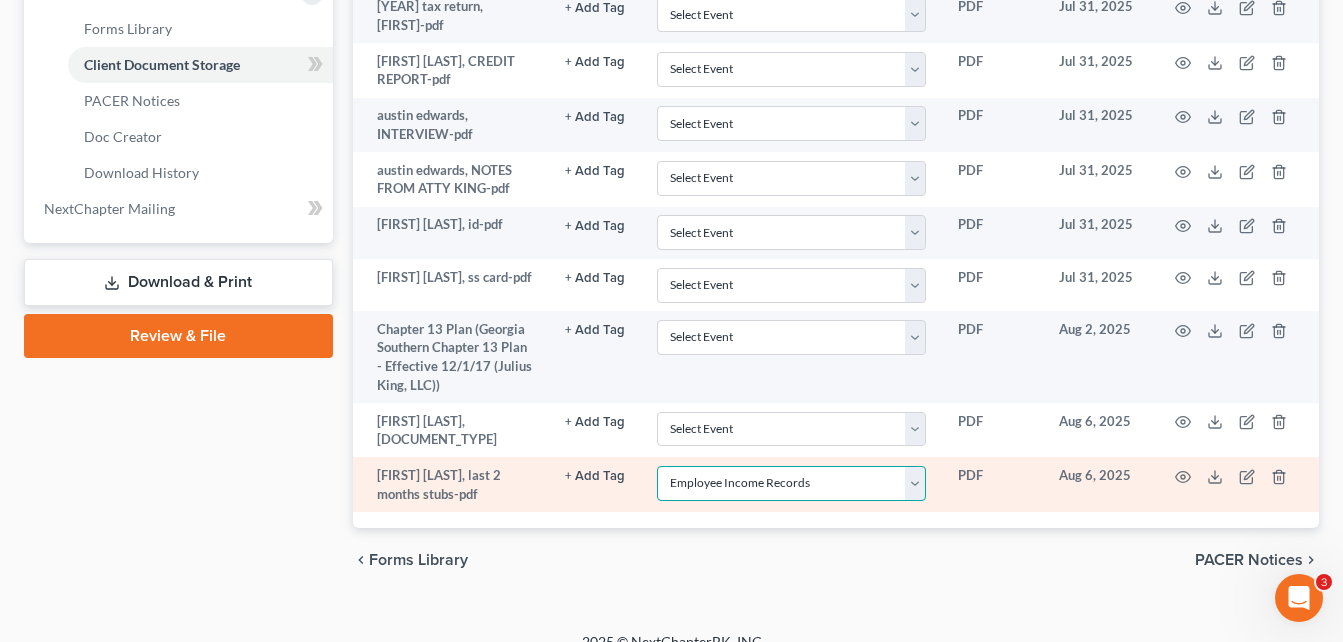 click on "Select Event Affidavit re: Pay Advices / Employment Records Certificate of Credit Counseling Chapter 13 Installment Fee Chapter 13 Plan Employee Income Records Pay Filing Fee in Installments" at bounding box center [791, 483] 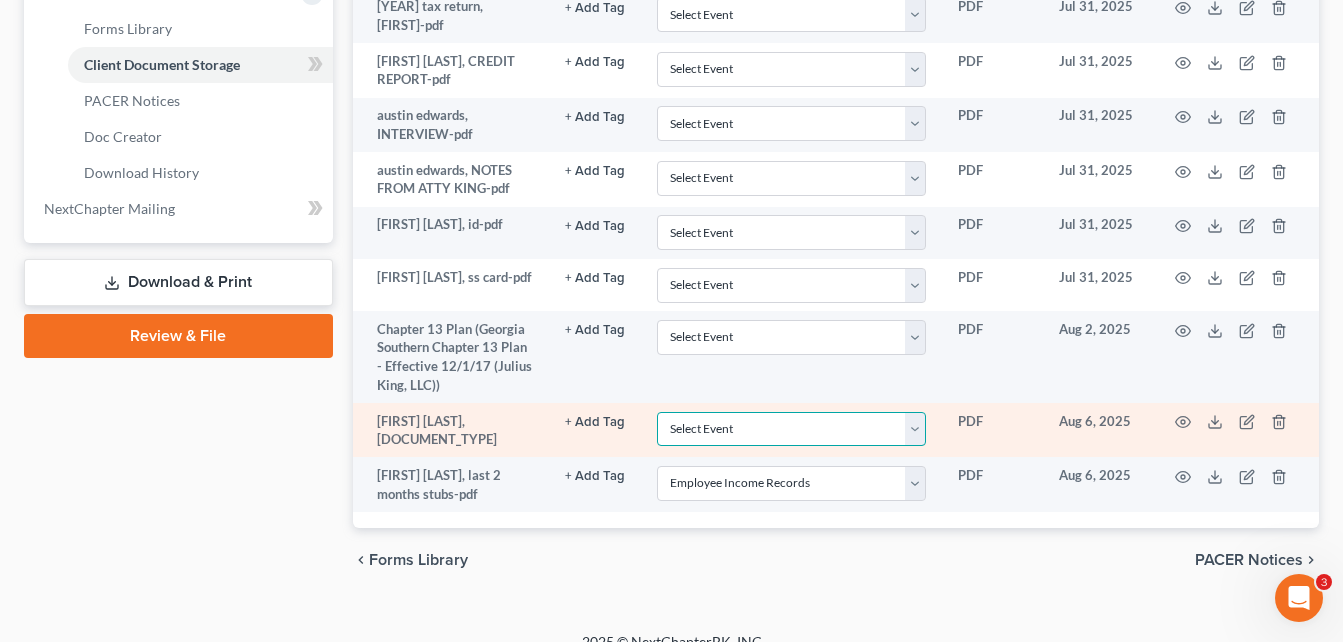 click on "Select Event Affidavit re: Pay Advices / Employment Records Certificate of Credit Counseling Chapter 13 Installment Fee Chapter 13 Plan Employee Income Records Pay Filing Fee in Installments" at bounding box center [791, 429] 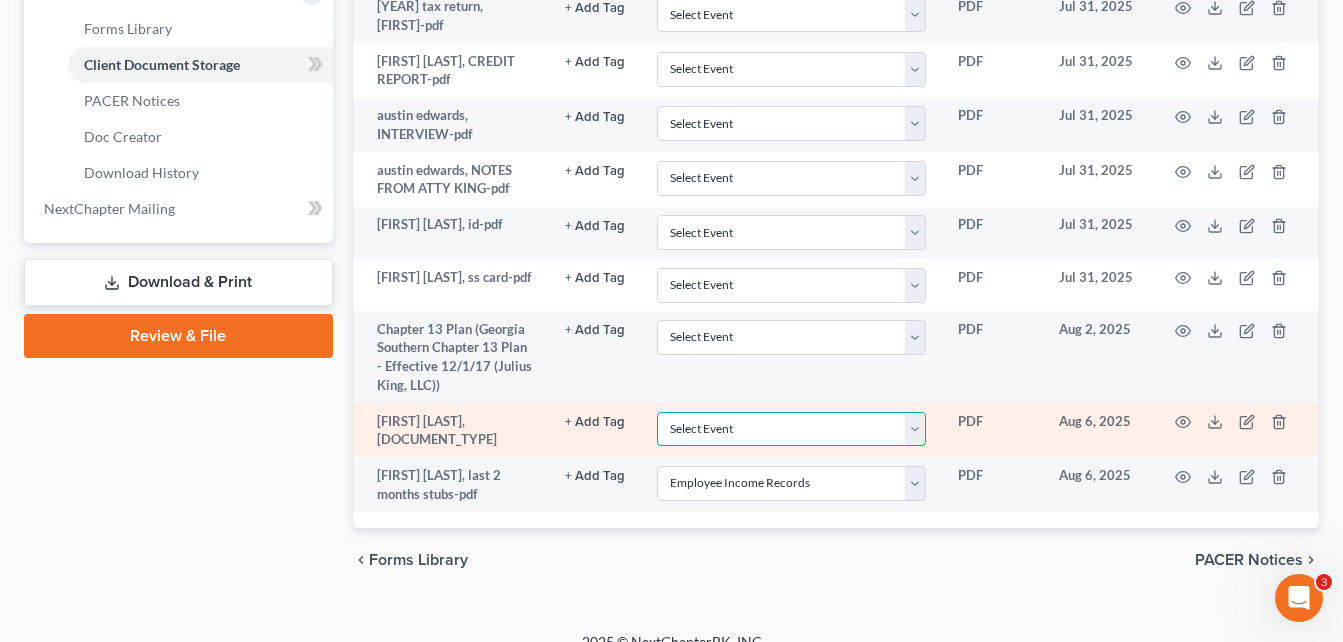 select on "1" 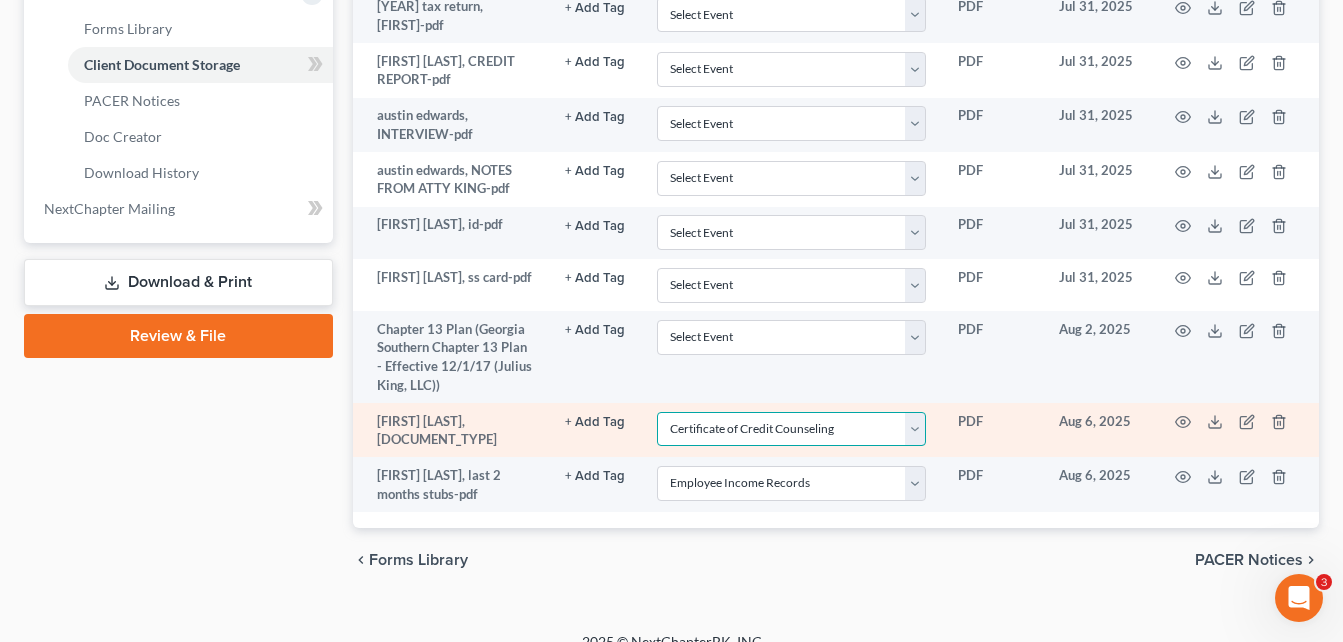 click on "Select Event Affidavit re: Pay Advices / Employment Records Certificate of Credit Counseling Chapter 13 Installment Fee Chapter 13 Plan Employee Income Records Pay Filing Fee in Installments" at bounding box center (791, 429) 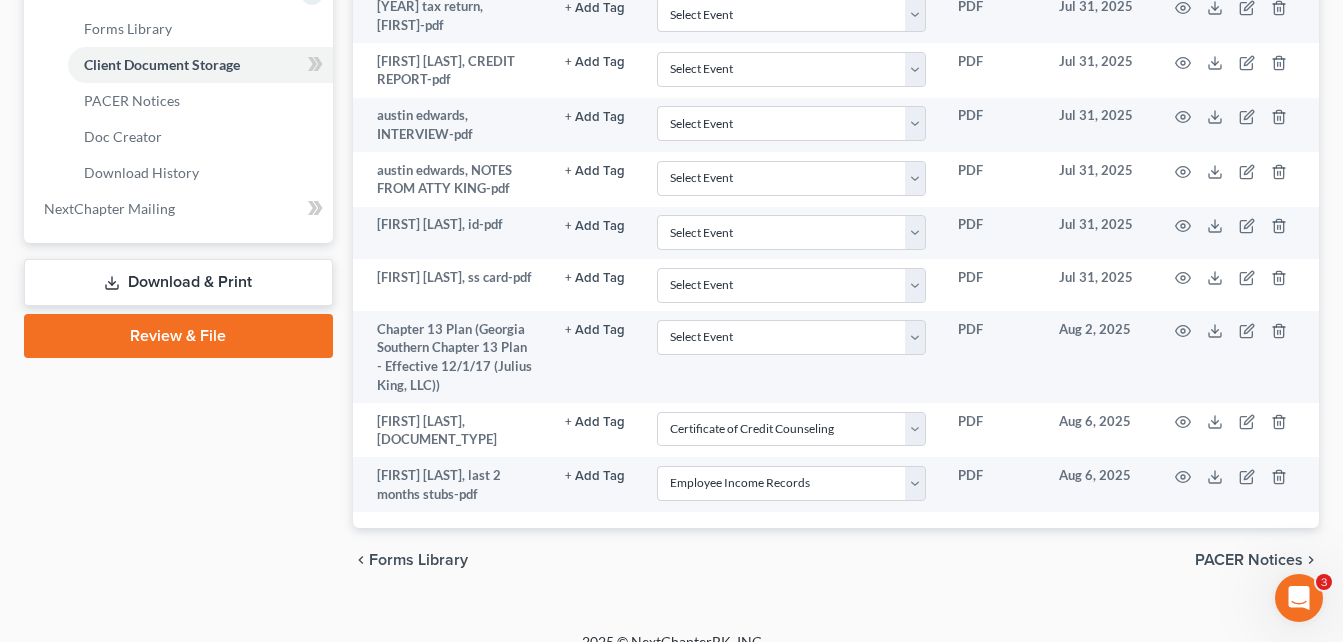 click on "Case Dashboard
Payments
Invoices
Payments
Payments
Credit Report
Client Profile" at bounding box center (178, -49) 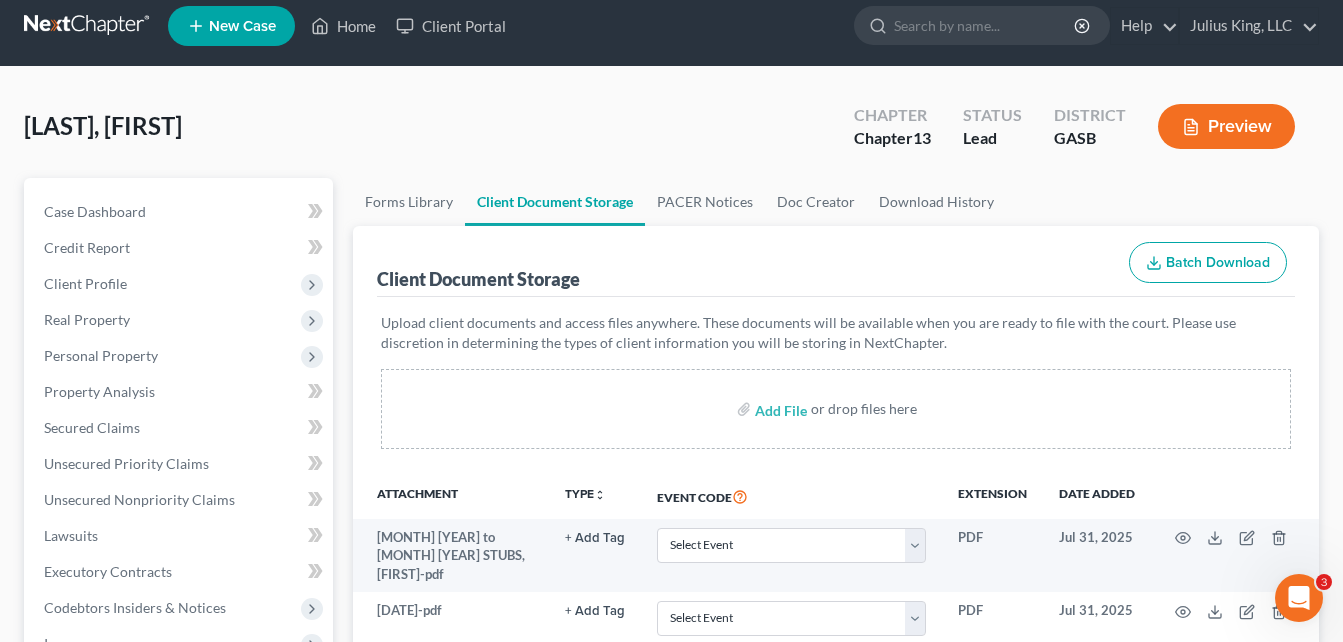 scroll, scrollTop: 0, scrollLeft: 0, axis: both 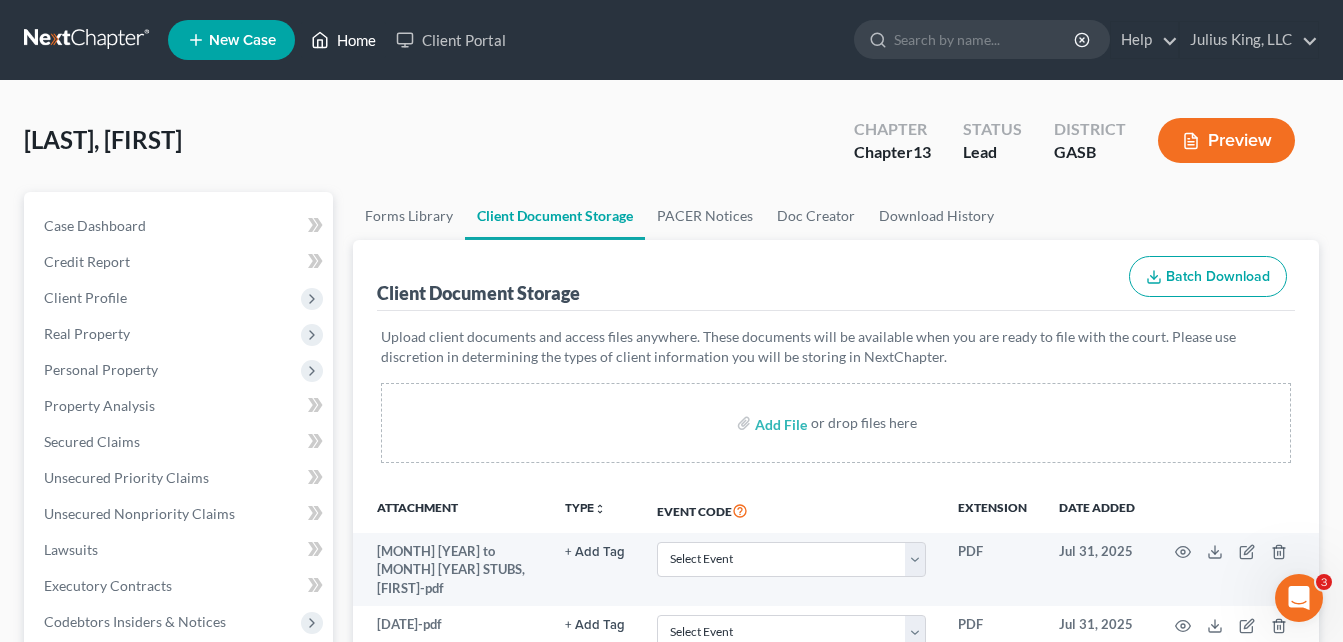 click on "Home" at bounding box center [343, 40] 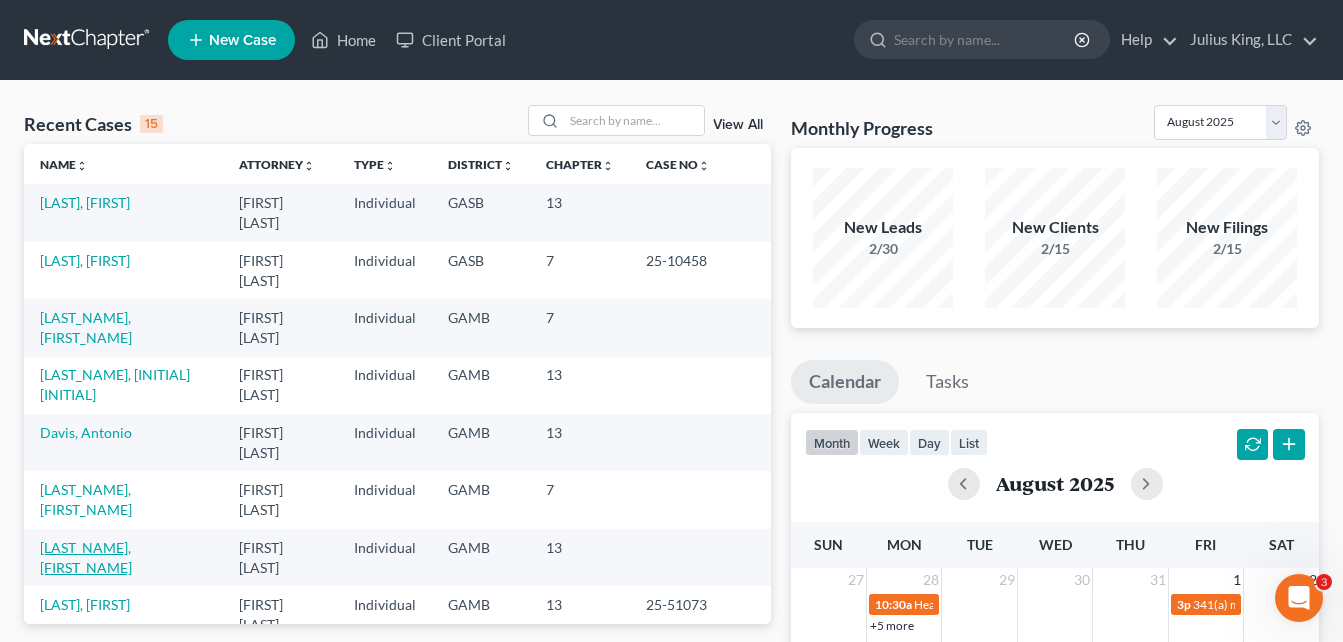 click on "[LAST_NAME], [FIRST_NAME]" at bounding box center (86, 557) 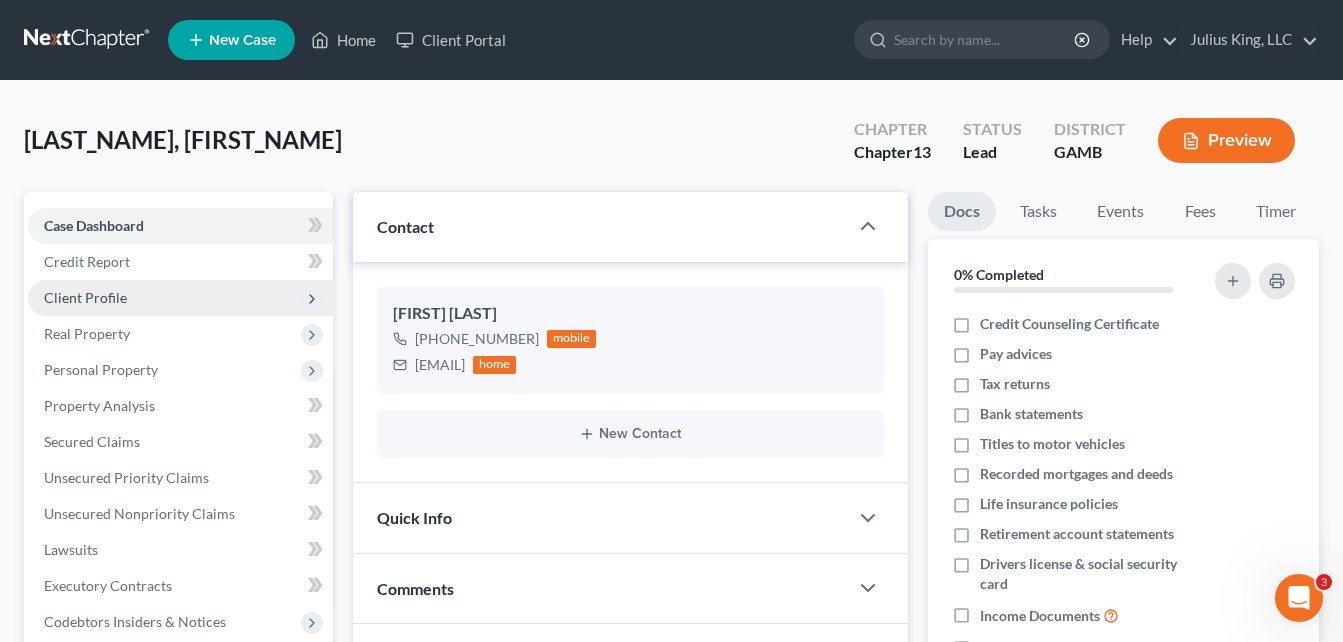 click on "Client Profile" at bounding box center (85, 297) 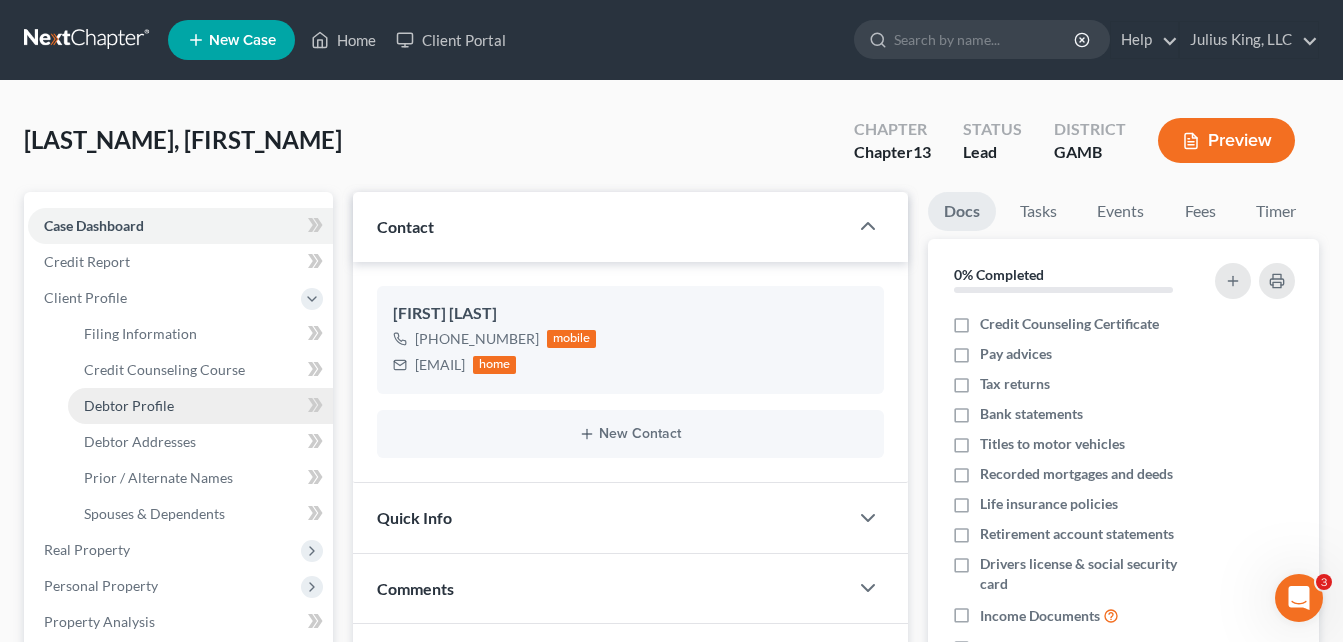 click on "Debtor Profile" at bounding box center (129, 405) 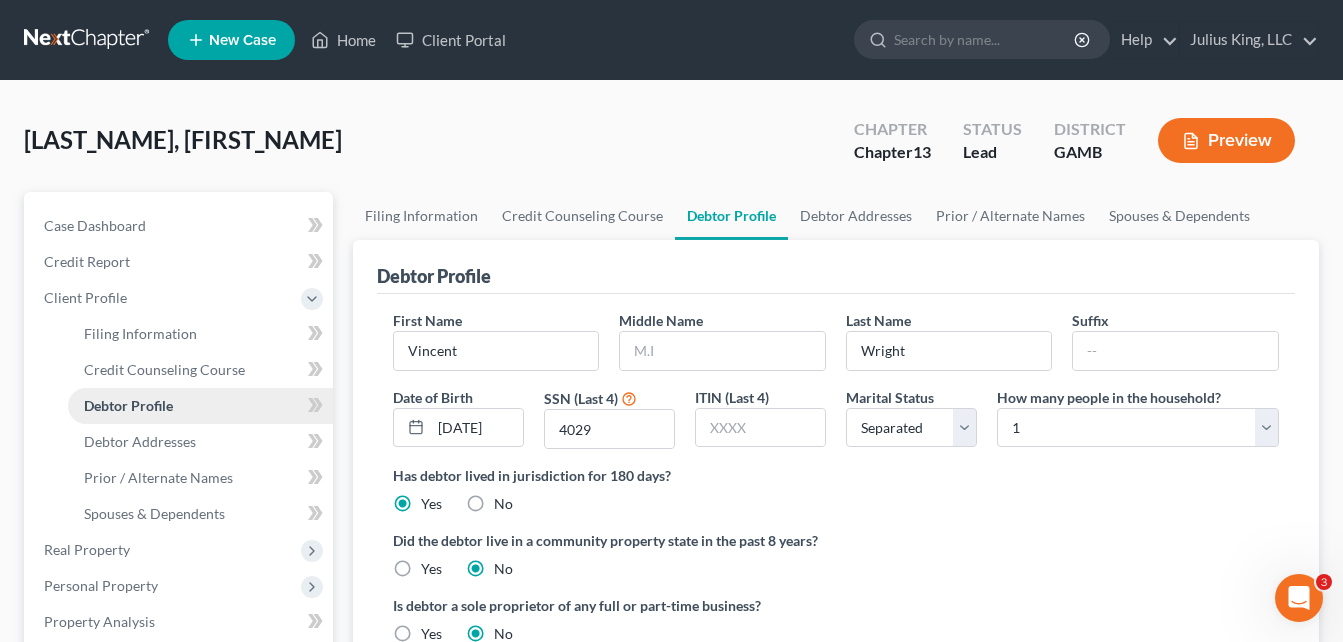 radio on "true" 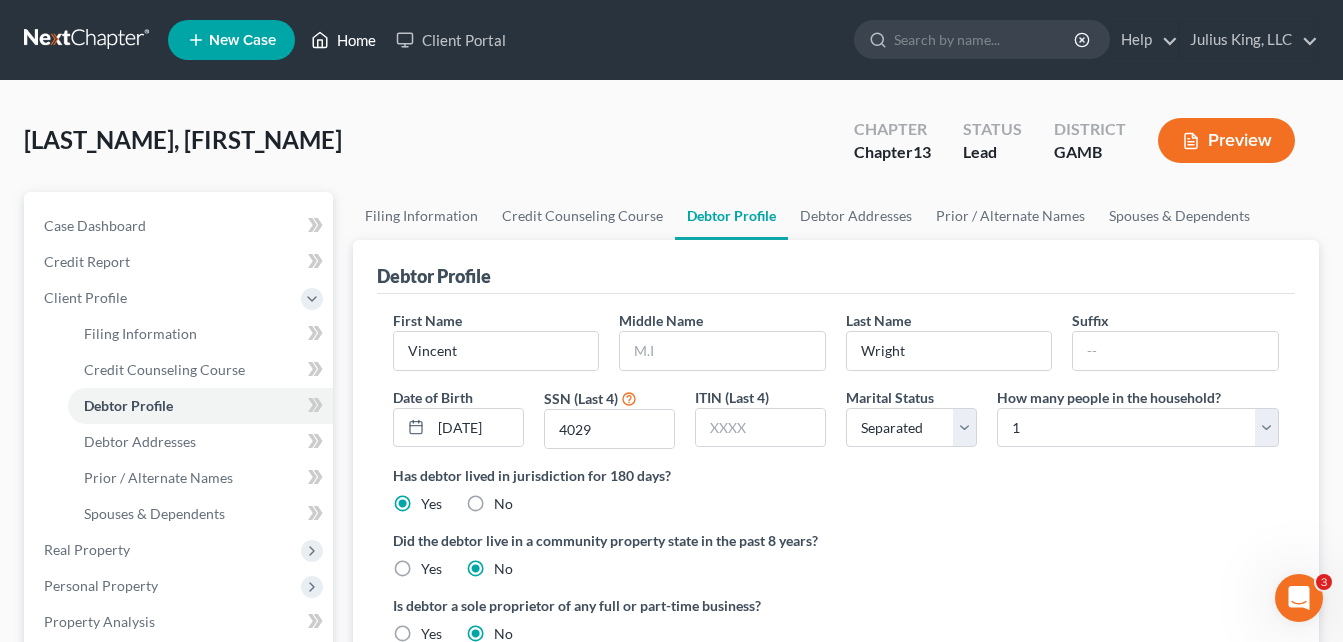 click on "Home" at bounding box center (343, 40) 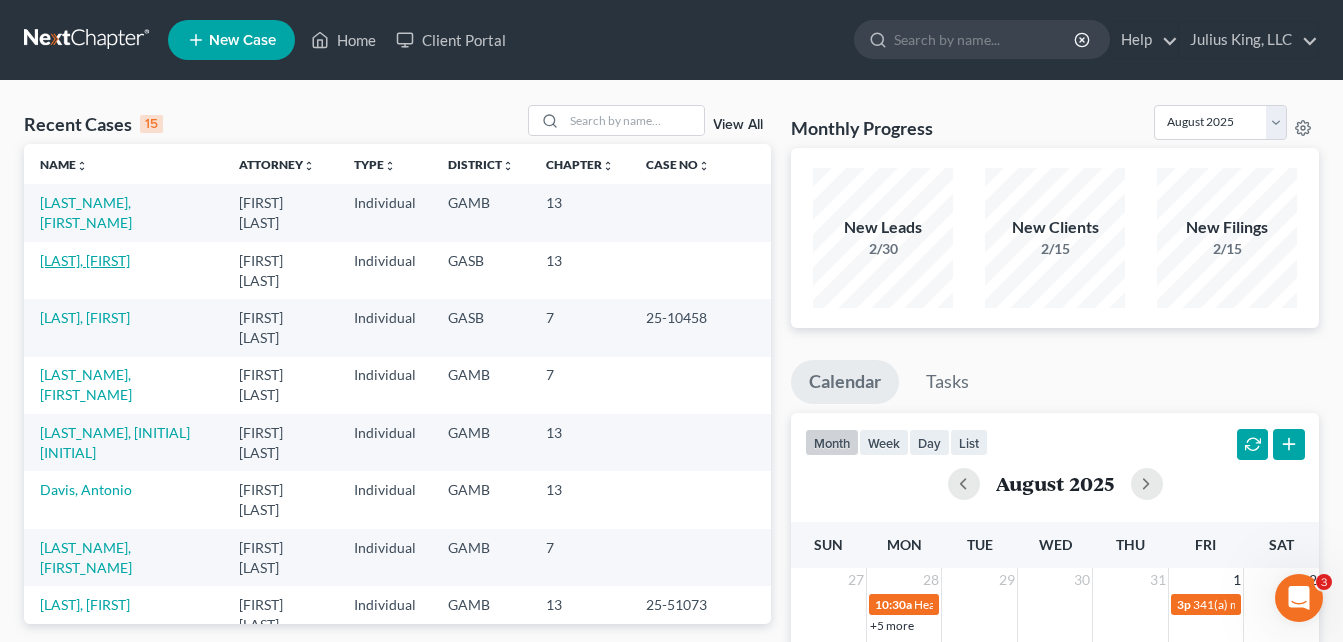 click on "[LAST], [FIRST]" at bounding box center (85, 260) 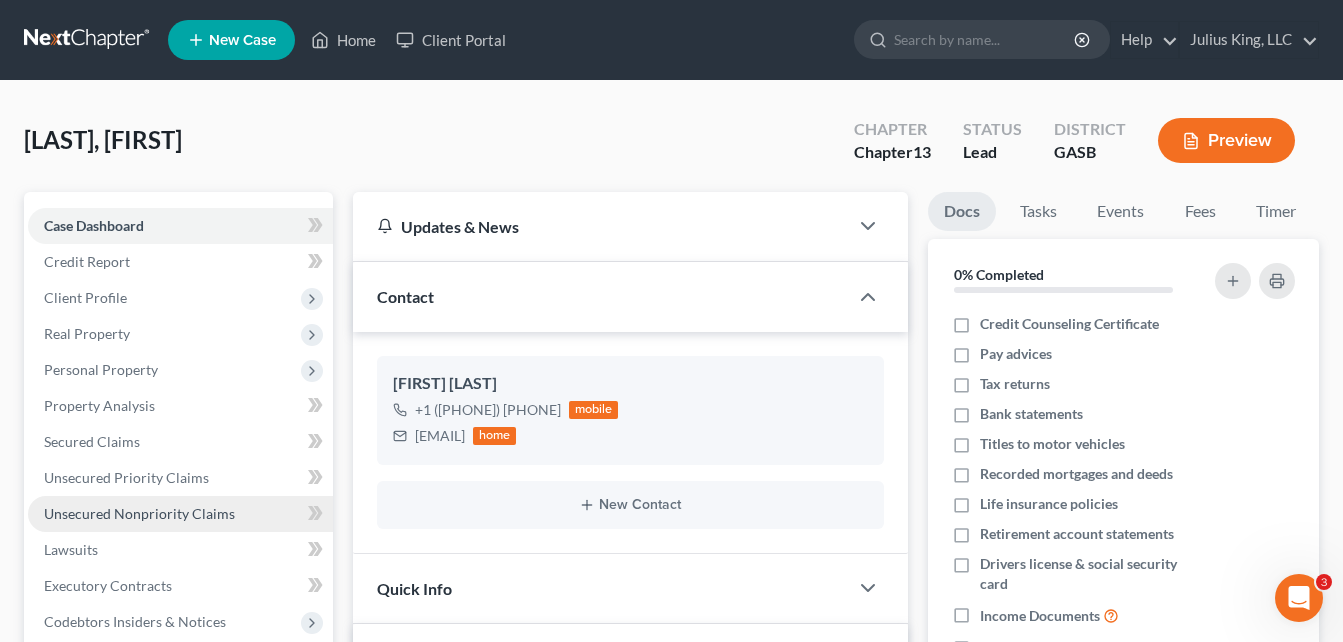click on "Unsecured Nonpriority Claims" at bounding box center [139, 513] 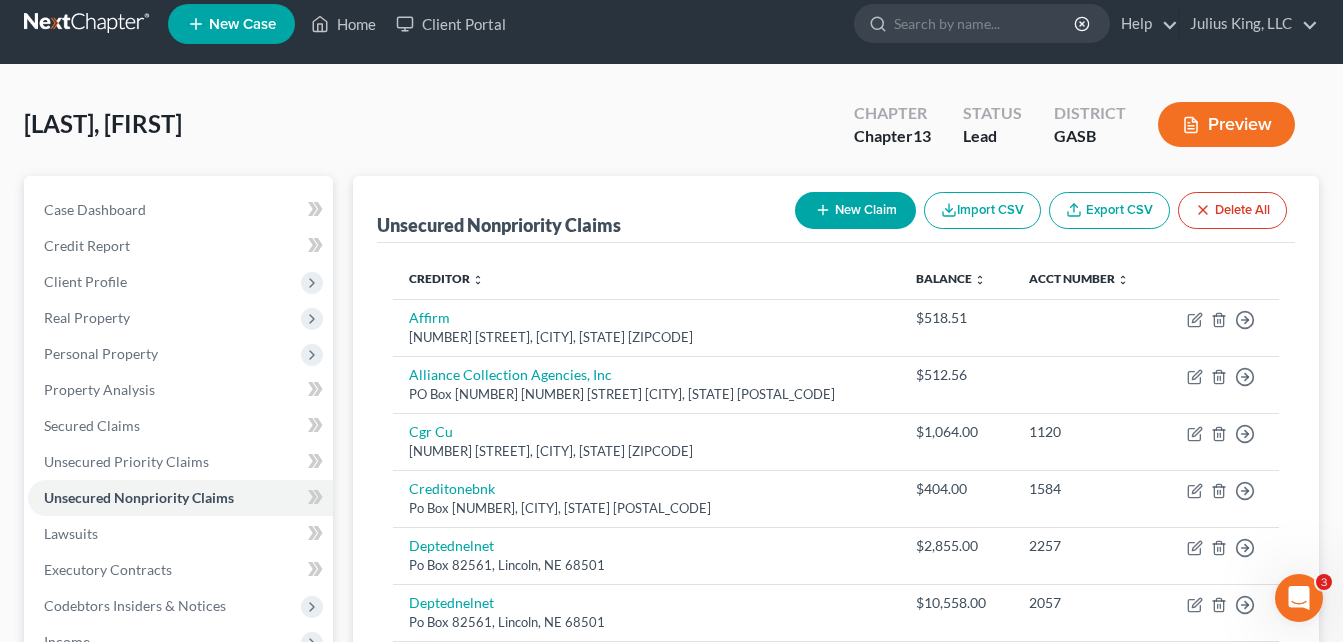scroll, scrollTop: 0, scrollLeft: 0, axis: both 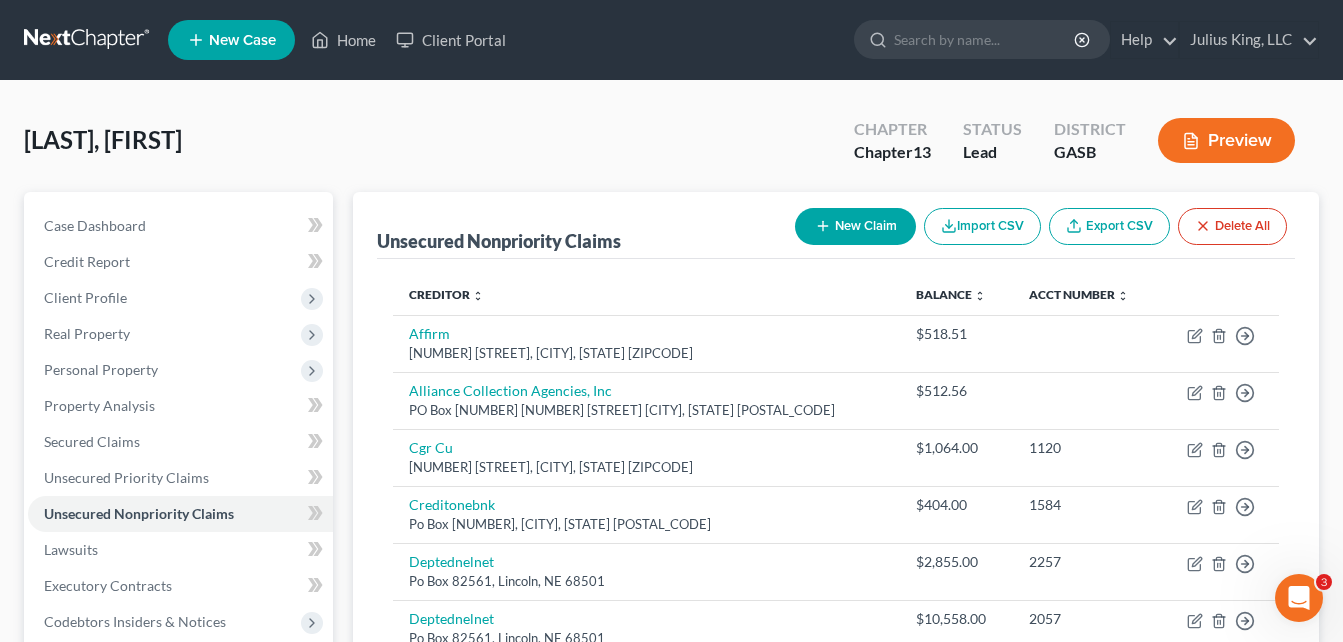click on "New Claim" at bounding box center [855, 226] 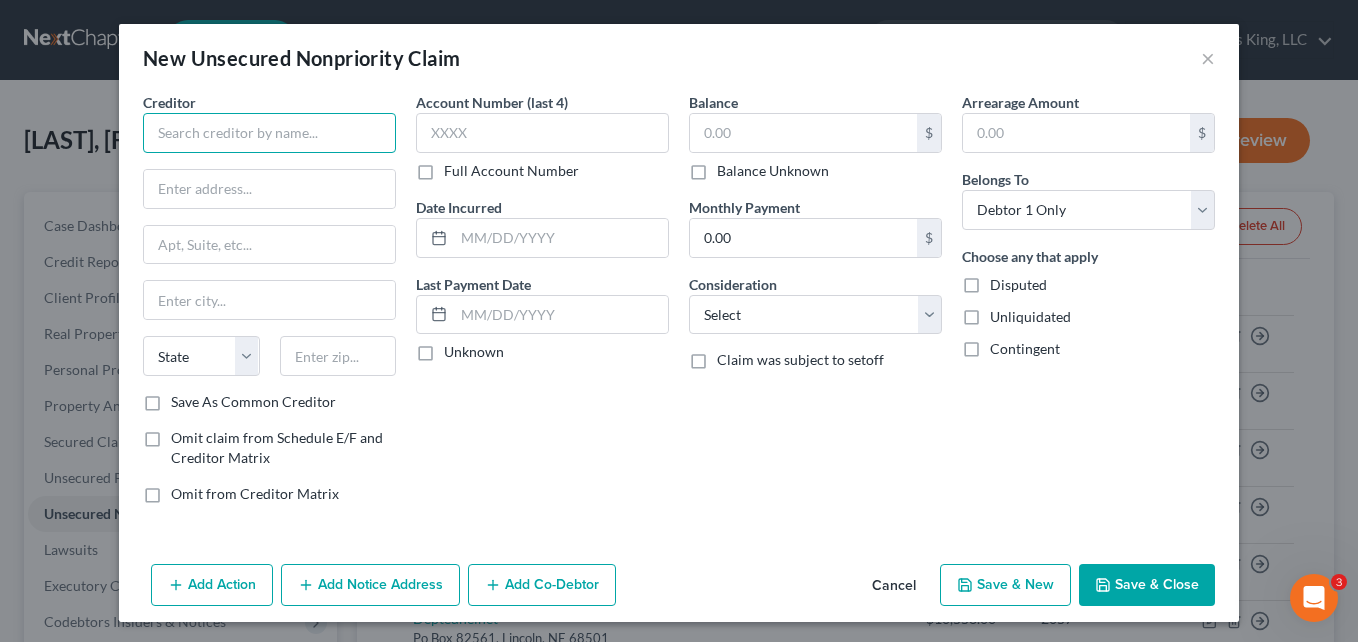 click at bounding box center (269, 133) 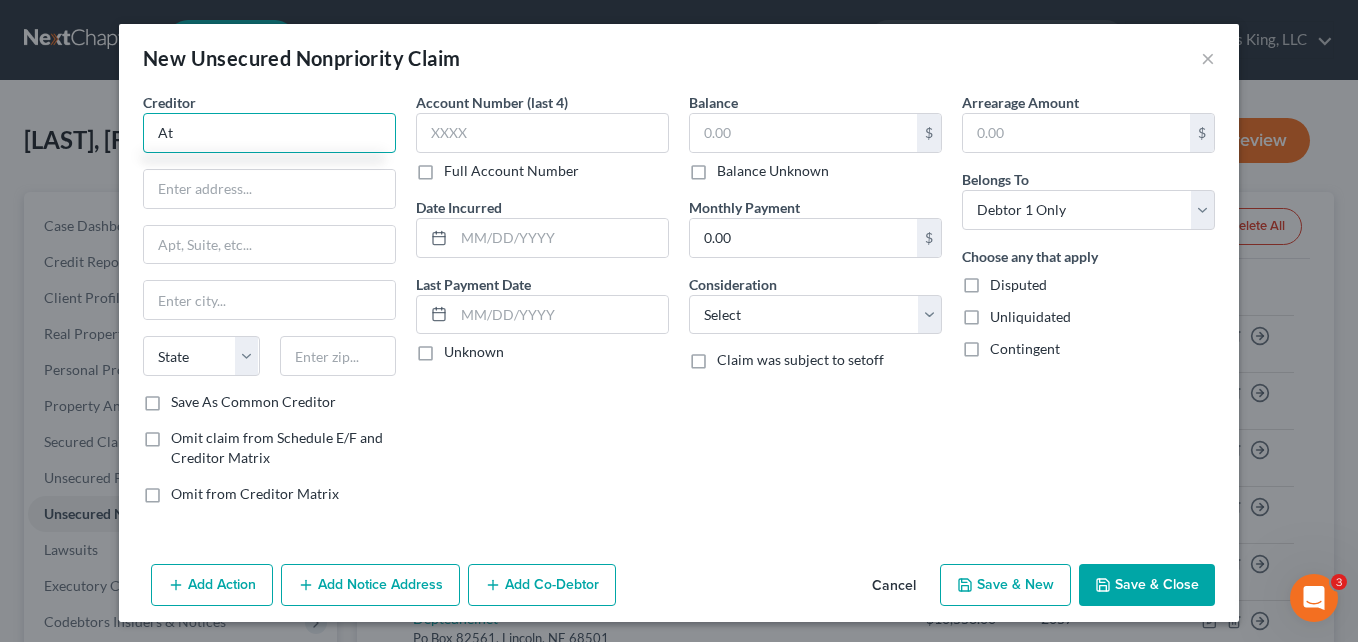 type on "A" 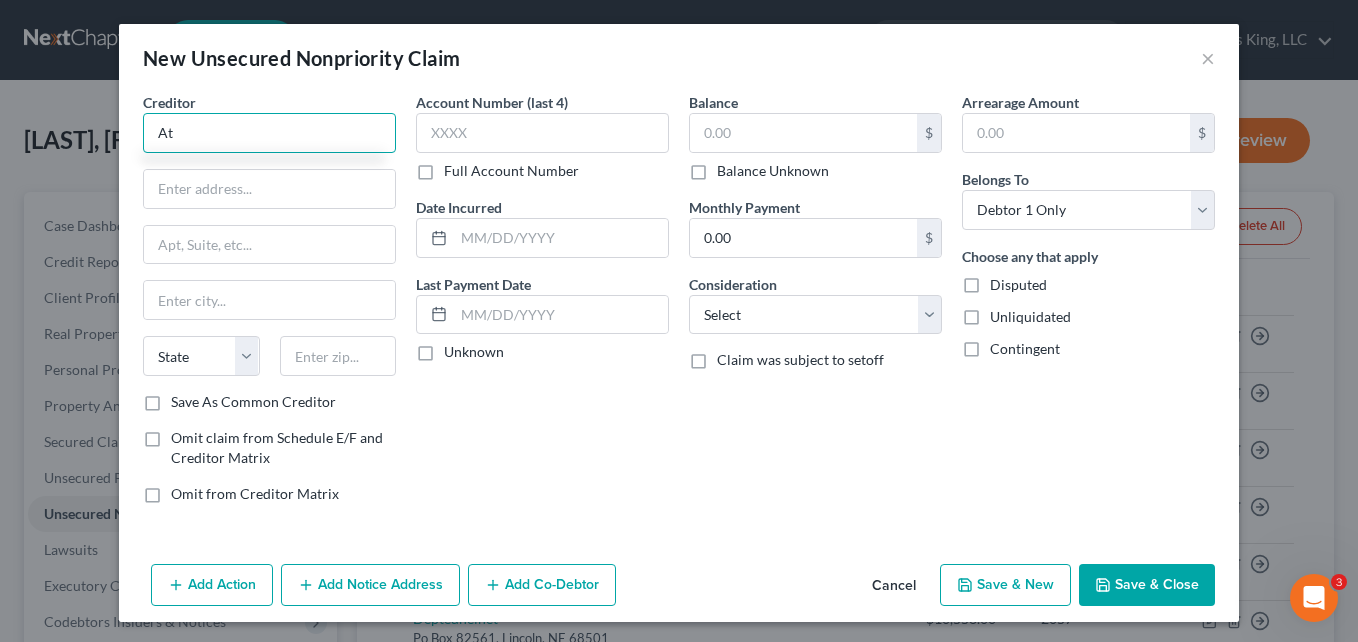 type on "A" 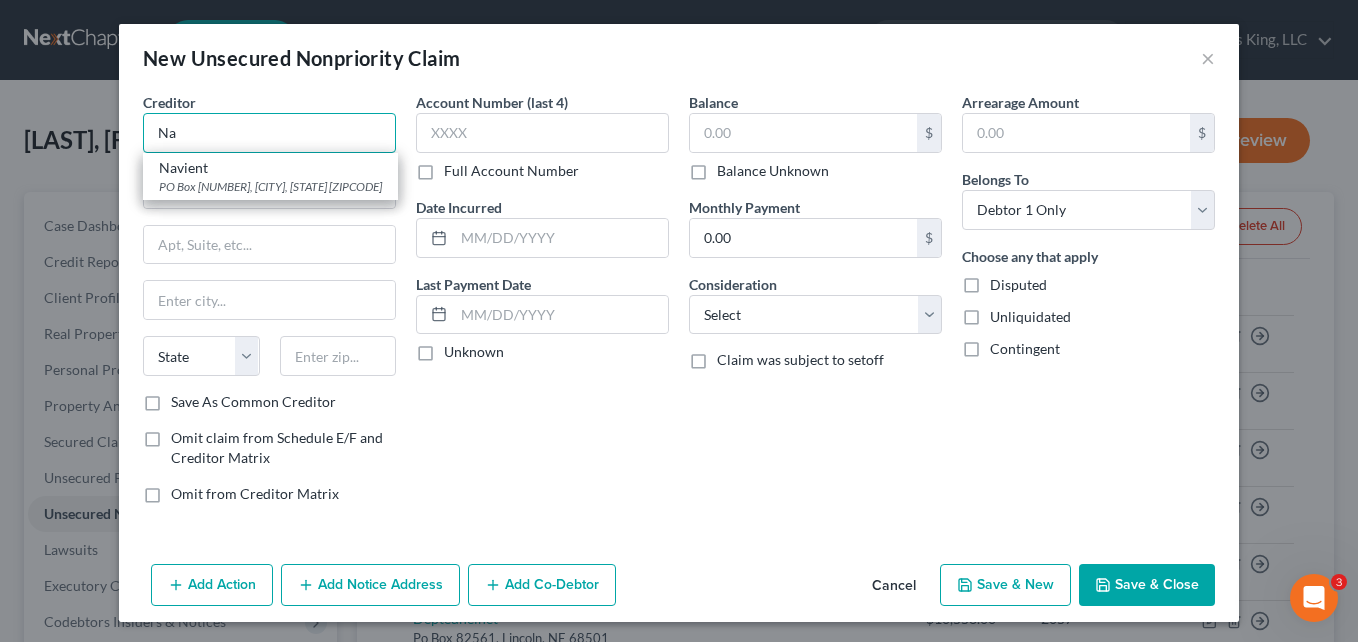 type on "N" 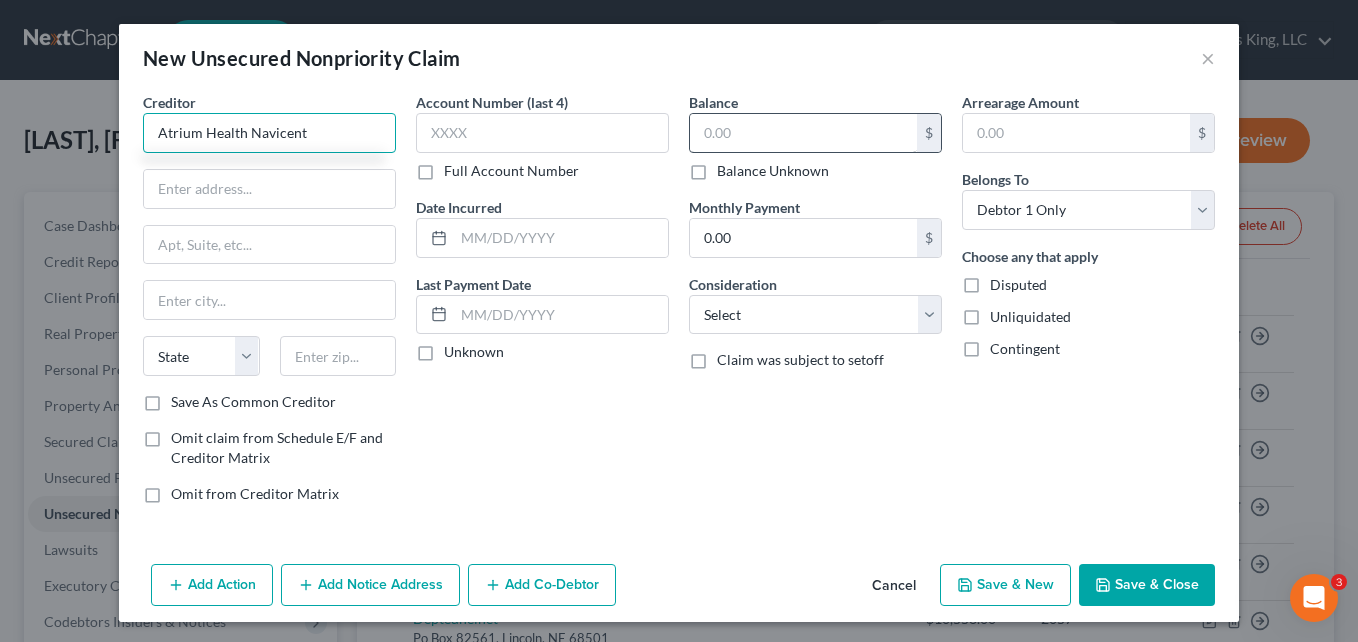 type on "Atrium Health Navicent" 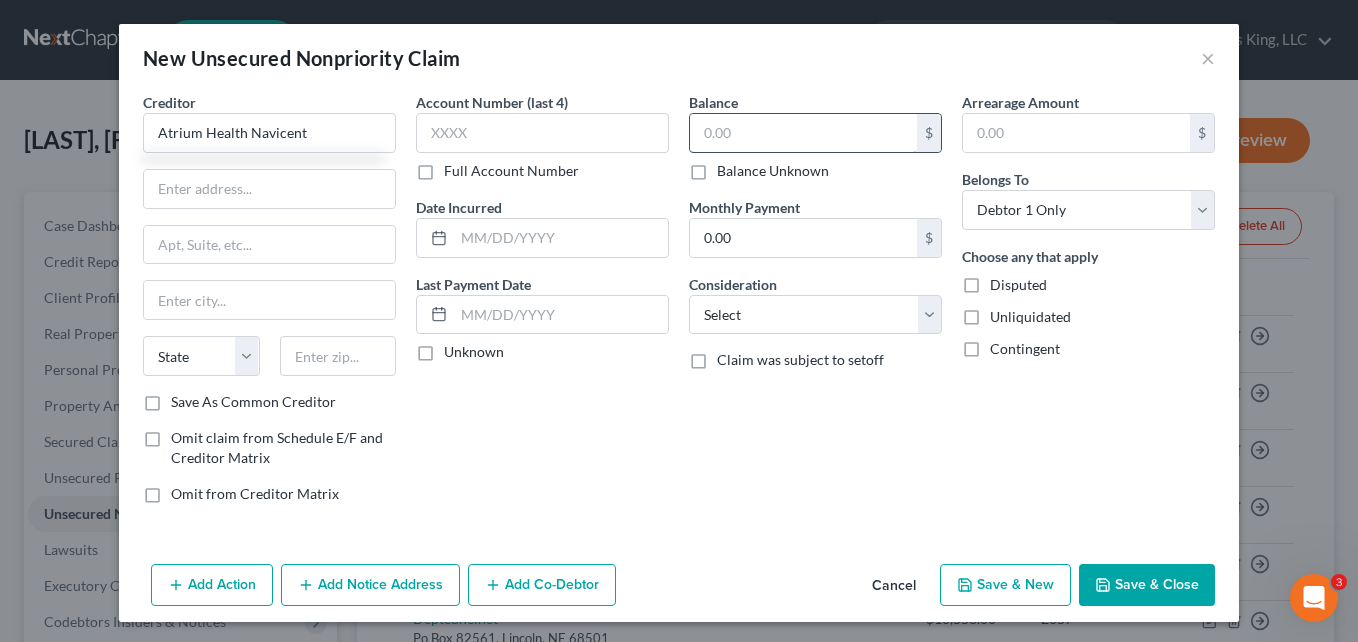 click at bounding box center (803, 133) 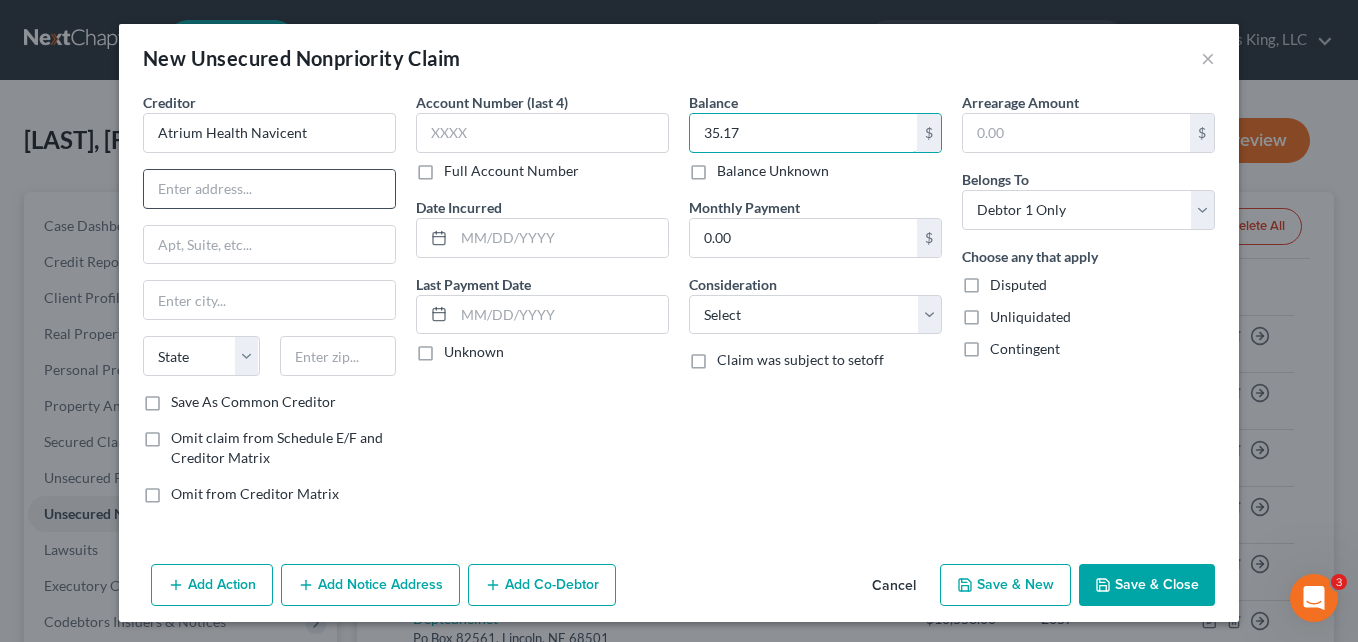 type on "35.17" 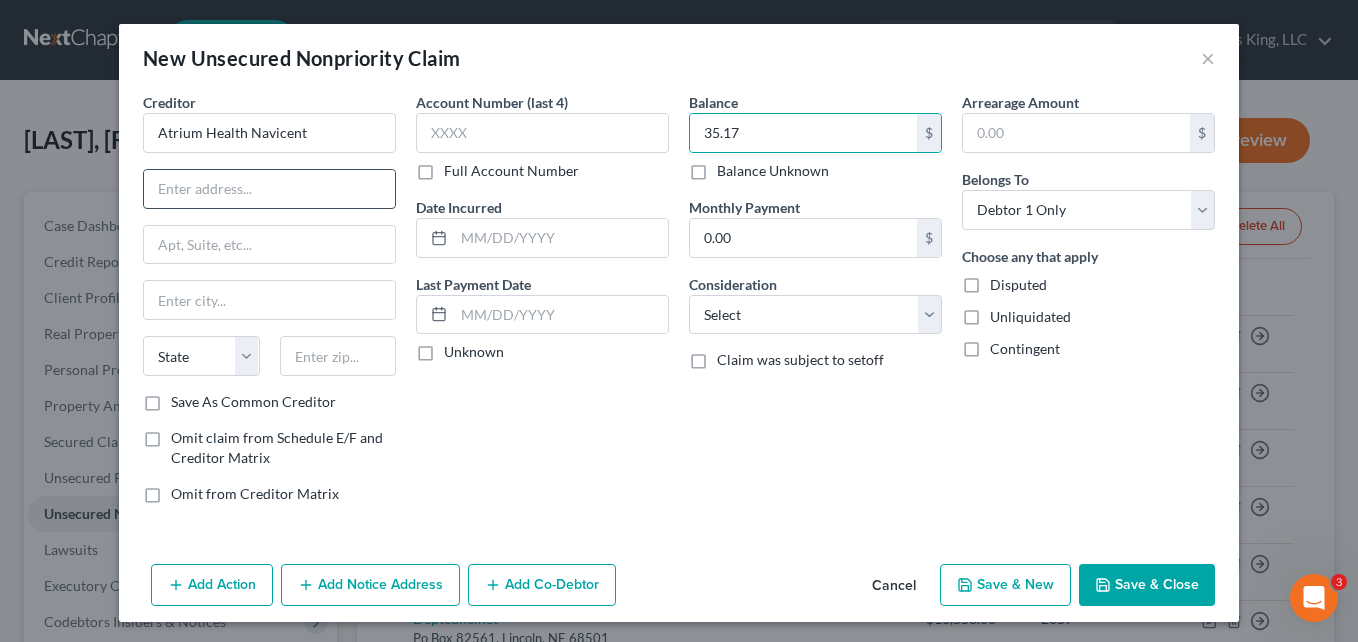click at bounding box center (269, 189) 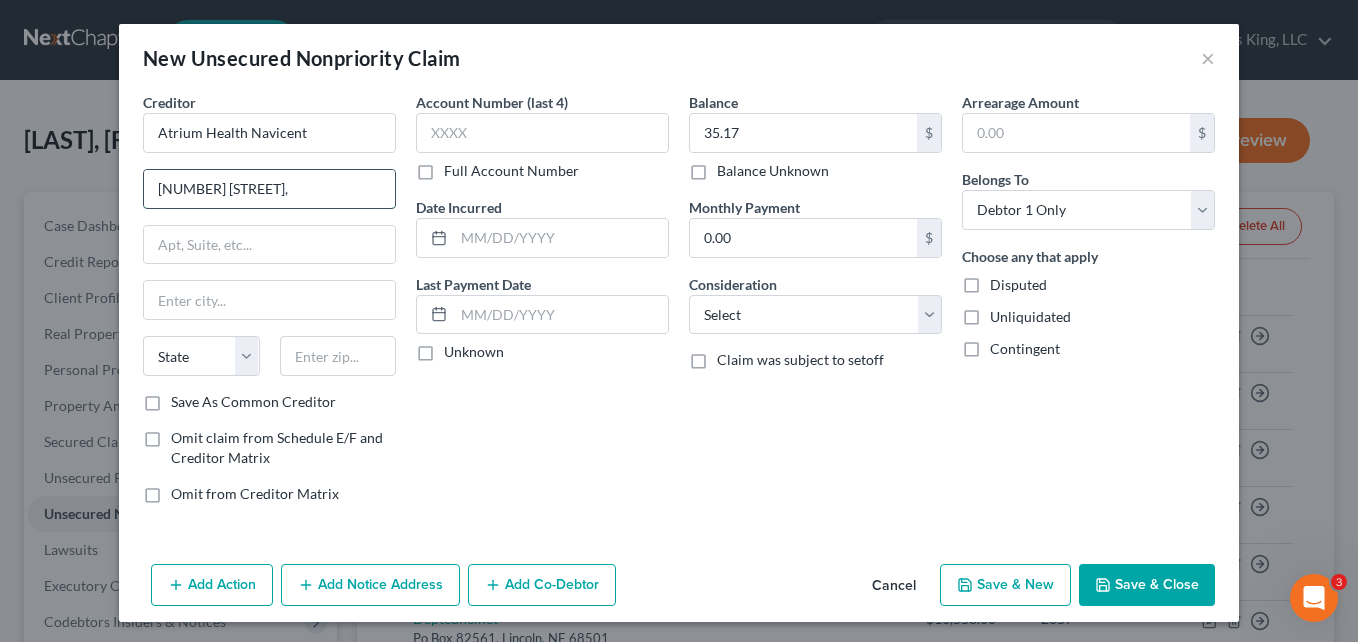 type on "[NUMBER] [STREET]," 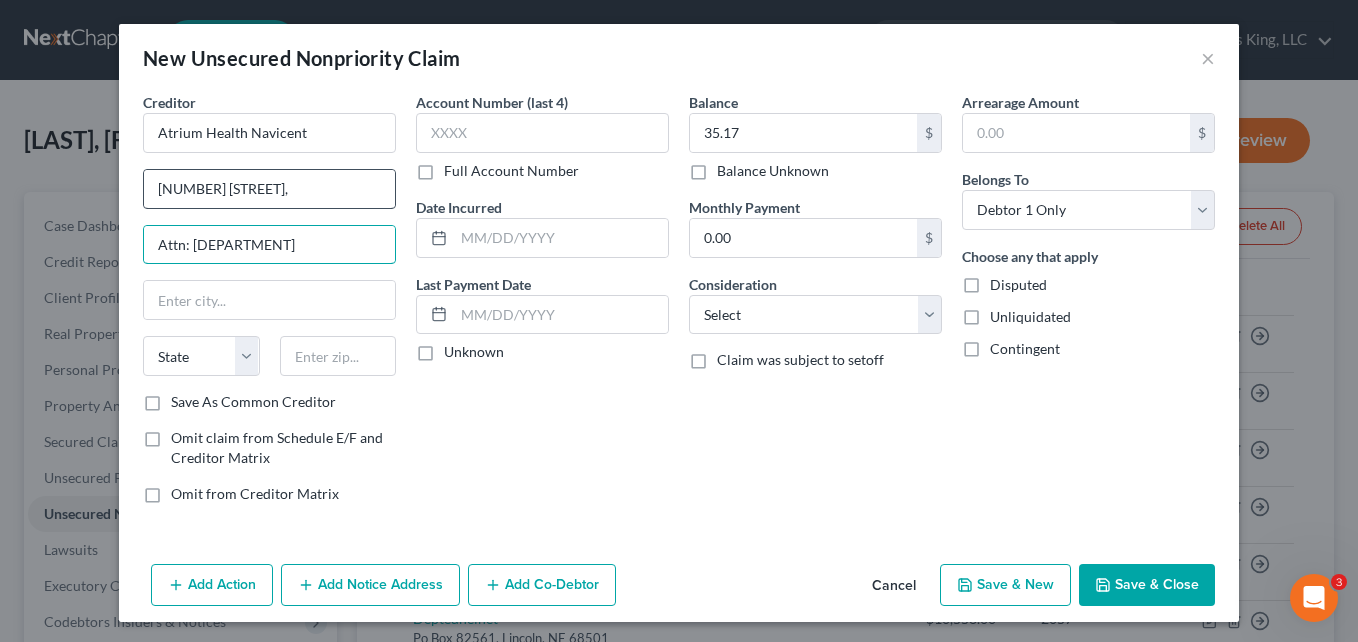 type on "Attn: [DEPARTMENT]" 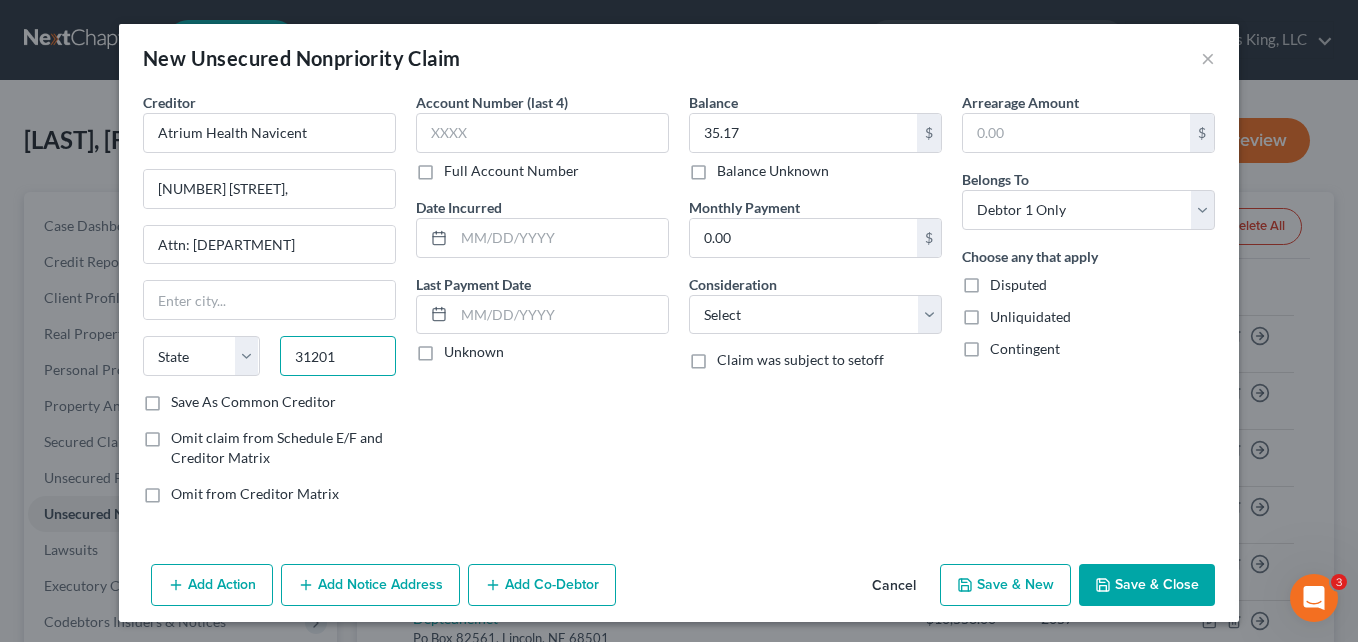 type on "31201" 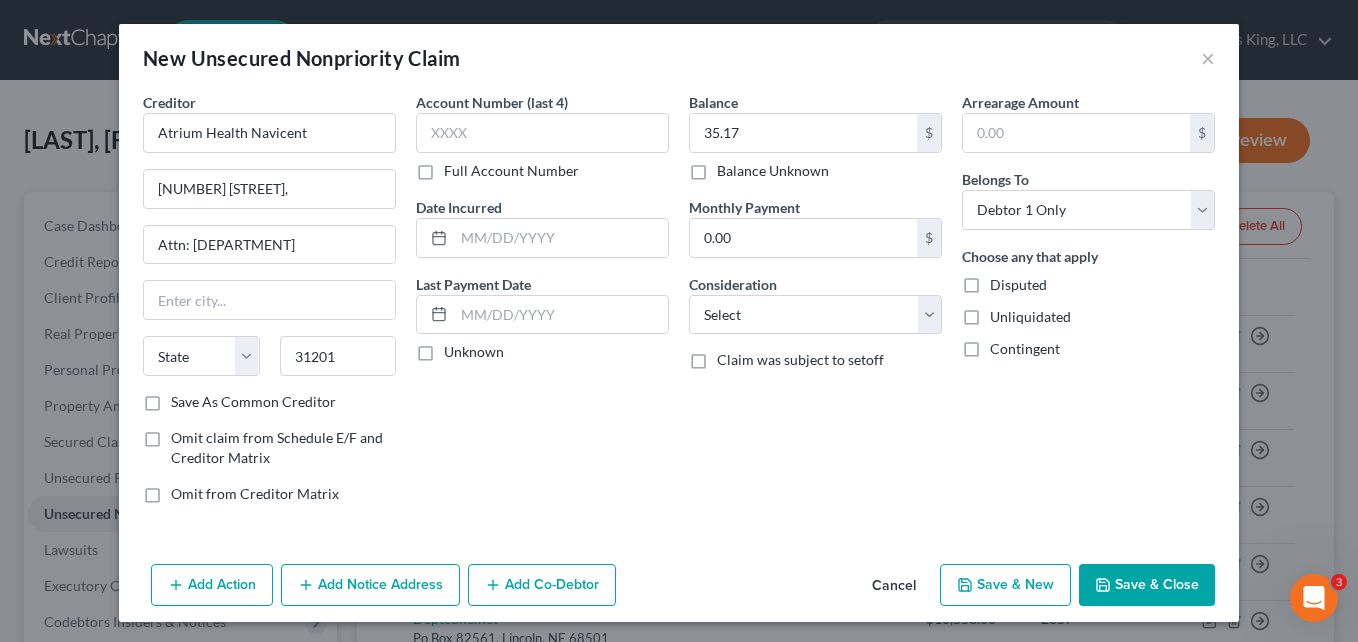 click on "Account Number (last 4)
Full Account Number
Date Incurred         Last Payment Date         Unknown" at bounding box center [542, 306] 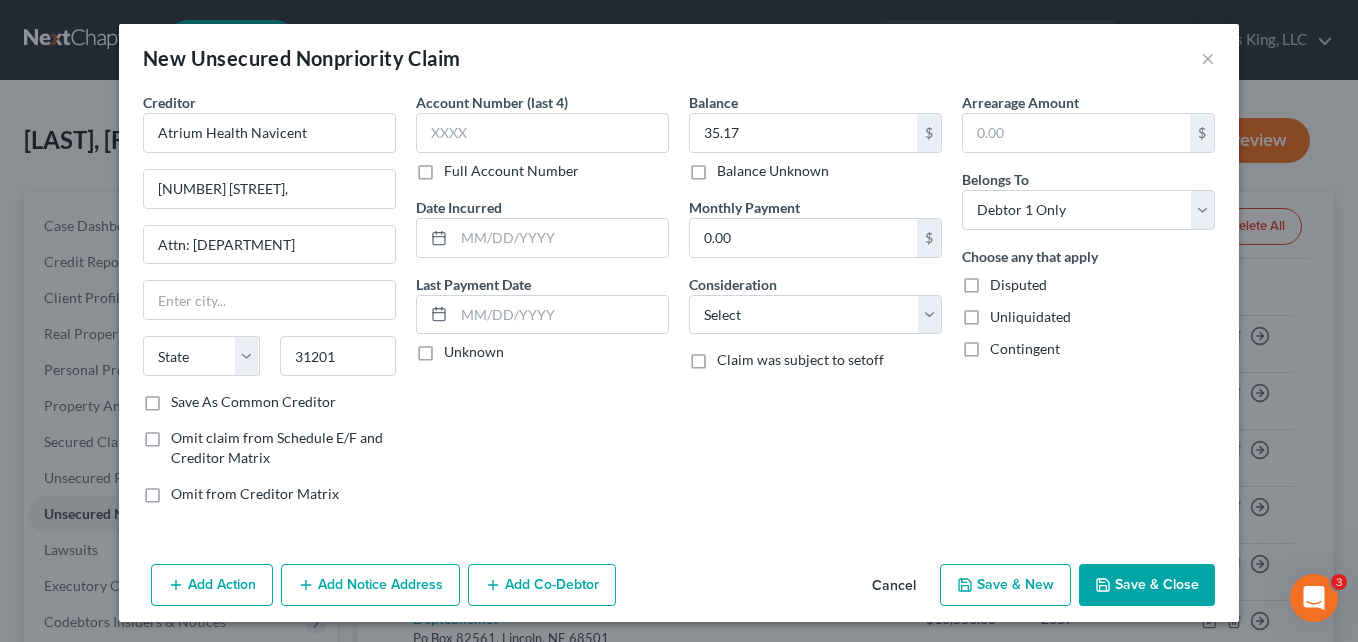 type on "Macon" 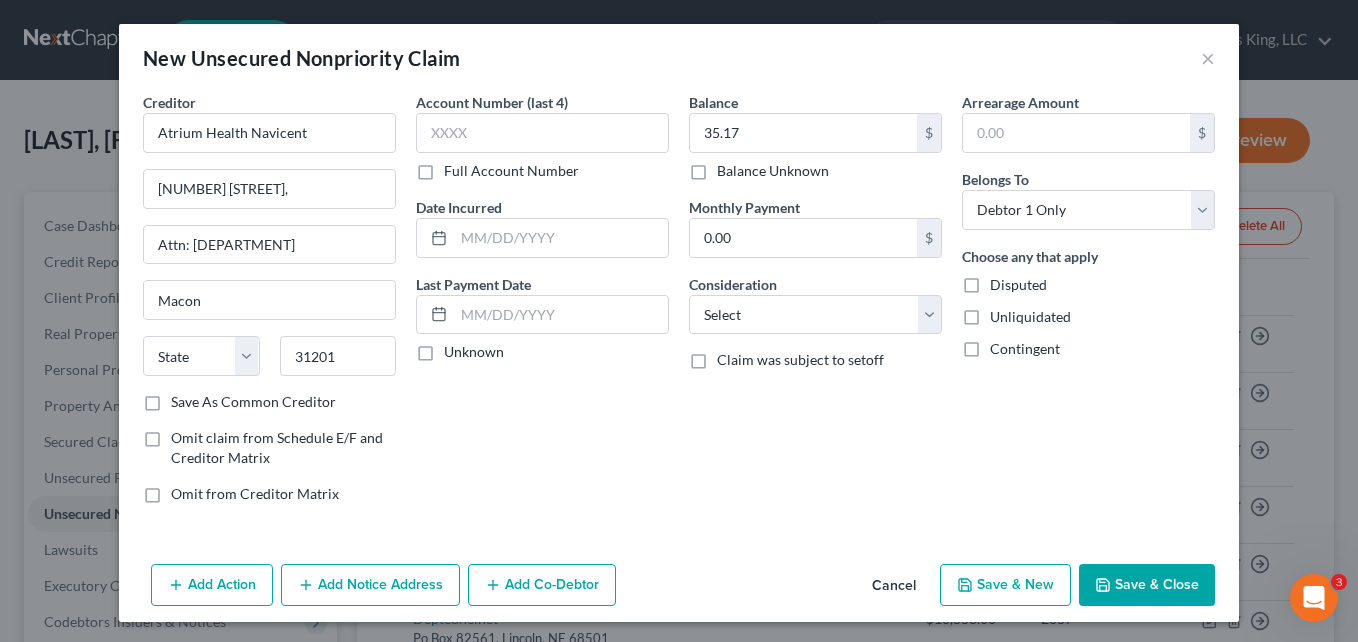 select on "10" 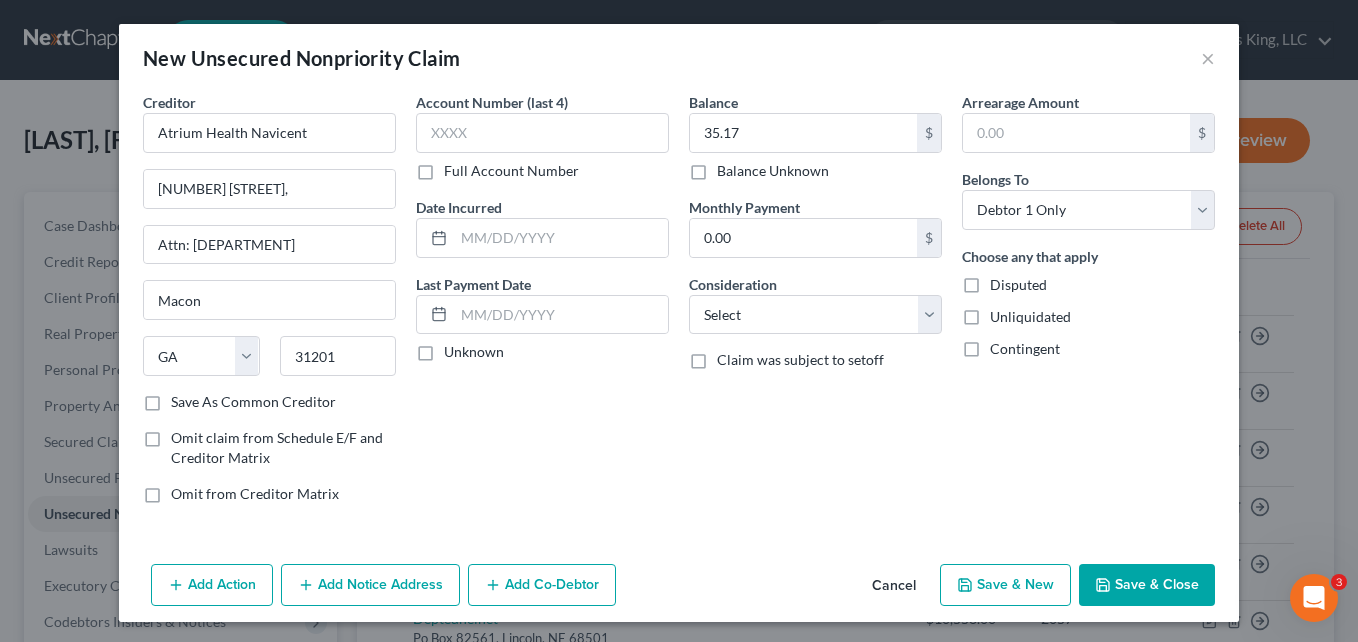 click on "Save & Close" at bounding box center (1147, 585) 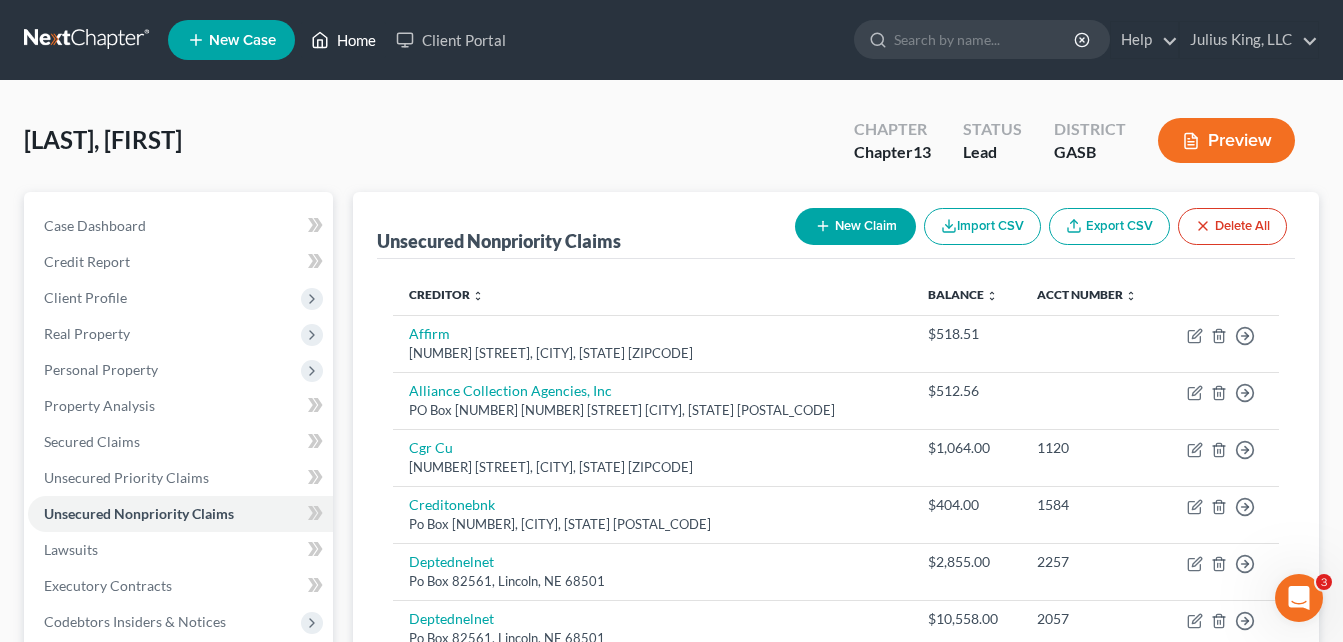 click on "Home" at bounding box center [343, 40] 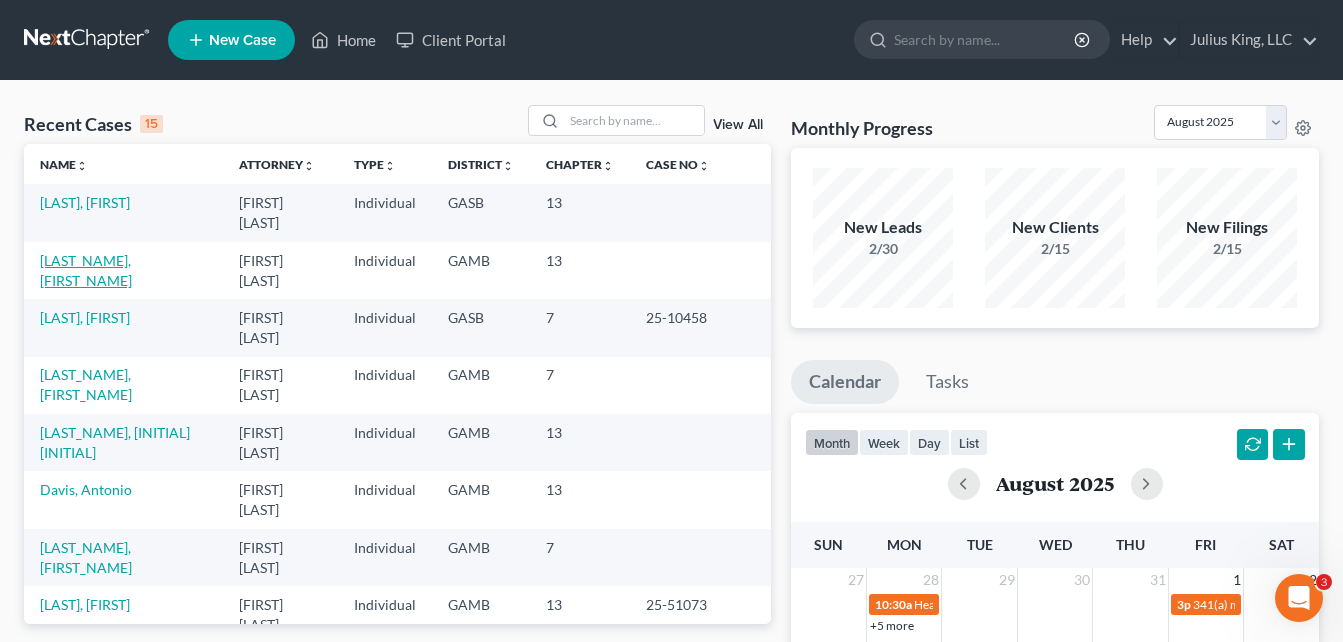 click on "[LAST_NAME], [FIRST_NAME]" at bounding box center [86, 270] 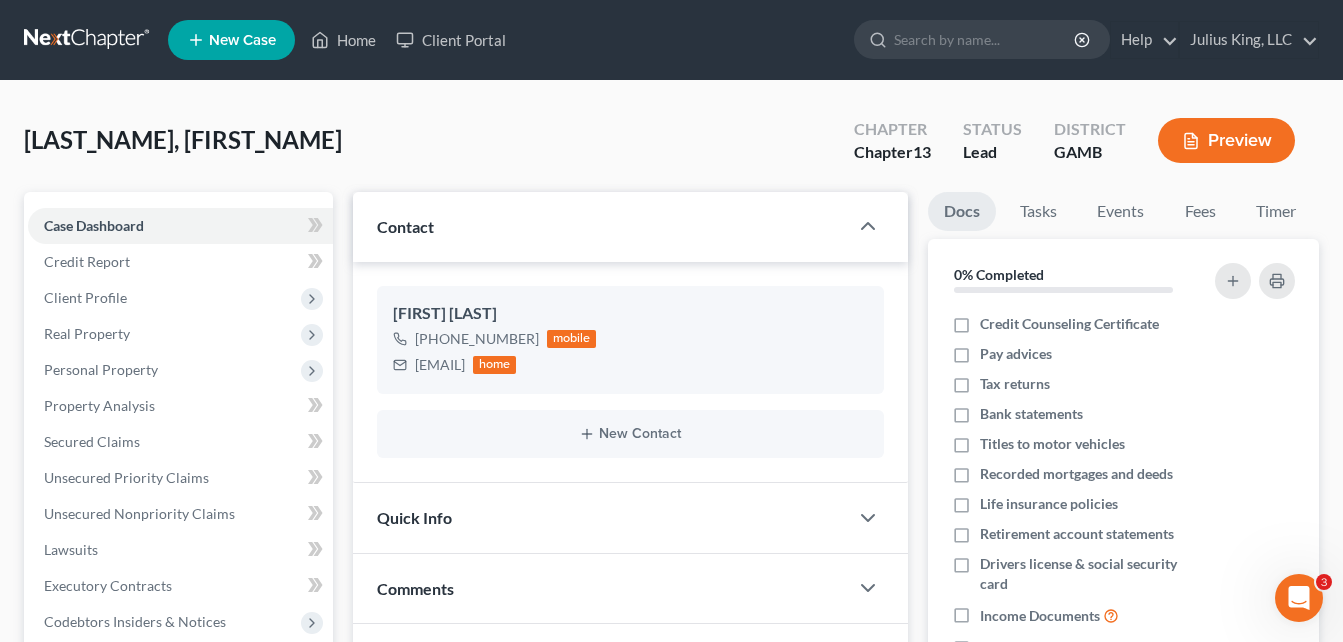click on "[LAST], [FIRST] Upgraded Chapter Chapter 13 Status Lead District GAMB Preview" at bounding box center [671, 148] 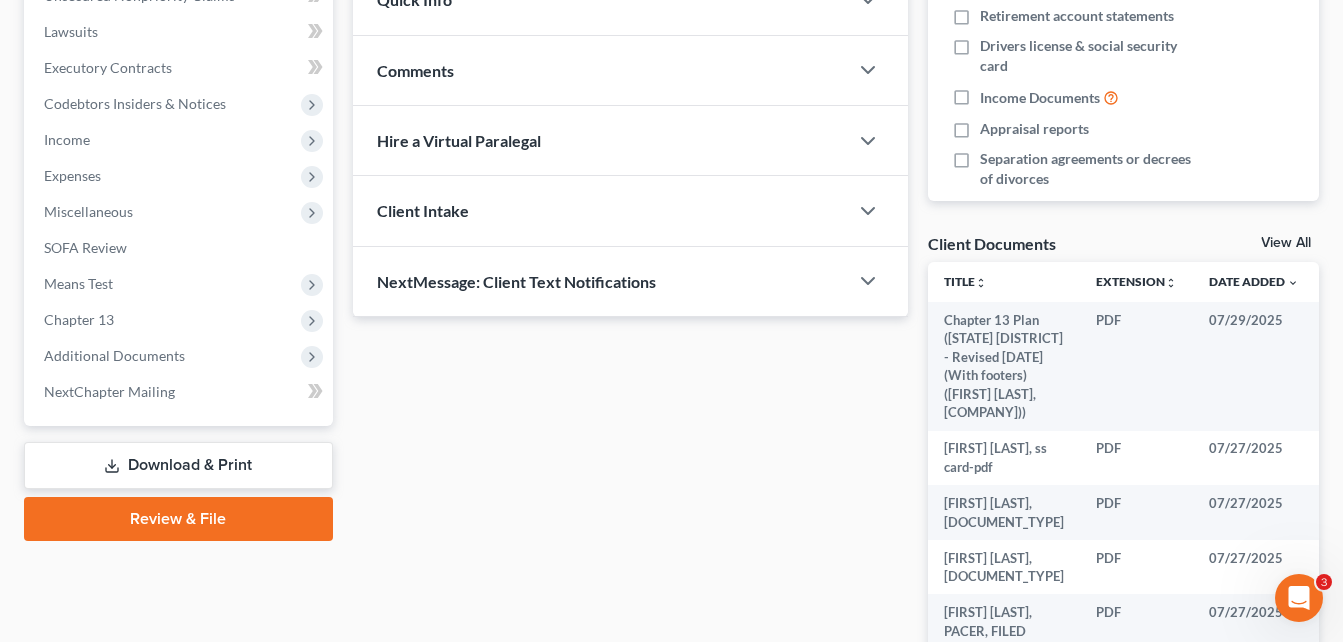 scroll, scrollTop: 520, scrollLeft: 0, axis: vertical 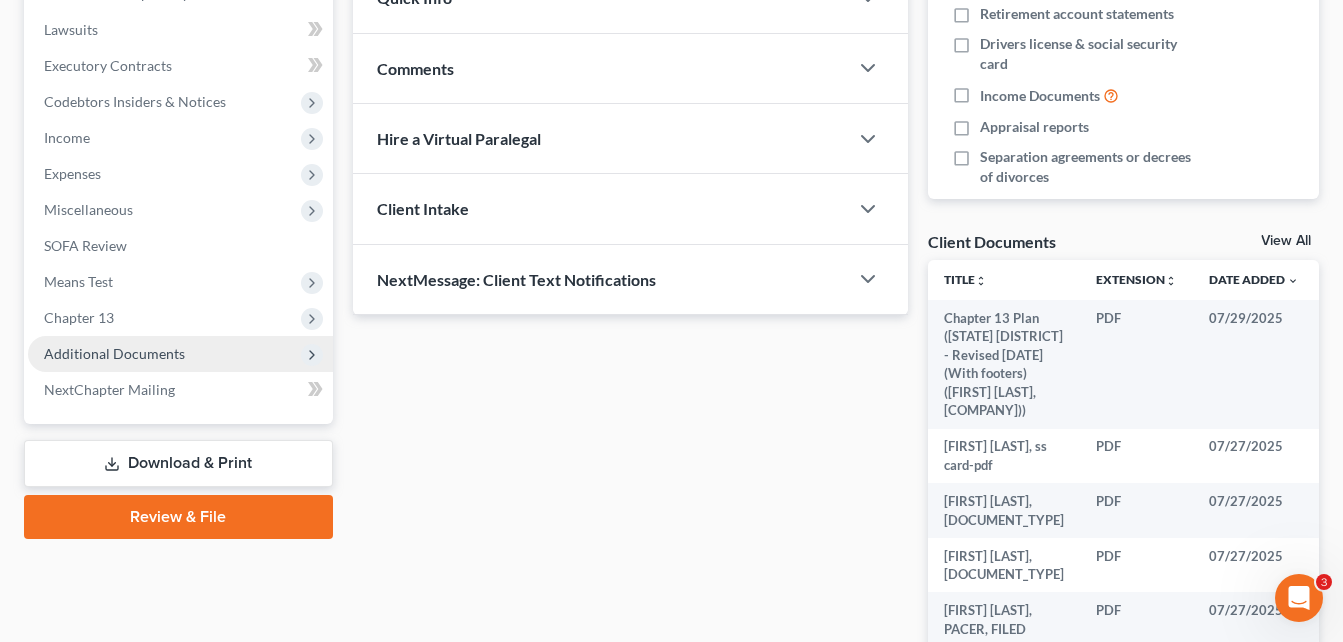 click on "Additional Documents" at bounding box center [114, 353] 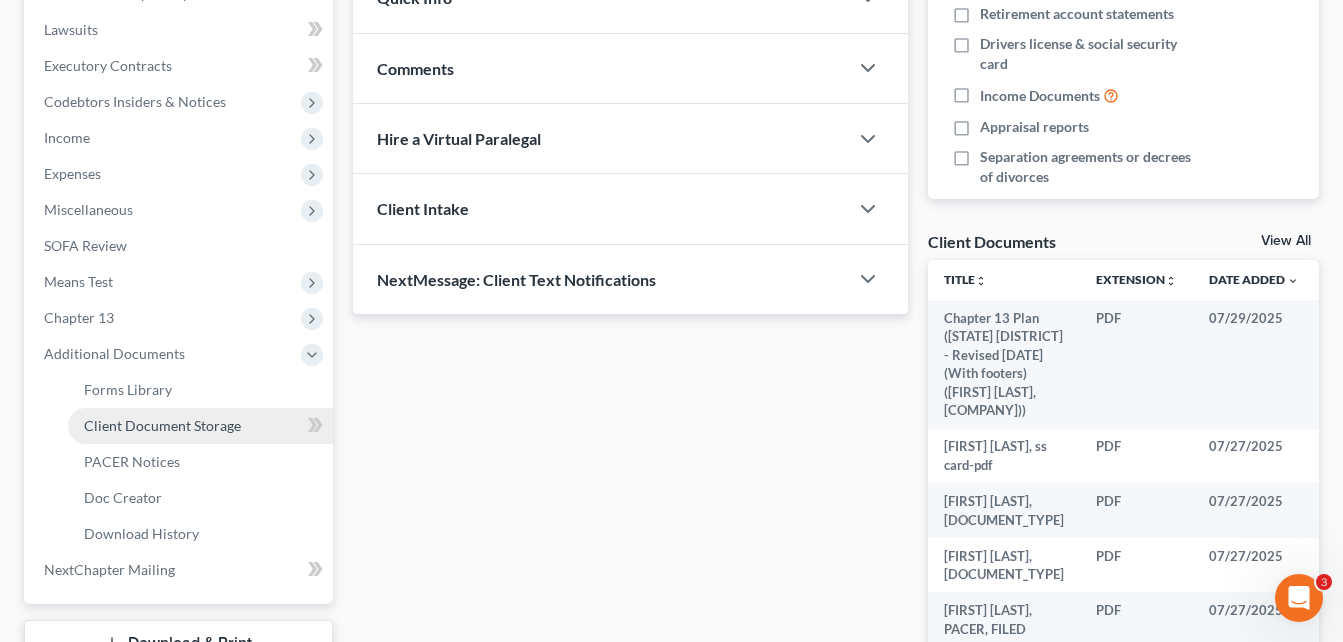 click on "Client Document Storage" at bounding box center (162, 425) 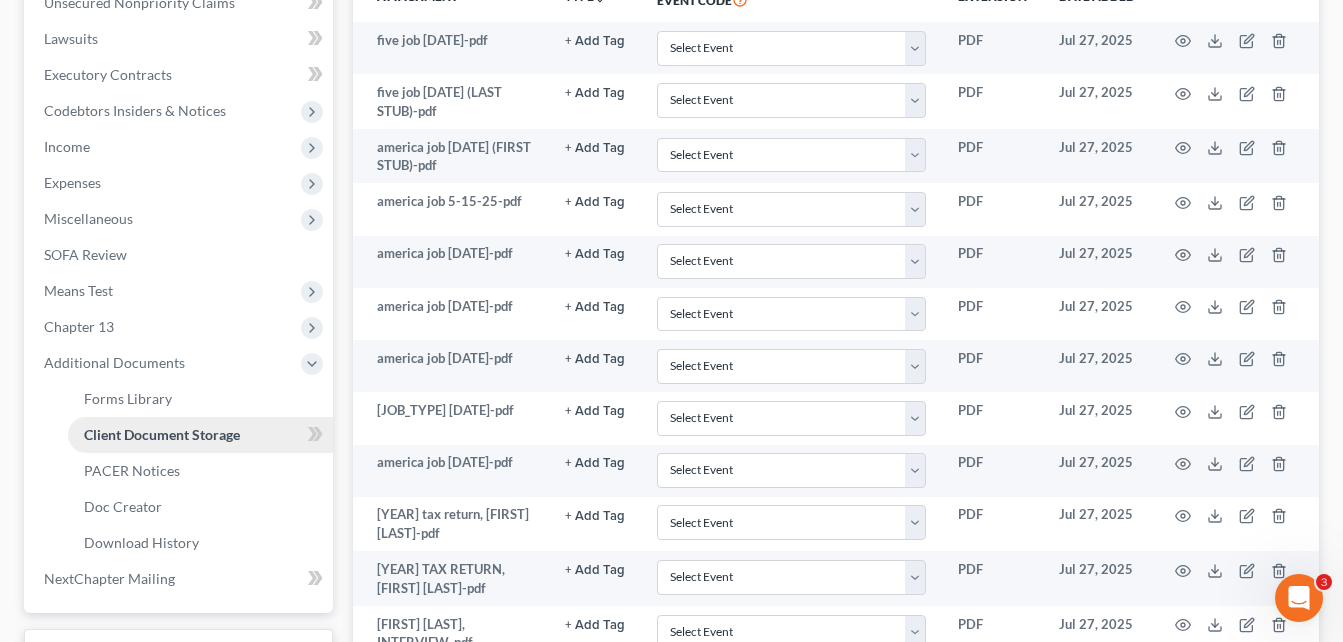 scroll, scrollTop: 0, scrollLeft: 0, axis: both 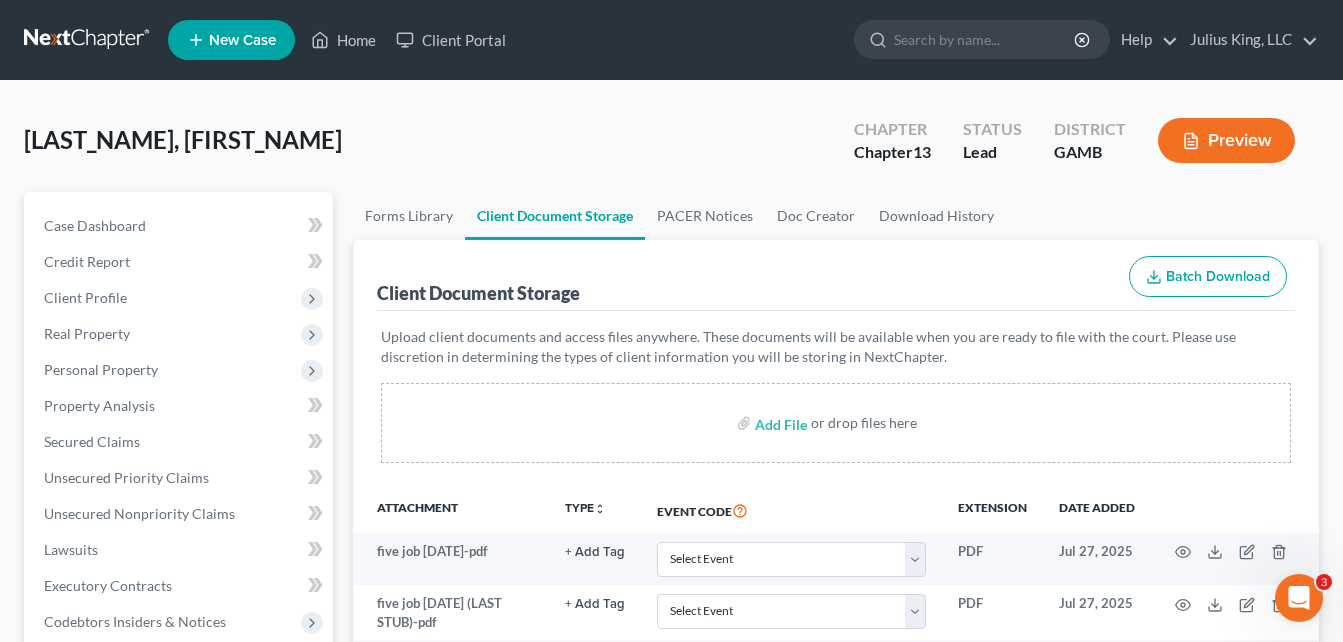 click on "Case Dashboard
Payments
Invoices
Payments
Payments
Credit Report
Client Profile" at bounding box center [178, 912] 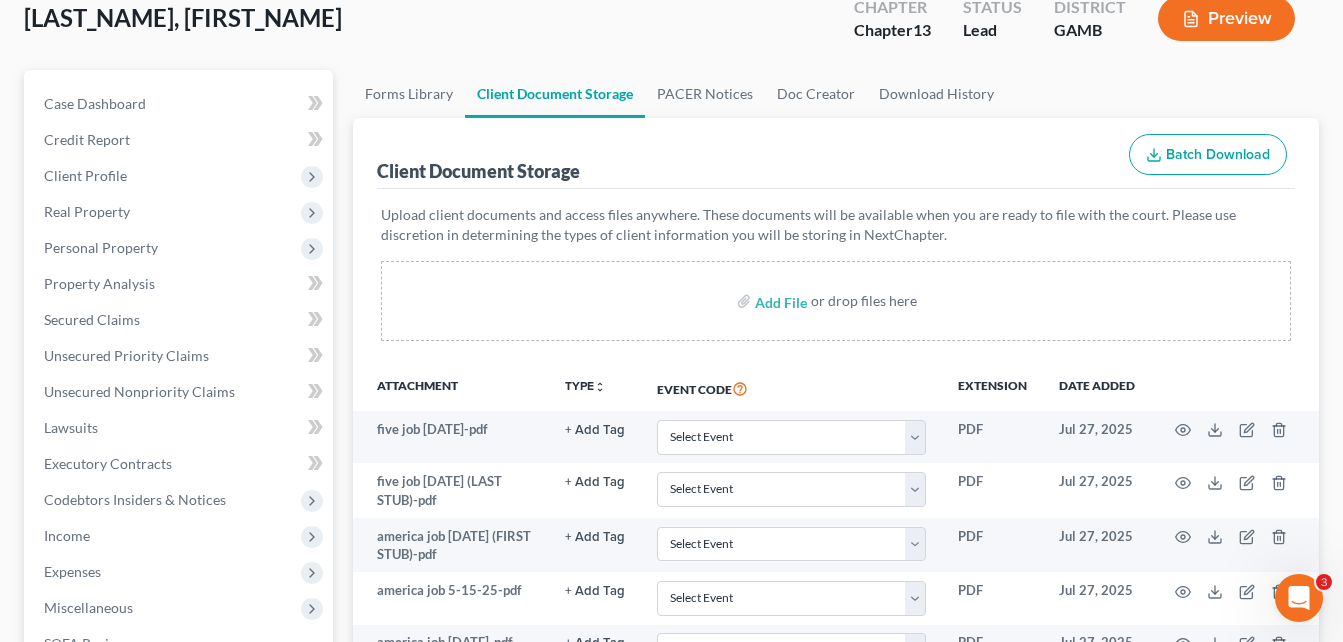 scroll, scrollTop: 0, scrollLeft: 0, axis: both 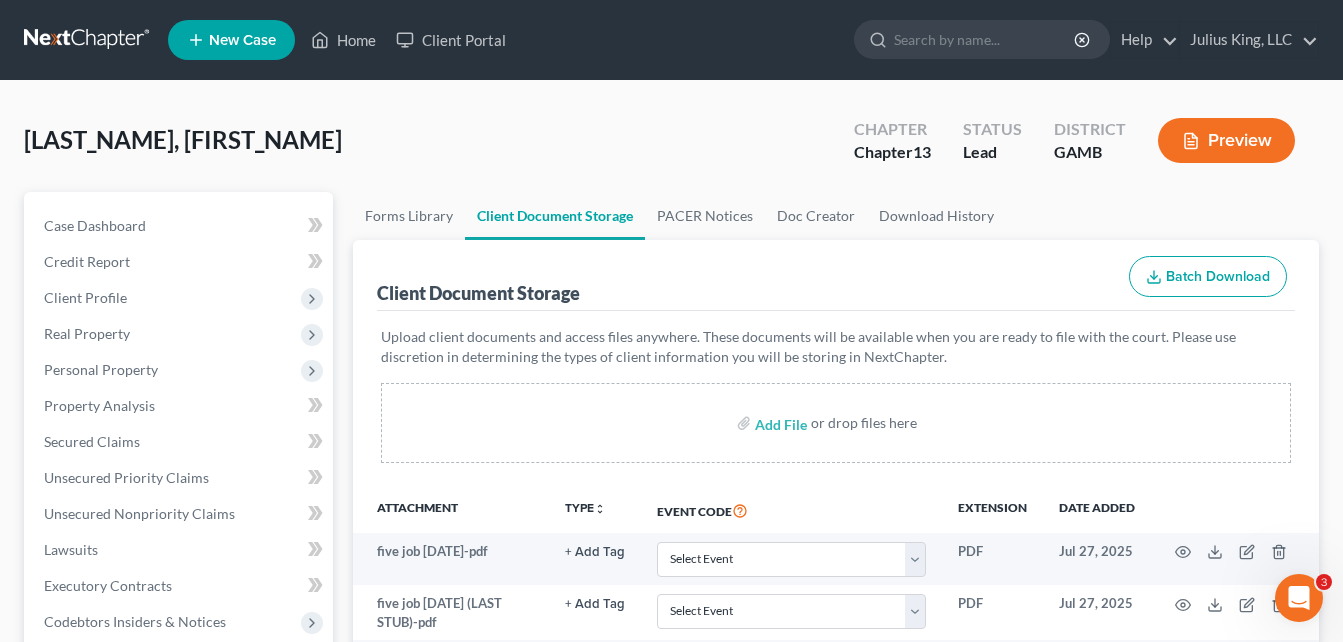 click on "[LAST], [FIRST] Upgraded Chapter Chapter 13 Status Lead District GAMB Preview" at bounding box center [671, 148] 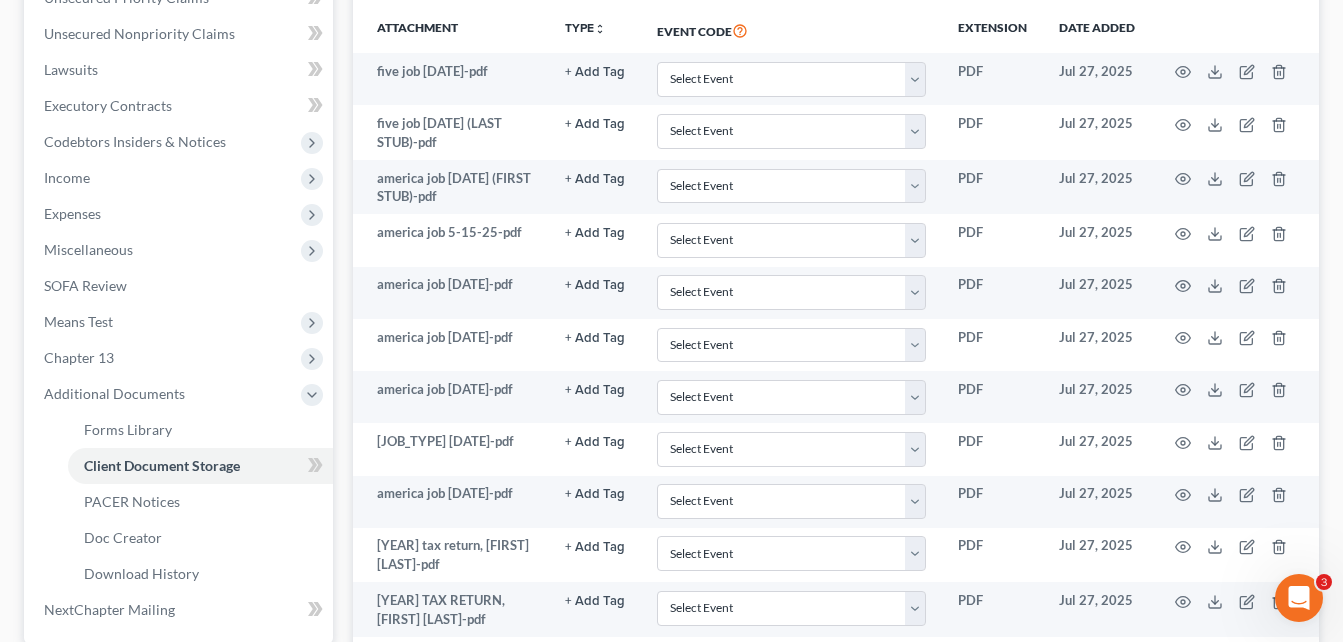 scroll, scrollTop: 520, scrollLeft: 0, axis: vertical 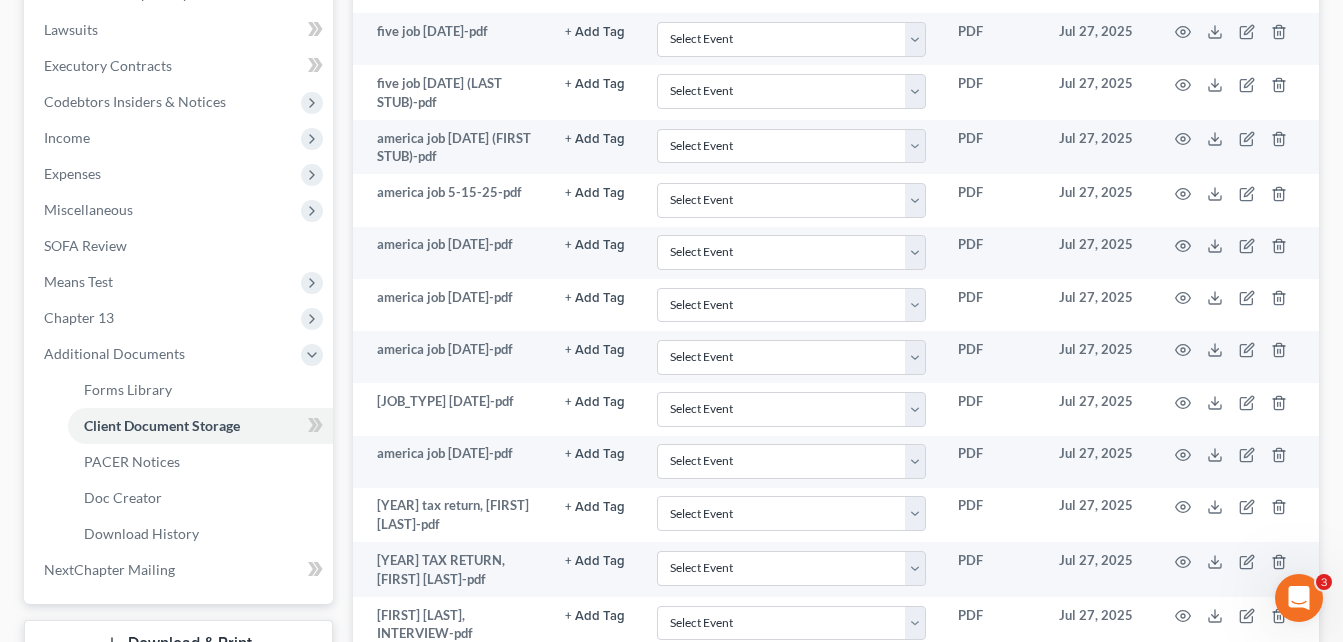 click on "Case Dashboard
Payments
Invoices
Payments
Payments
Credit Report
Client Profile" at bounding box center (178, 392) 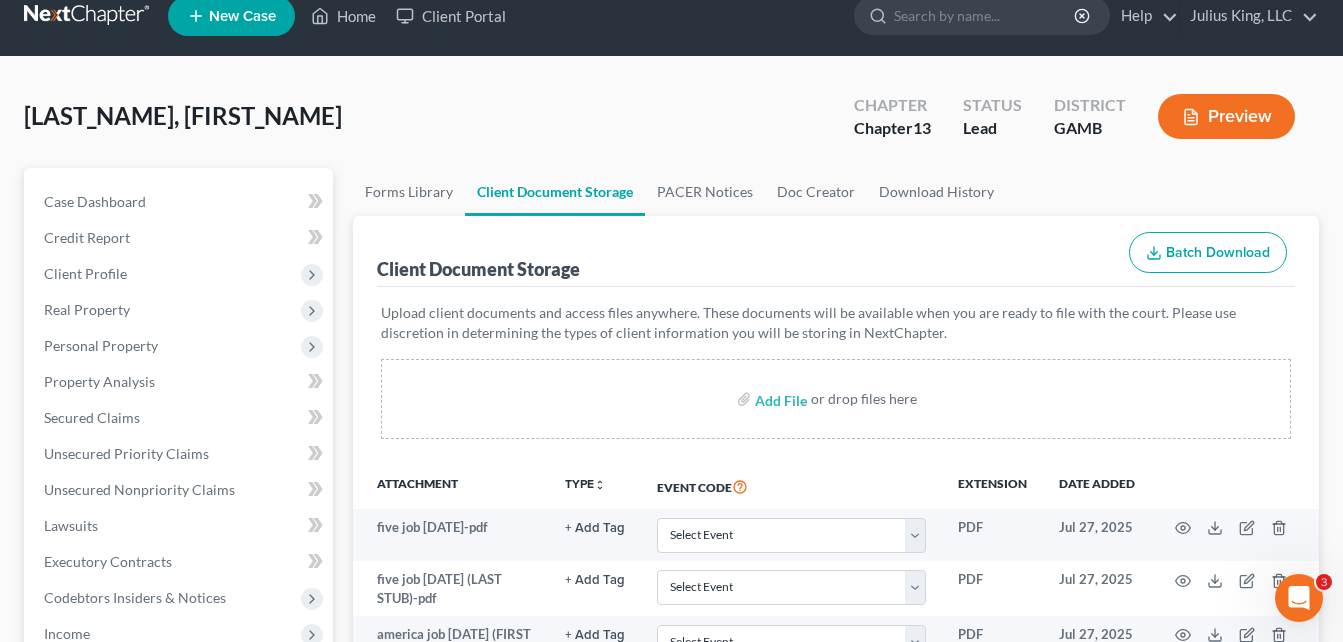 scroll, scrollTop: 0, scrollLeft: 0, axis: both 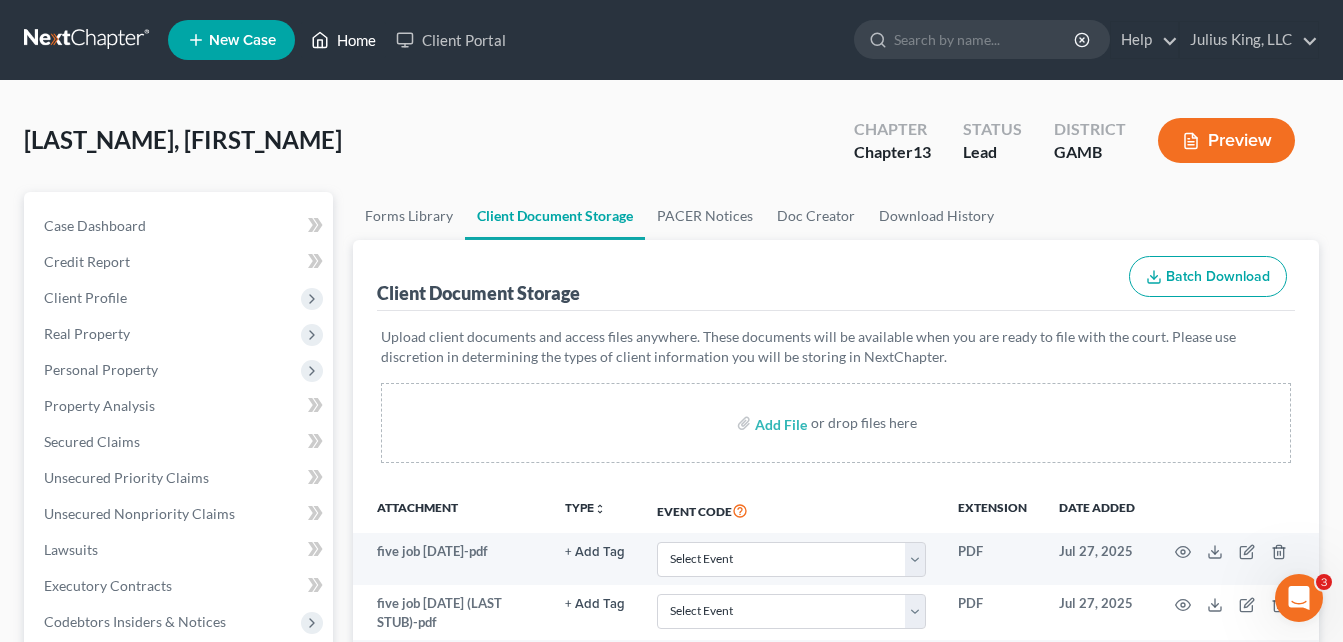 drag, startPoint x: 369, startPoint y: 39, endPoint x: 49, endPoint y: 114, distance: 328.67157 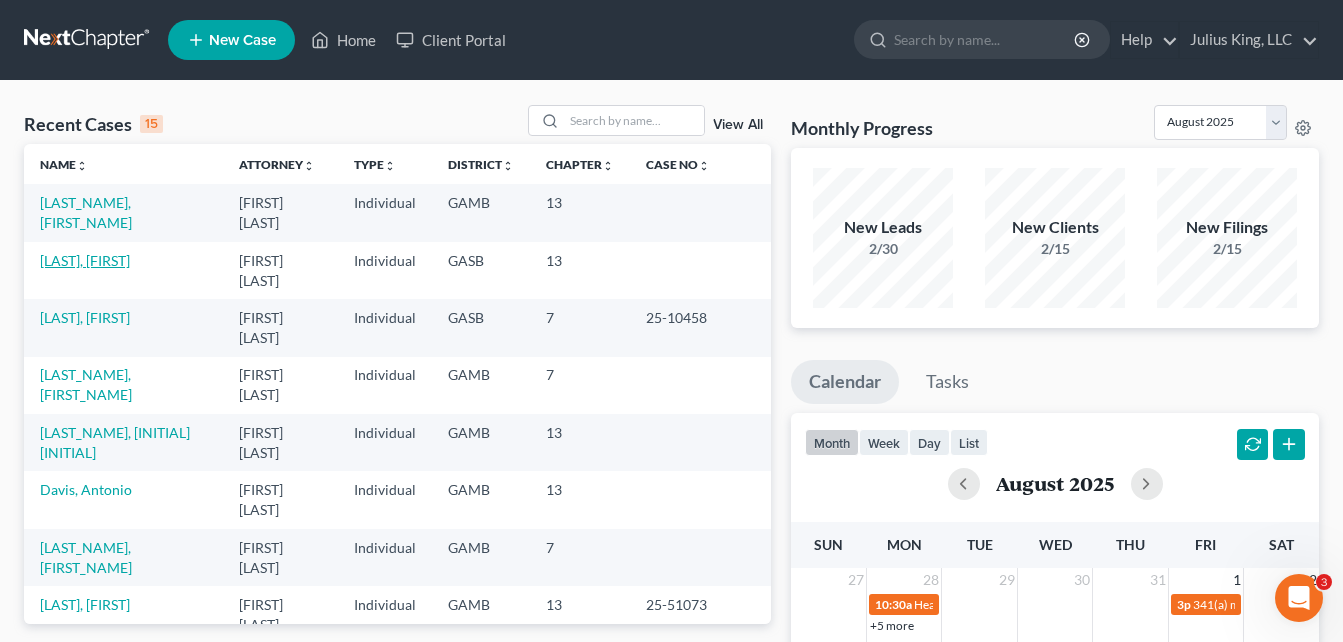 click on "[LAST], [FIRST]" at bounding box center [85, 260] 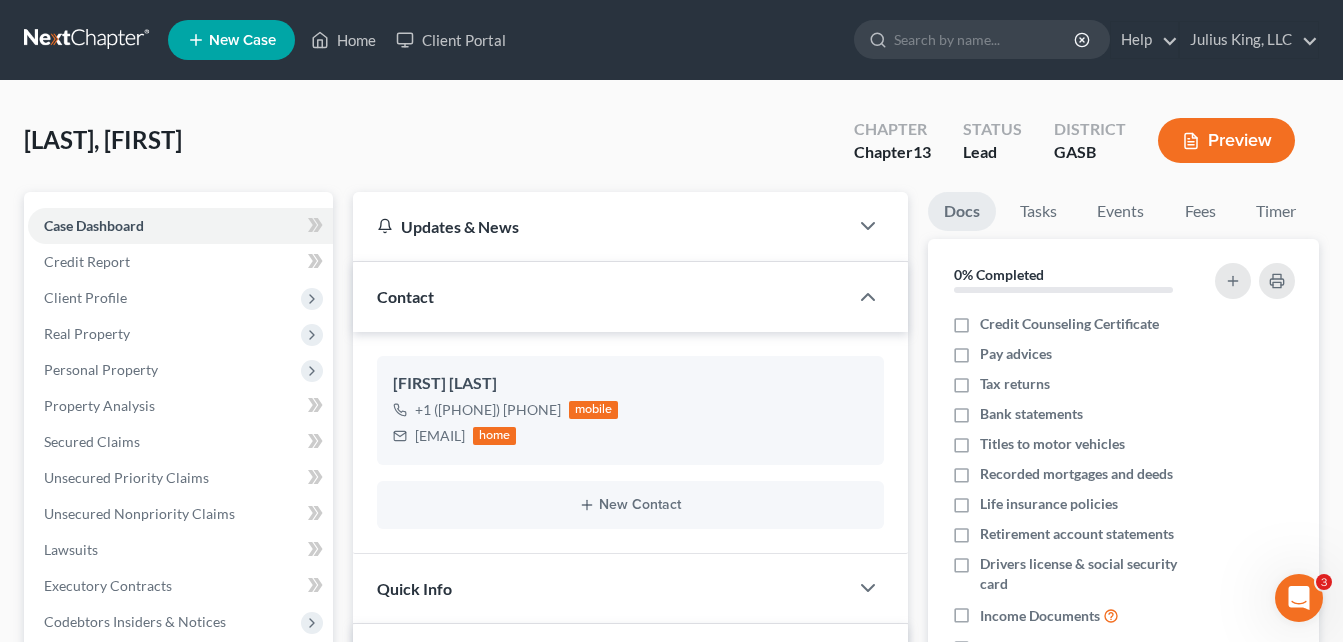 click on "[LAST], [FIRST] Upgraded Chapter Chapter 13 Status Lead District GASB Preview" at bounding box center [671, 148] 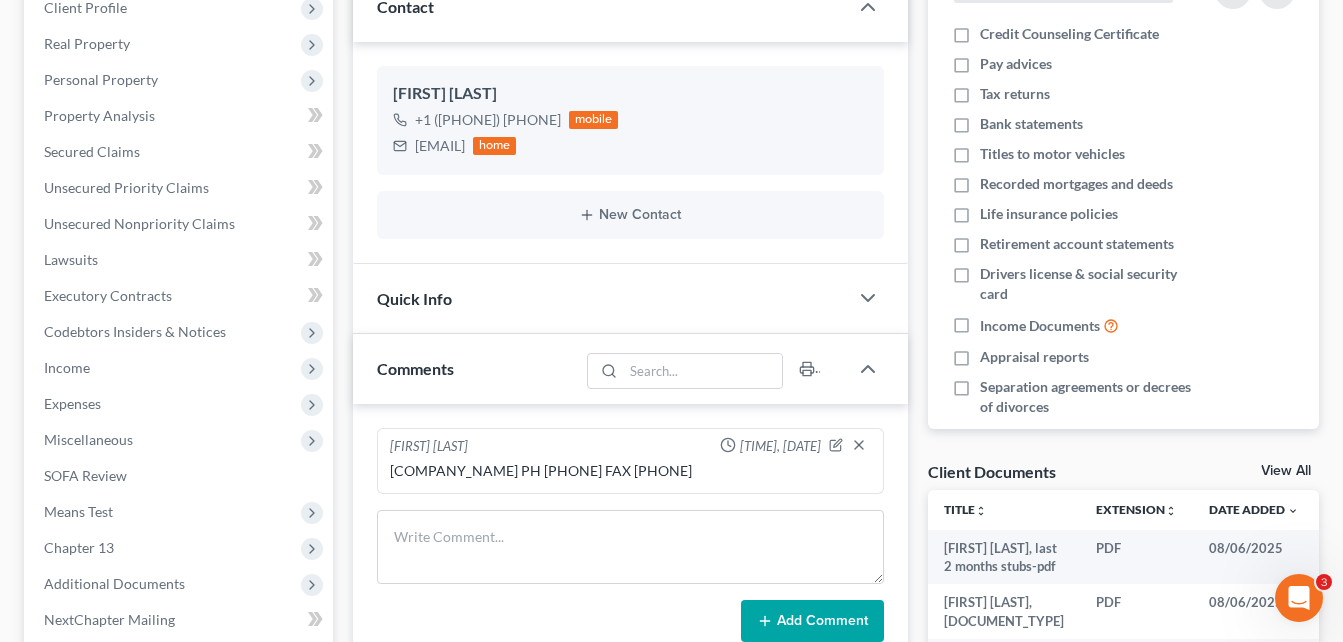 scroll, scrollTop: 360, scrollLeft: 0, axis: vertical 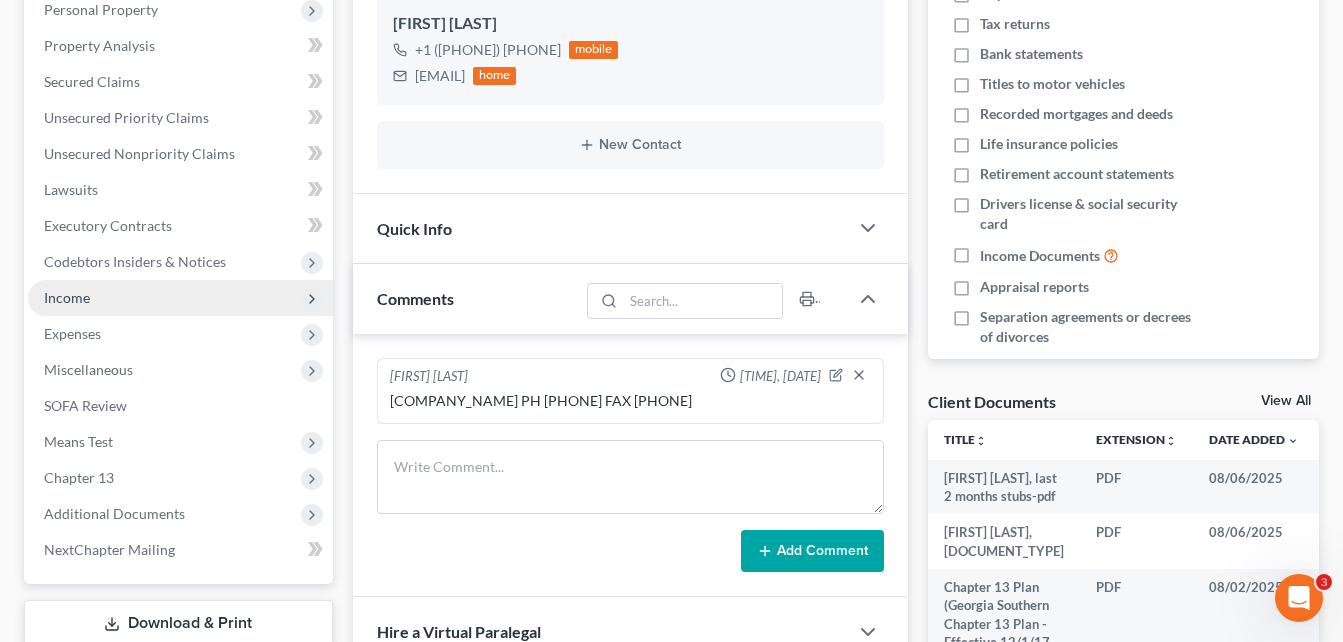 click on "Income" at bounding box center [67, 297] 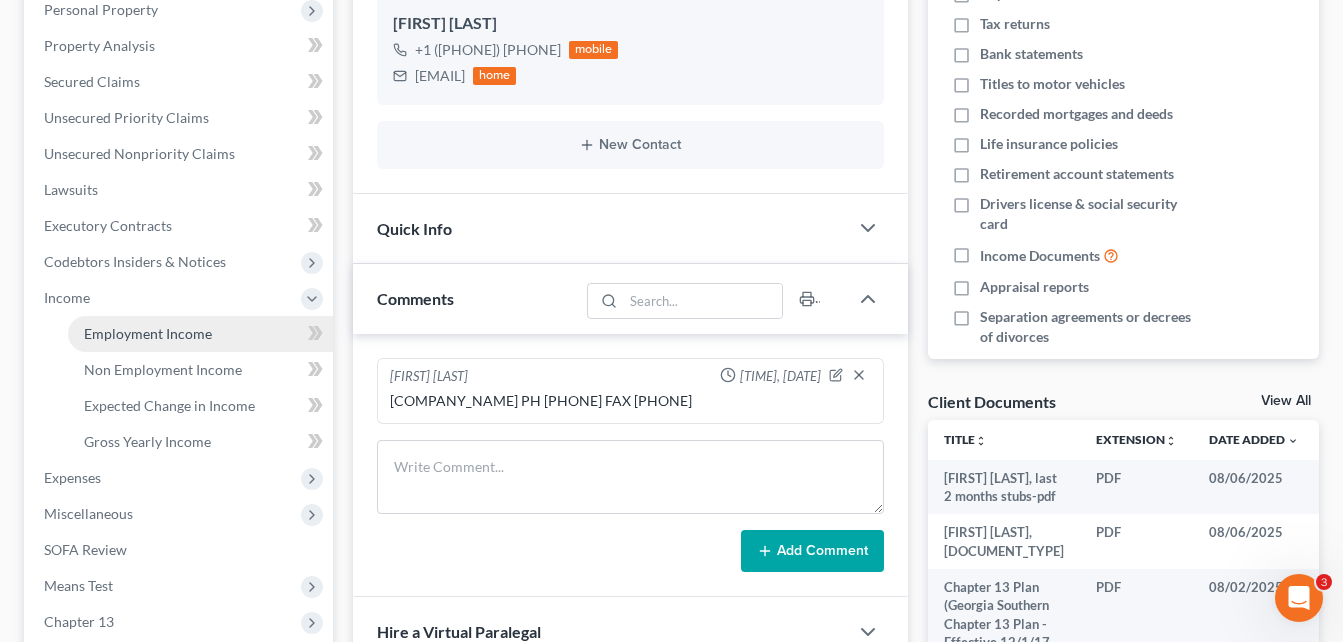 click on "Employment Income" at bounding box center [148, 333] 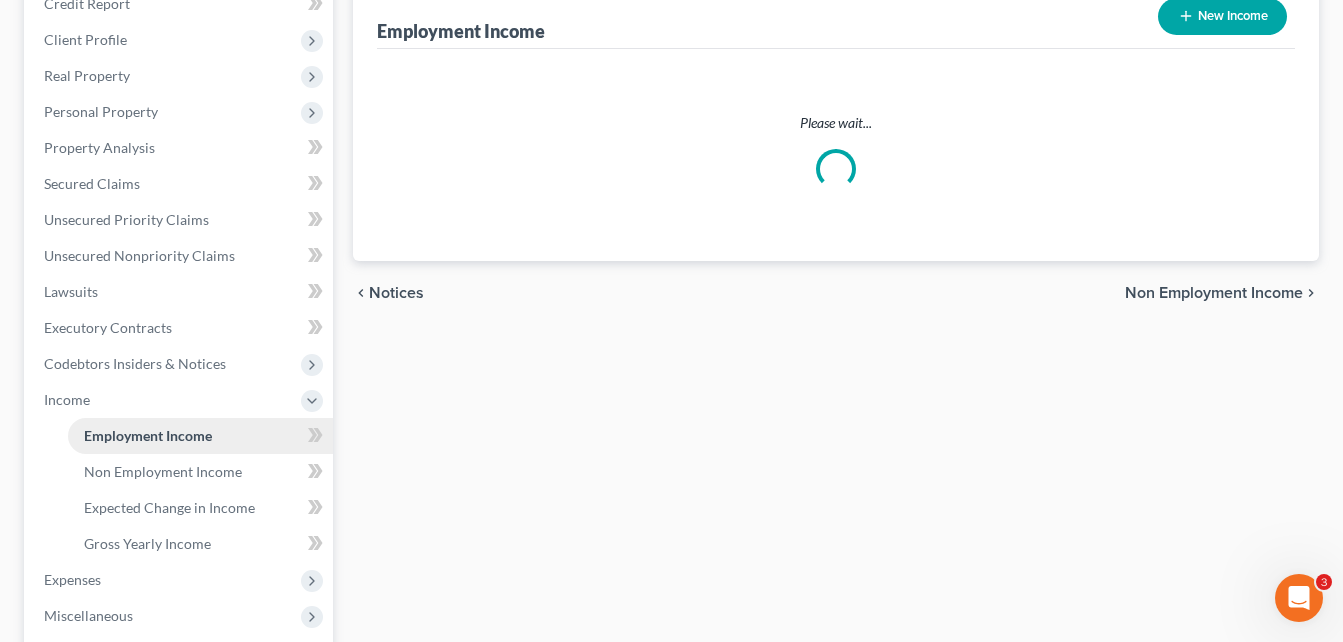scroll, scrollTop: 0, scrollLeft: 0, axis: both 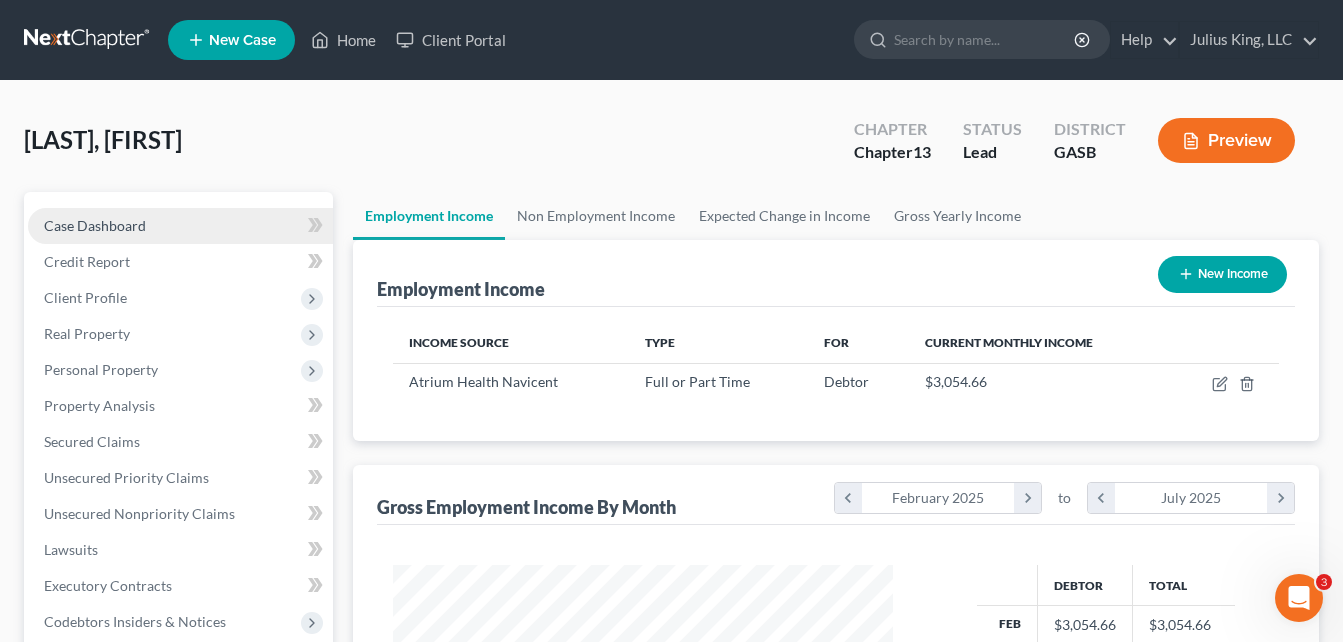click on "Case Dashboard" at bounding box center [95, 225] 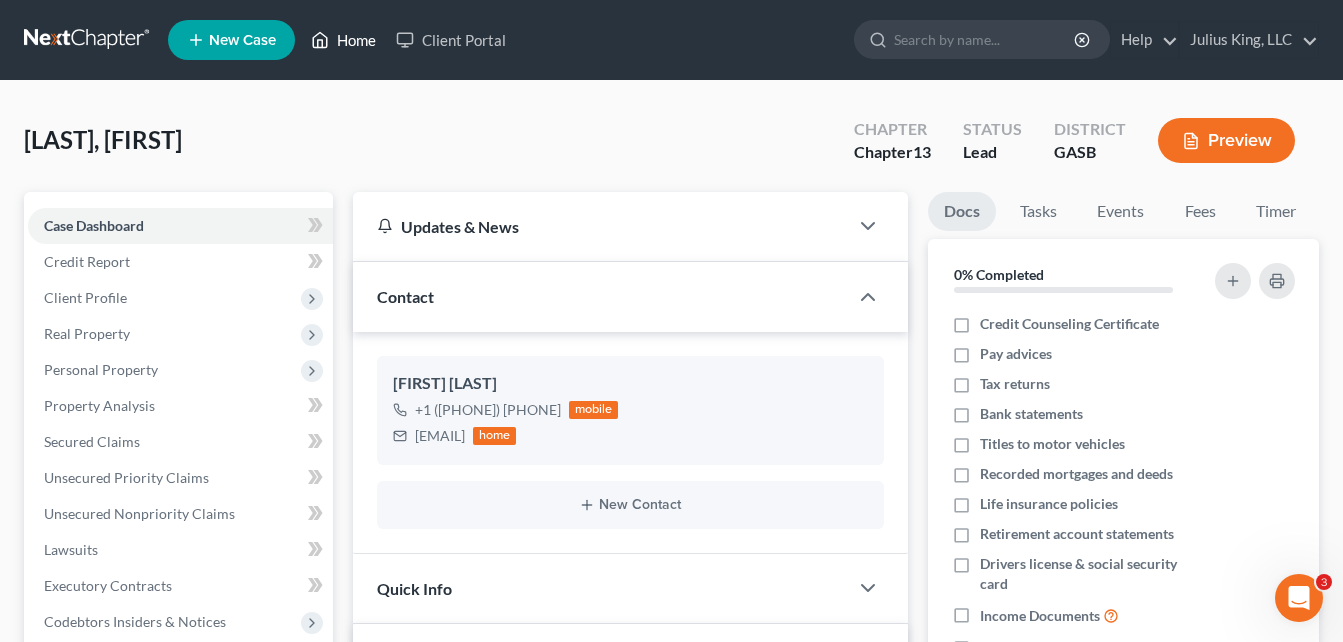click on "Home" at bounding box center (343, 40) 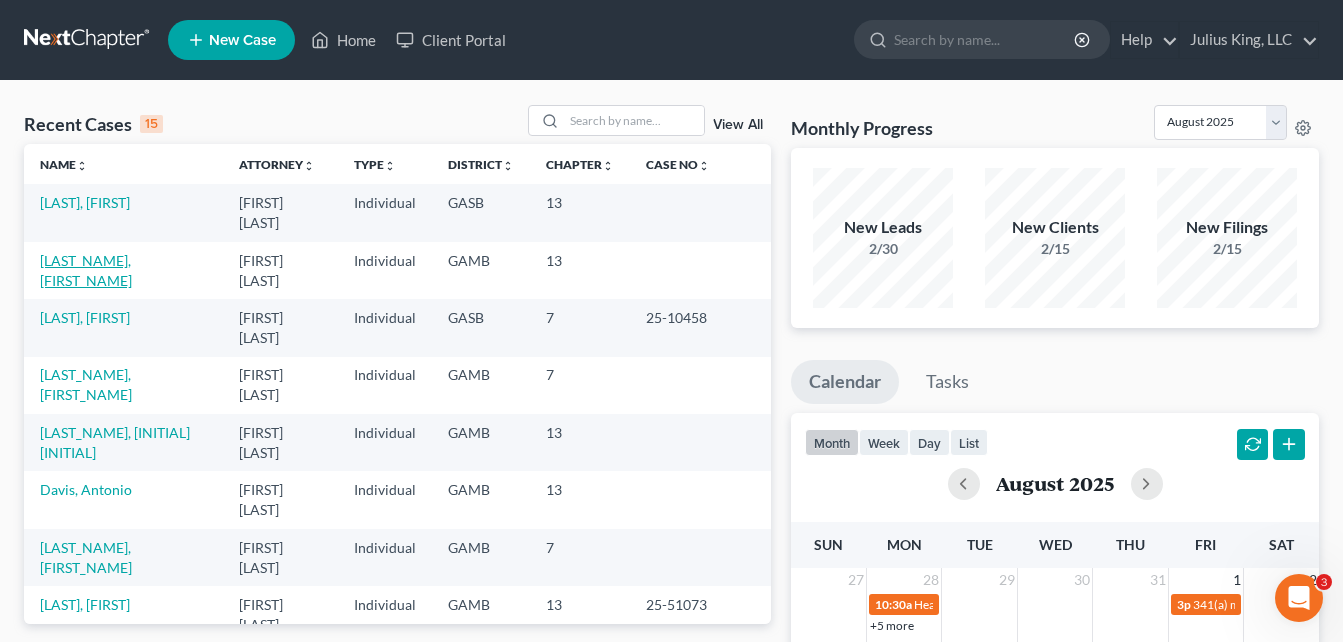 click on "[LAST_NAME], [FIRST_NAME]" at bounding box center (86, 270) 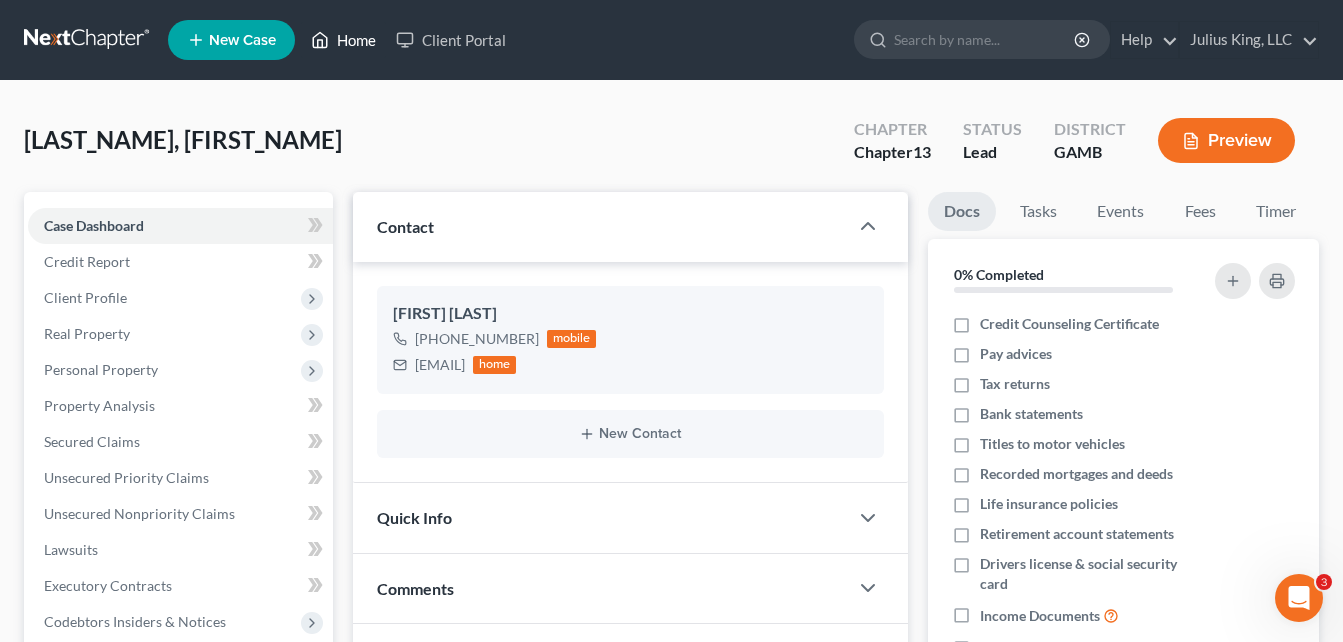 click on "Home" at bounding box center (343, 40) 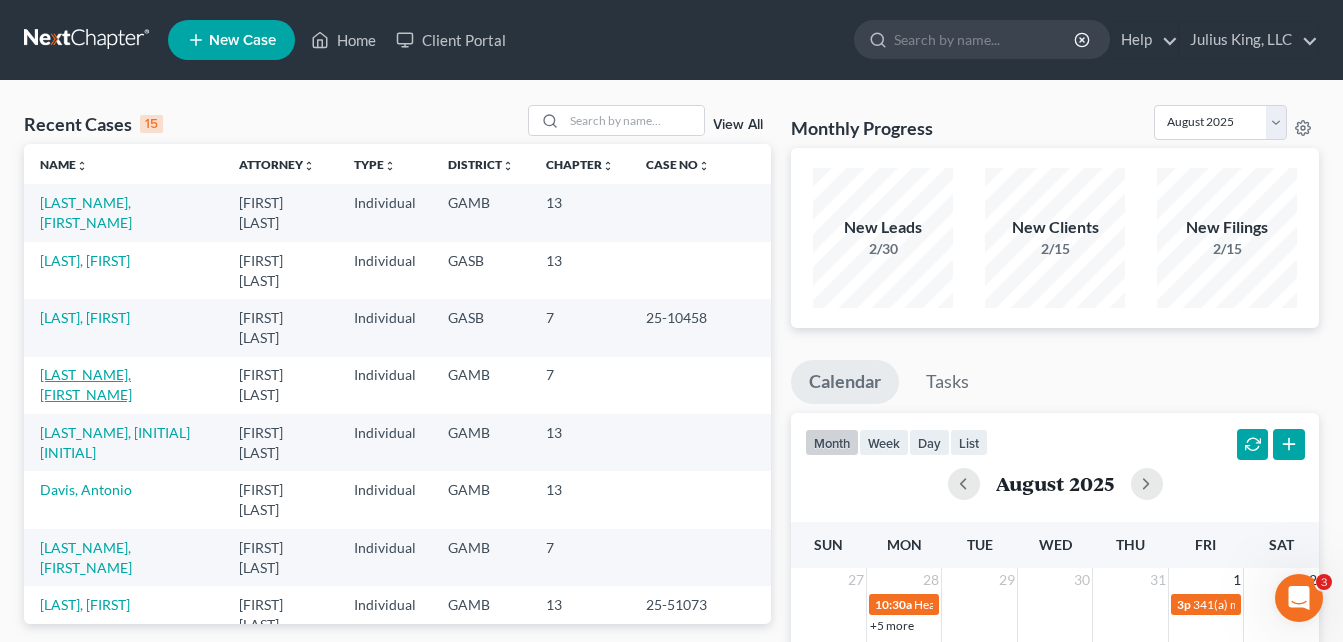 click on "[LAST_NAME], [FIRST_NAME]" at bounding box center (86, 384) 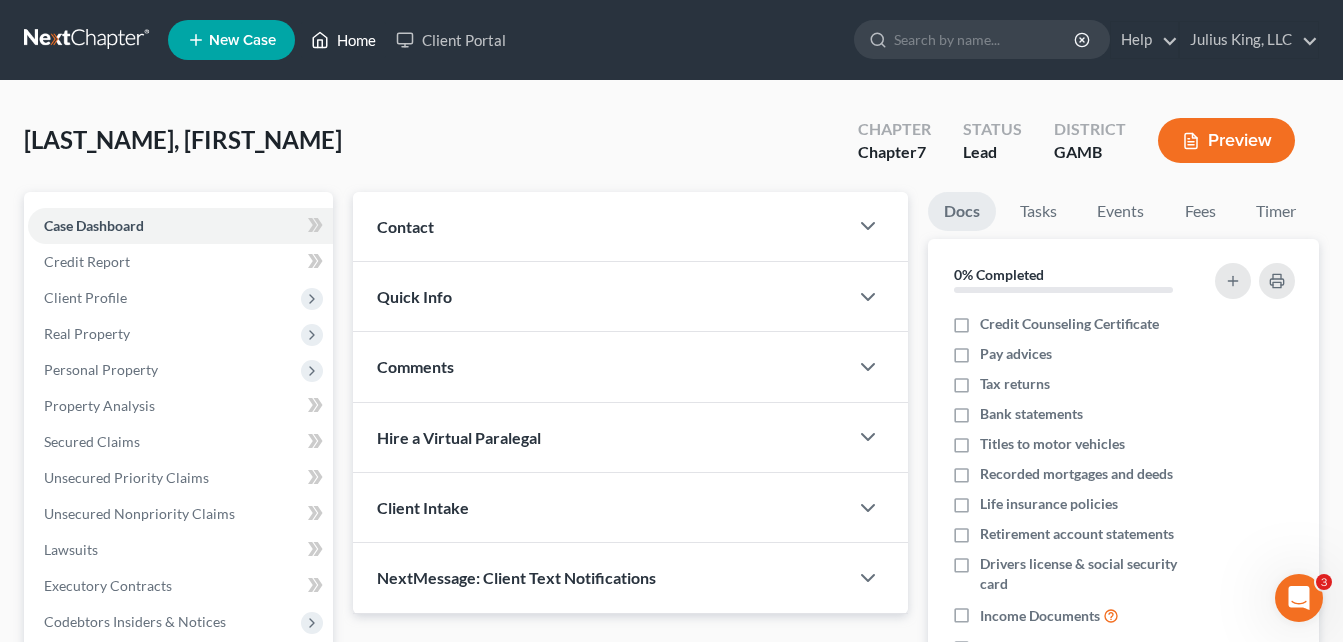 click on "Home" at bounding box center [343, 40] 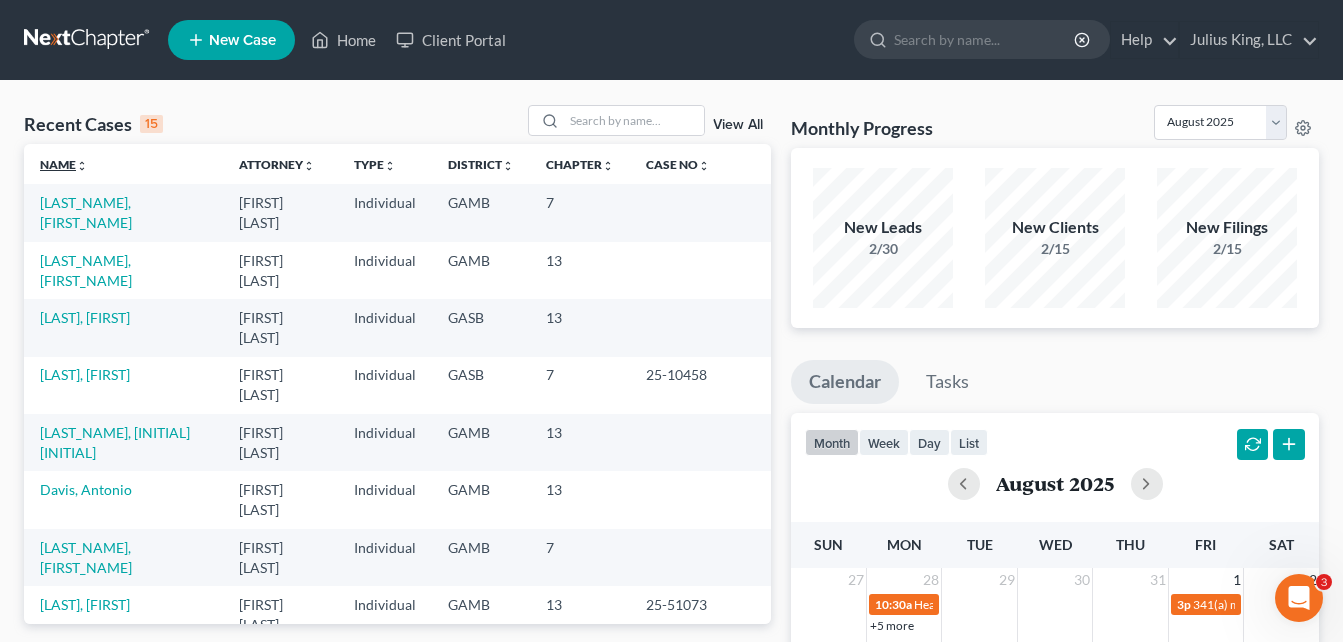 click on "unfold_more" at bounding box center [82, 166] 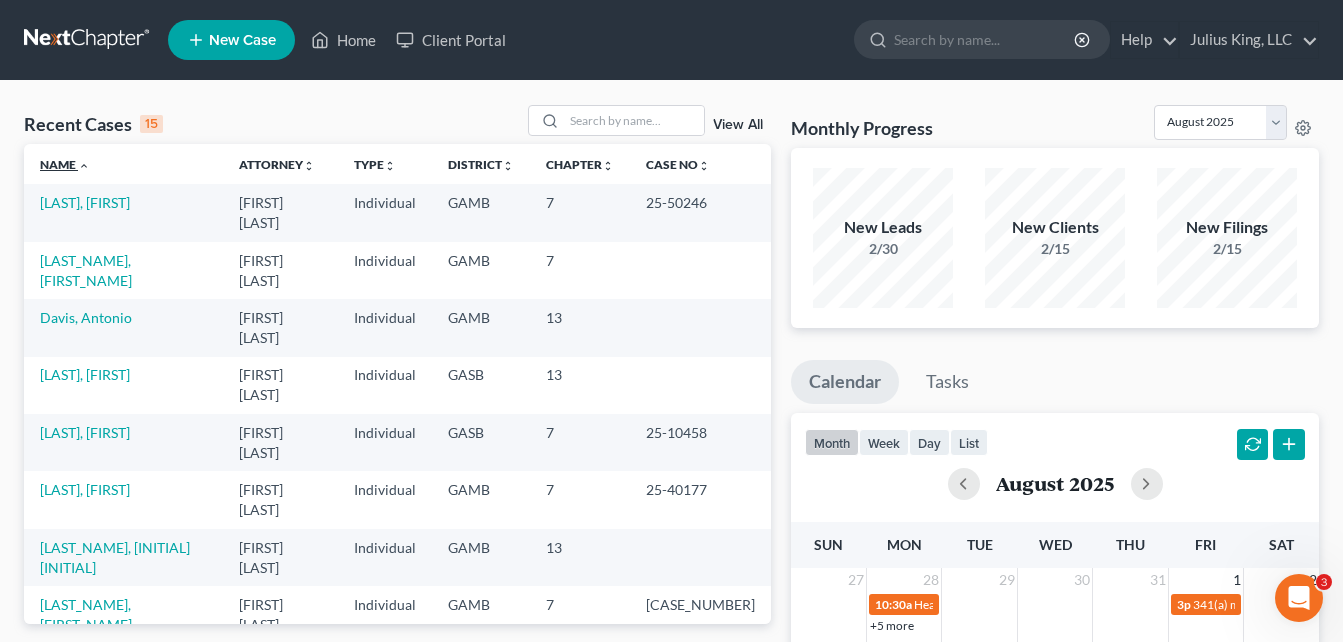 click on "Name
unfold_more
expand_more
expand_less" at bounding box center [65, 164] 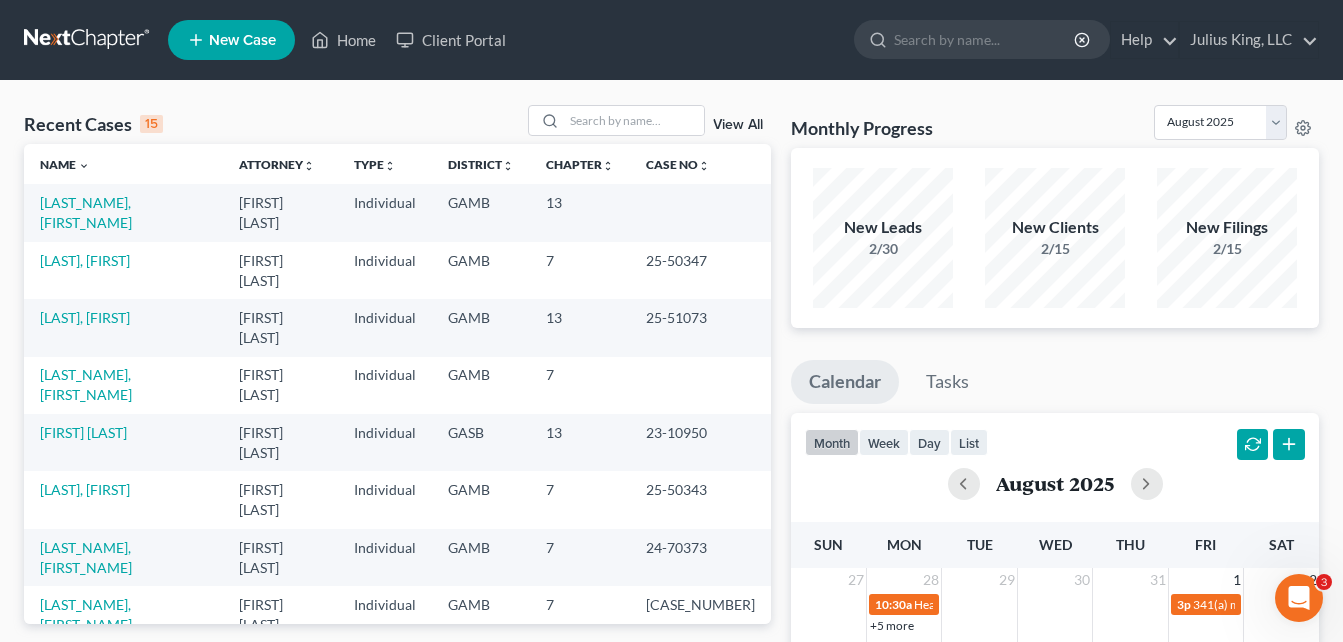 click on "Home New Case Client Portal [FIRST] [LAST], LLC [EMAIL] My Account Settings Plan + Billing Account Add-Ons Upgrade to Whoa Help Center Webinars Training Videos What's new Log out New Case Home Client Portal         - No Result - See all results Or Press Enter... Help Help Center Webinars Training Videos What's new [COMPANY] [COMPANY] [EMAIL] My Account Settings Plan + Billing Account Add-Ons Upgrade to Whoa Log out 	  Recent Cases 15         View All
Name
unfold_more
expand_more
expand_less
Attorney
unfold_more
expand_more
expand_less
Type
unfold_more
expand_more
expand_less
District
unfold_more
expand_more
expand_less
Chapter
unfold_more
expand_more
expand_less
Case No
unfold_more
expand_more
expand_less
Prefix
unfold_more
expand_more
expand_less
[LAST], [FIRST] [ATTORNEY] Individual GAMB 13 [LAST], [FIRST] Individual 7 7" at bounding box center [671, 729] 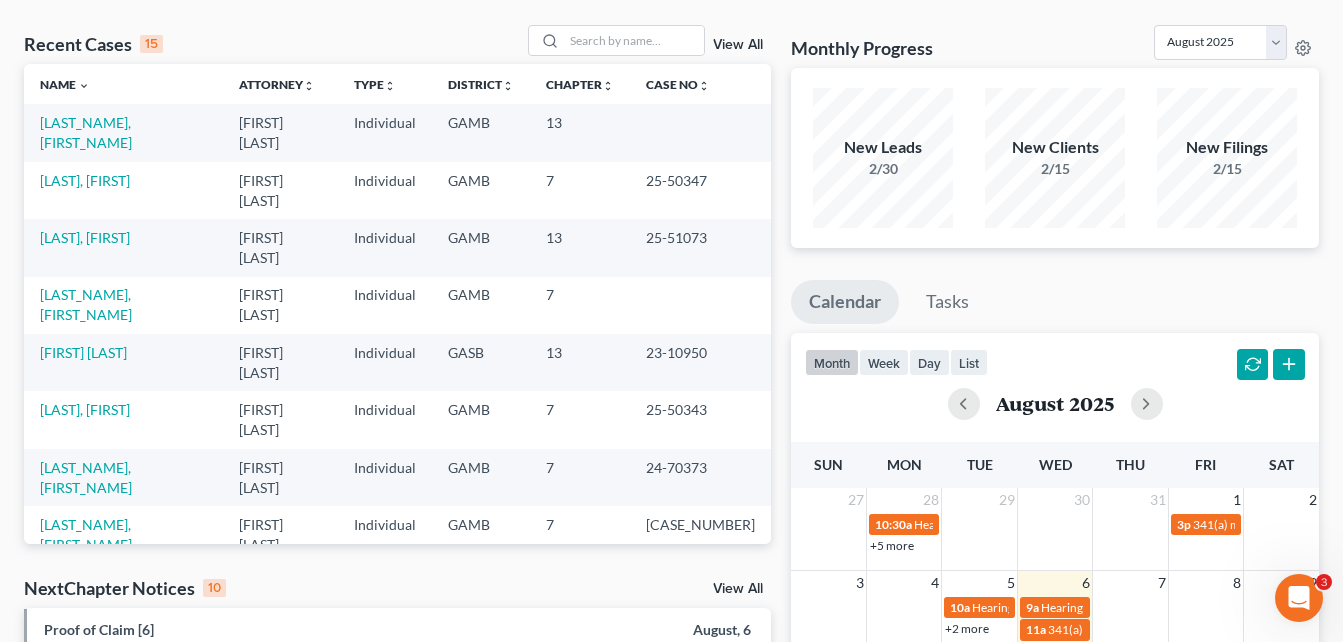 scroll, scrollTop: 0, scrollLeft: 0, axis: both 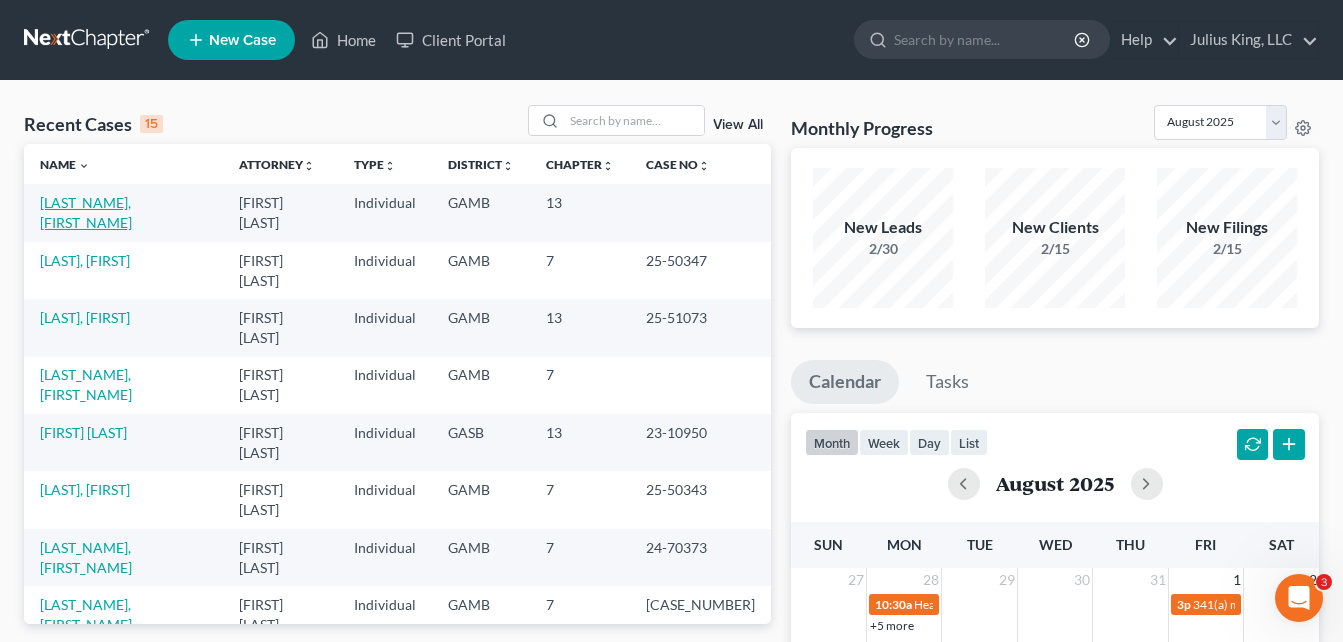 click on "[LAST_NAME], [FIRST_NAME]" at bounding box center (86, 212) 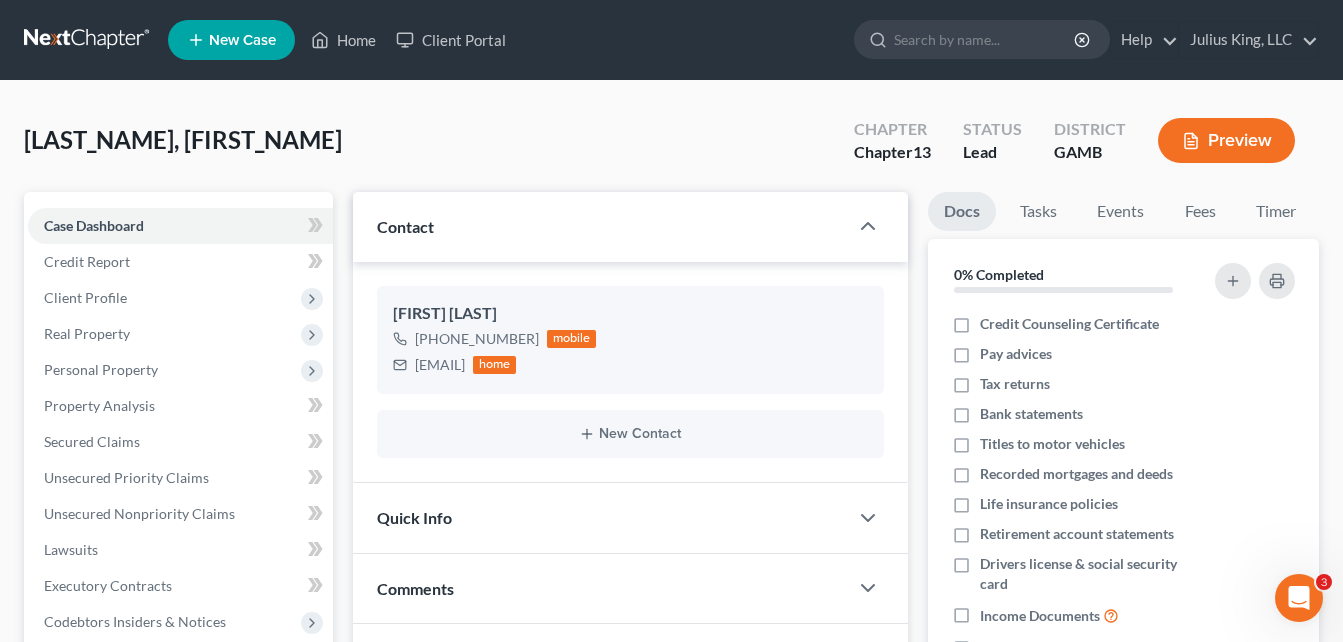 click on "[LAST], [FIRST] Upgraded Chapter Chapter 13 Status Lead District GAMB Preview" at bounding box center (671, 148) 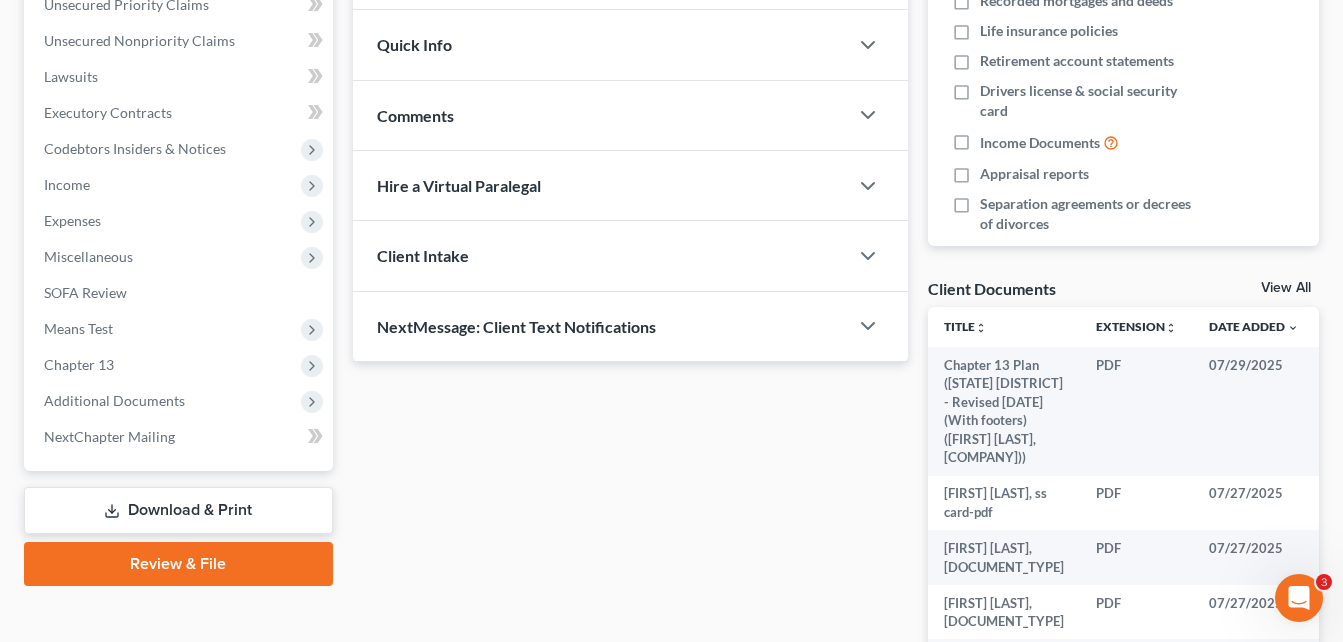 scroll, scrollTop: 446, scrollLeft: 0, axis: vertical 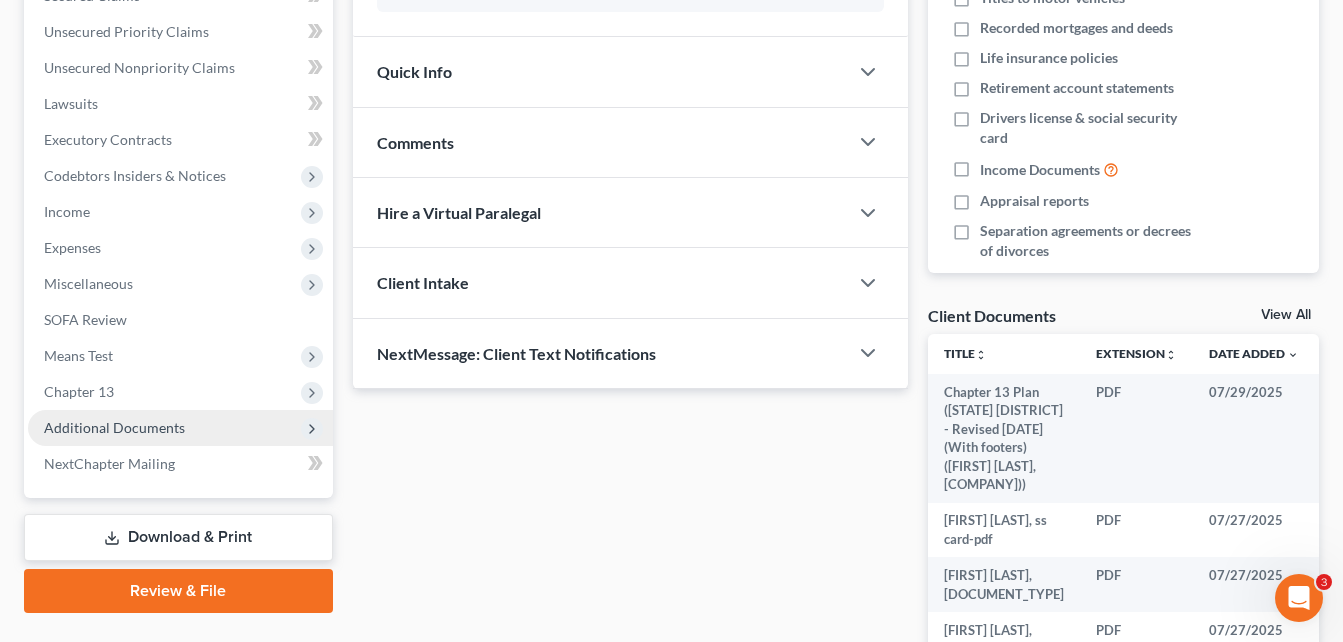 click on "Additional Documents" at bounding box center (114, 427) 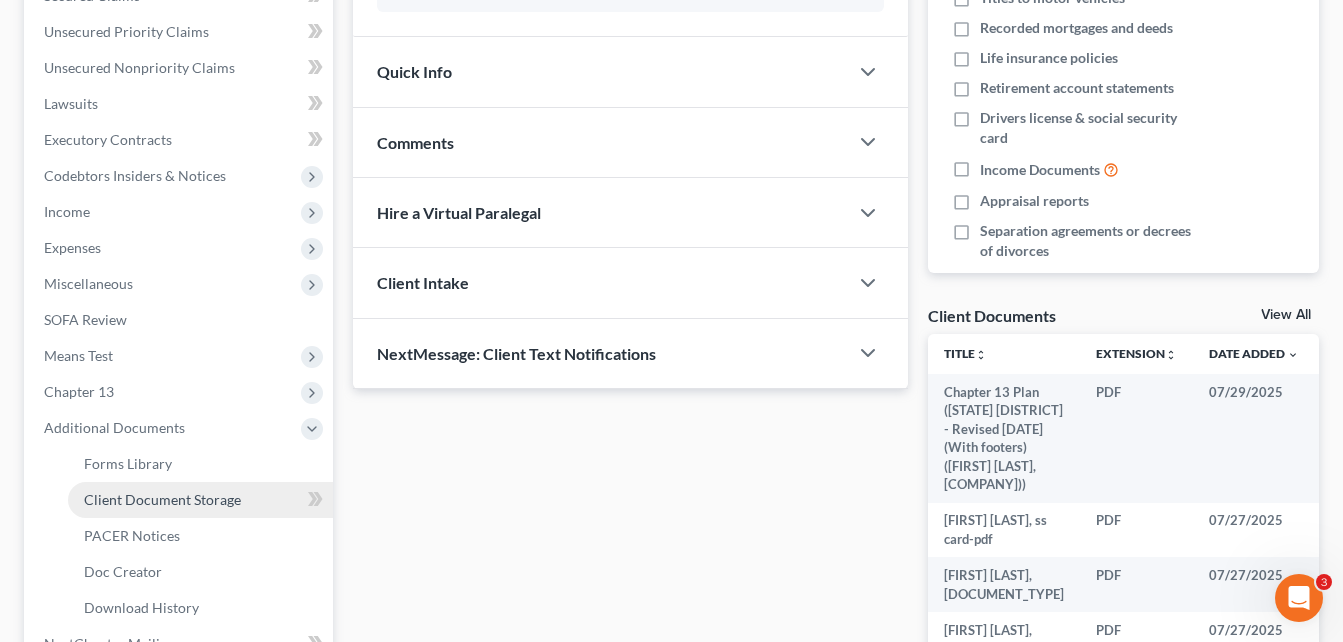click on "Client Document Storage" at bounding box center (162, 499) 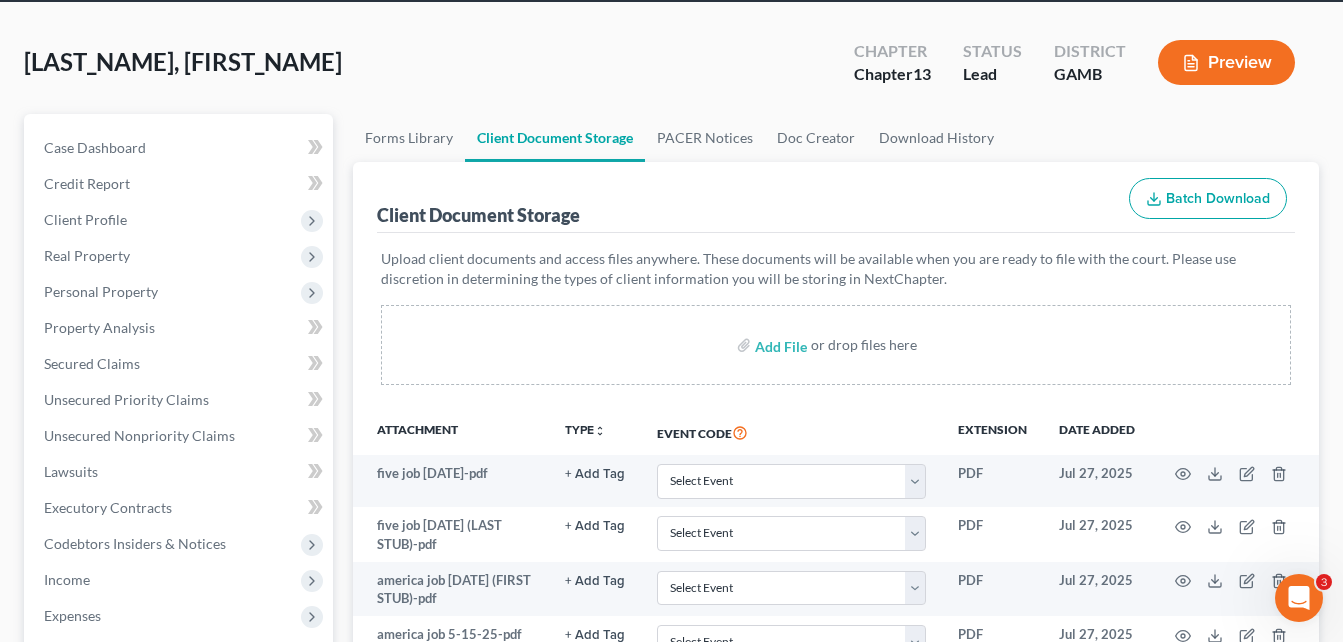 scroll, scrollTop: 0, scrollLeft: 0, axis: both 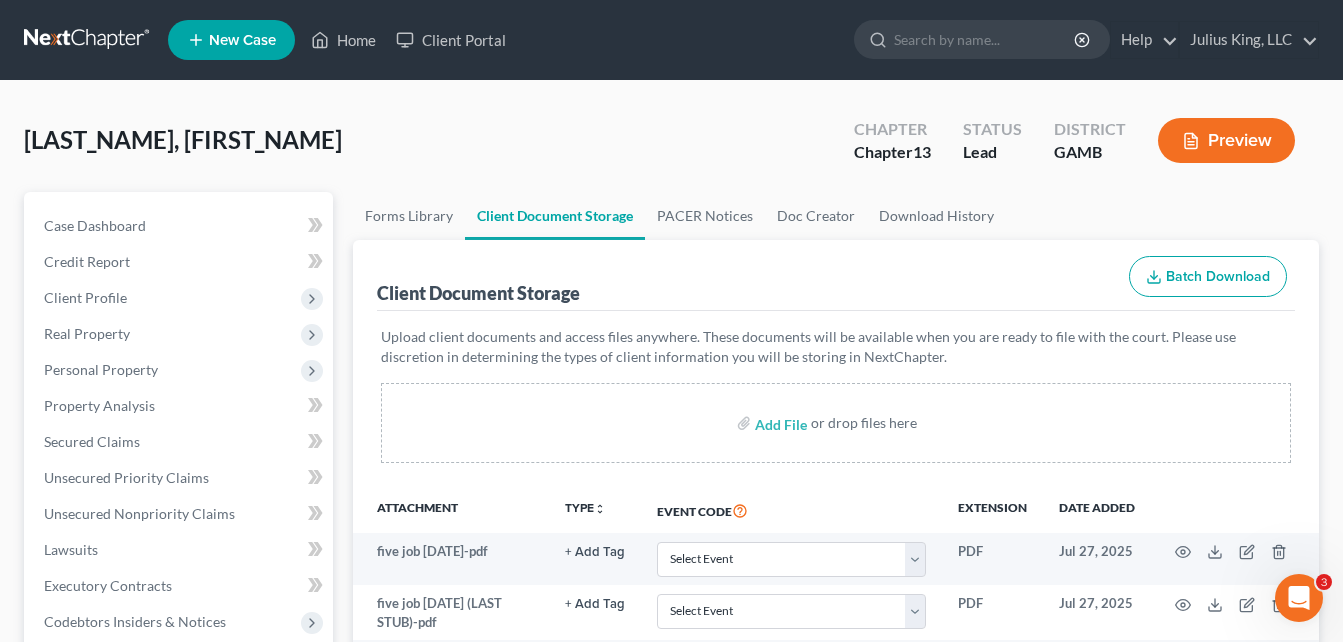 click on "Case Dashboard
Payments
Invoices
Payments
Payments
Credit Report
Client Profile" at bounding box center (178, 912) 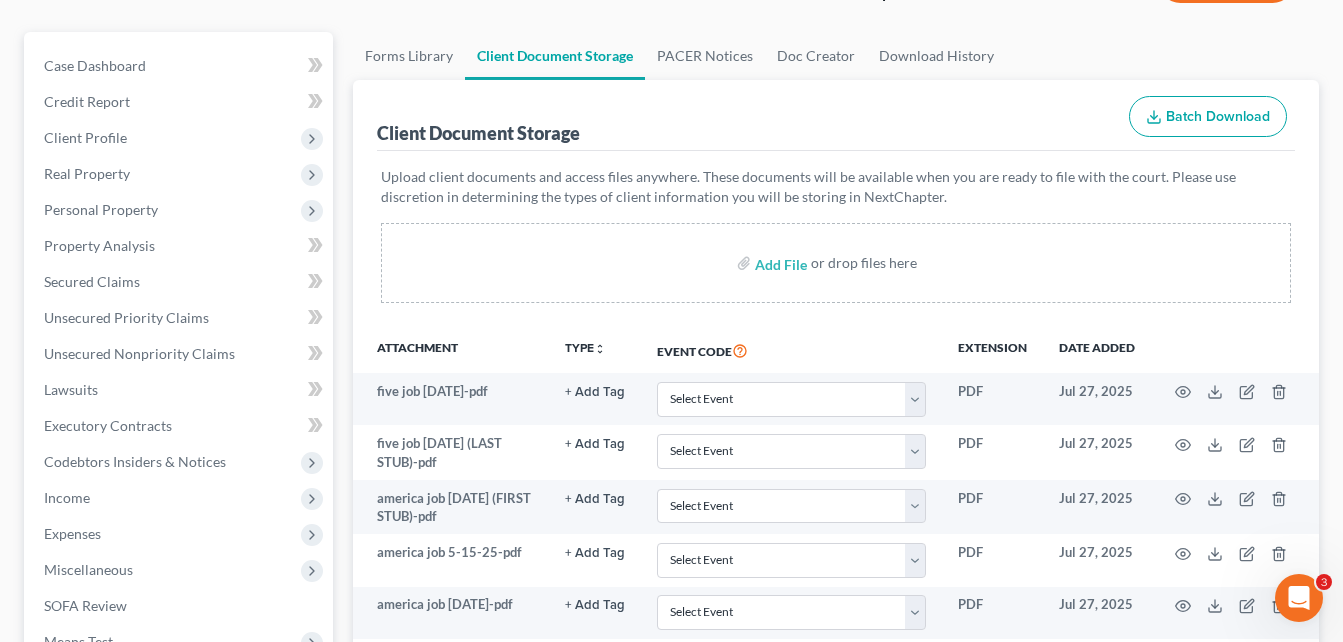 scroll, scrollTop: 320, scrollLeft: 0, axis: vertical 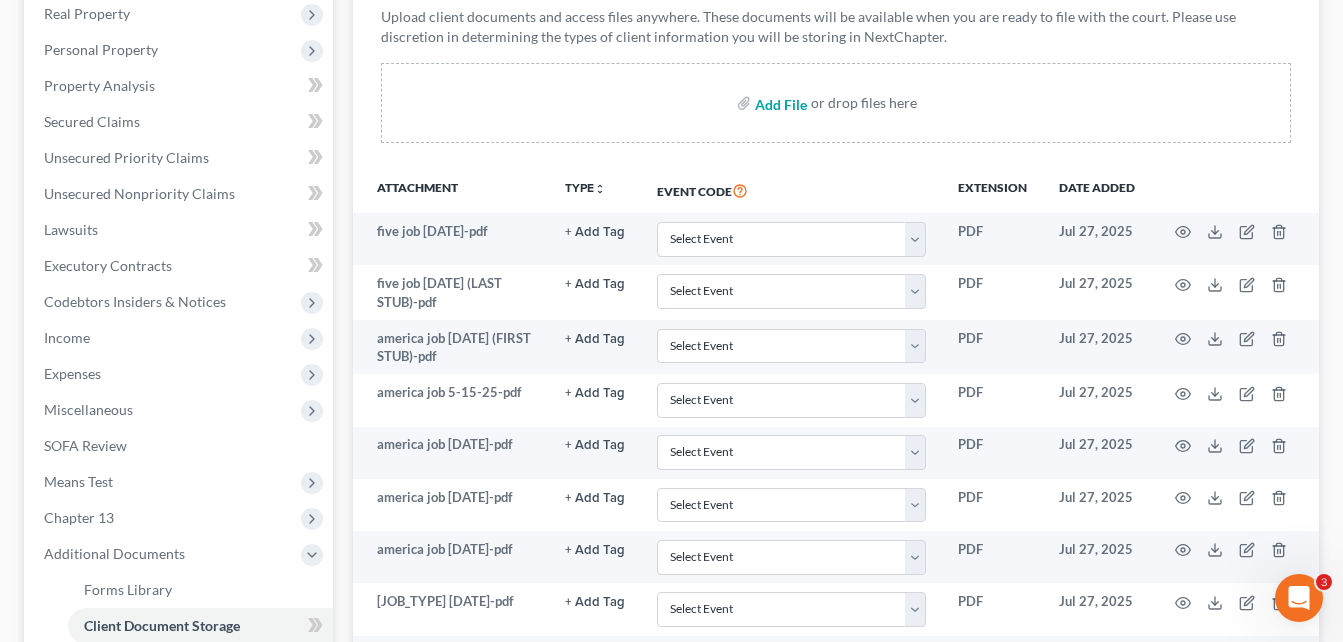 click at bounding box center (779, 103) 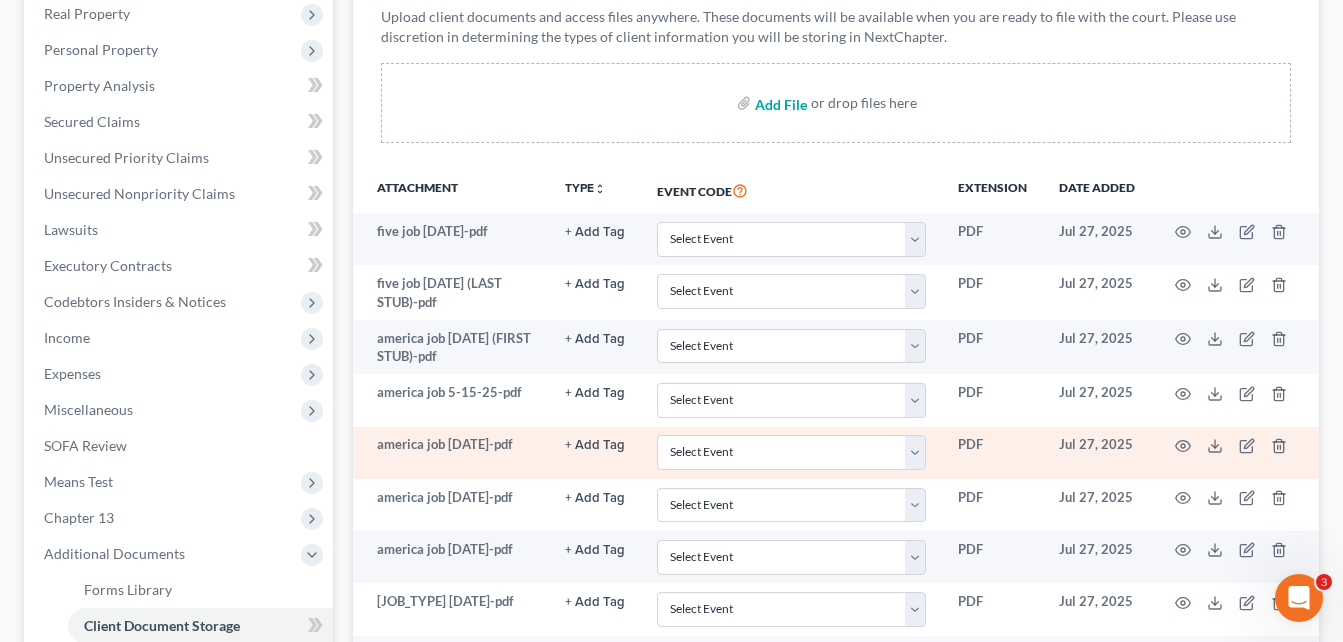 type 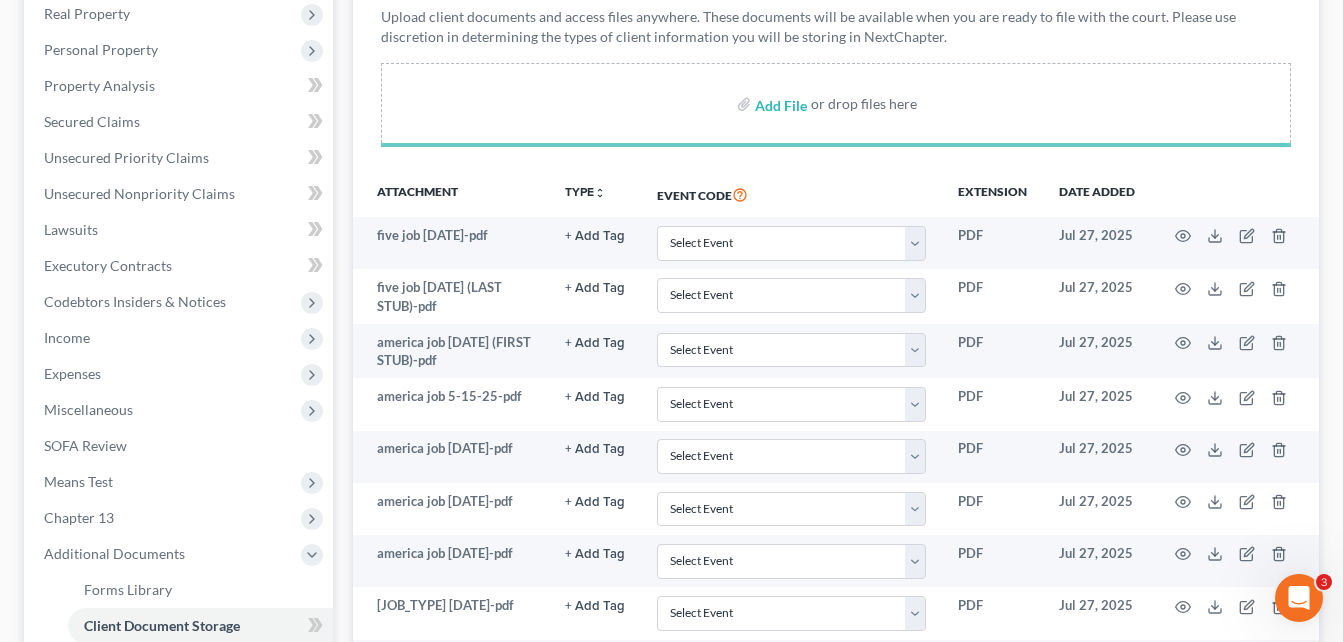 click on "Case Dashboard
Payments
Invoices
Payments
Payments
Credit Report
Client Profile" at bounding box center [178, 594] 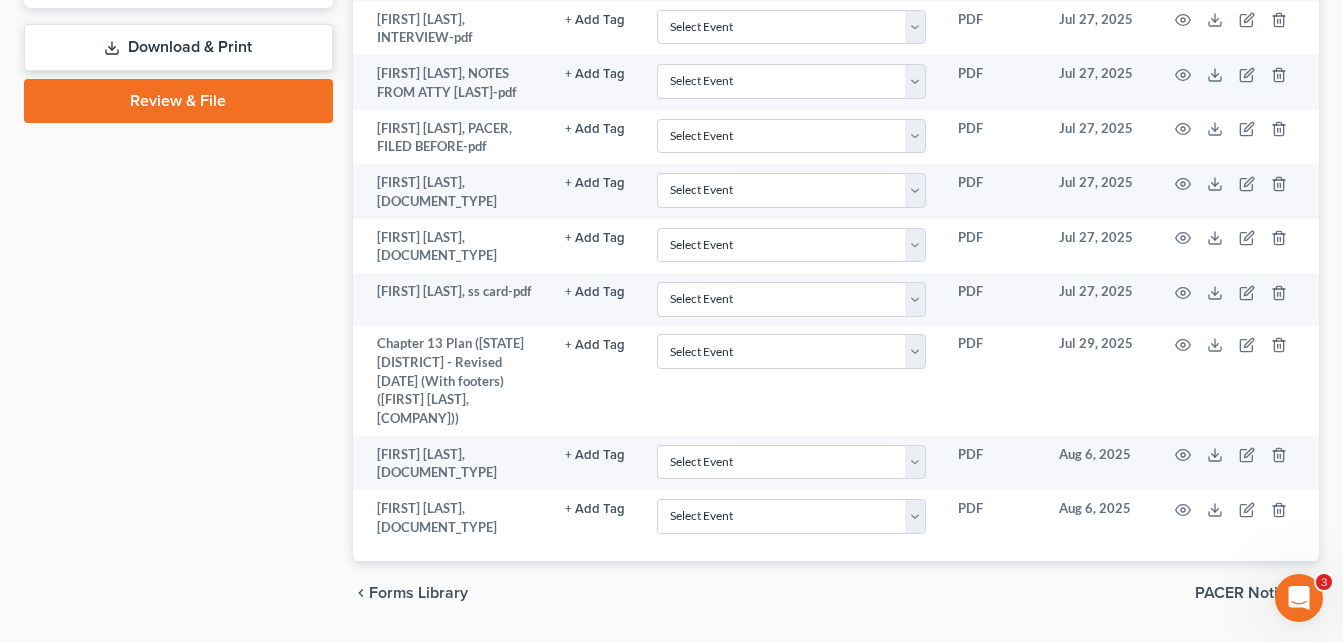scroll, scrollTop: 1120, scrollLeft: 0, axis: vertical 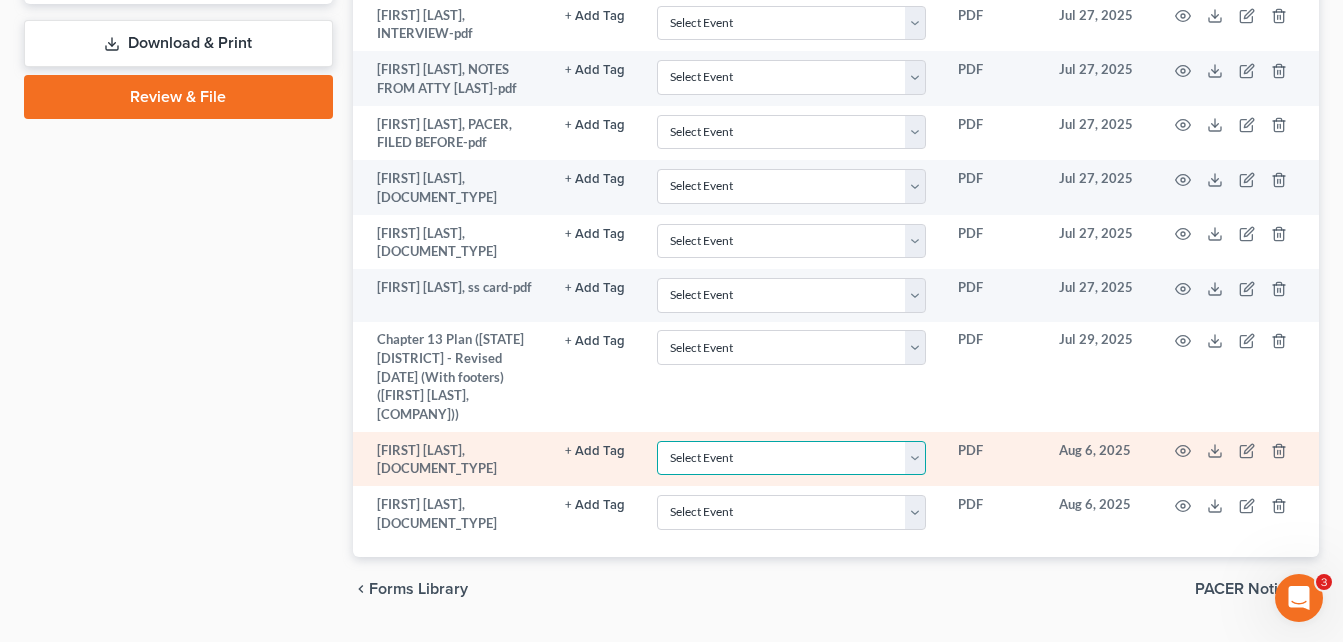 click on "Select Event 20 Largest Unsecured Creditors Amended Petition Attachment to Voluntary Petition for Non-Individuals Filing for Bankruptcy under Chapter 11 Balance Sheet Cash Flow Statement Certificate Pursuant to LBR 1019-1(d) Certificate of Credit Counseling Certificate of Service Change of Address Notification Chapter 11 Operating Report Chapter 11 Statement of Current Monthly Income Form 122B Chapter 13 Calculation of Your Disposable Income Form 122C-2 Chapter 13 Plan Chapter 13 Statement of Current Monthly Income and Calculation of Commitment Period Form 122C-1 Chapter 7 Means Test Calculation Form 122A-2 Chapter 7 Statements - Monthly Income (122A-1/Exemption Presumption of Abuse (122A-1Supp) Corporate Ownership Statement Cure of Residential Judgment Debtor Electronic Noticing Request Declaration Under Penalty of Perjury Declaration re: Debtor's Schedules Disclosure of Compensation of Attorney for Debtor Employee Income Records (or Affidavit of No Income) Equity Security Holders Financial Management Course" at bounding box center (791, 458) 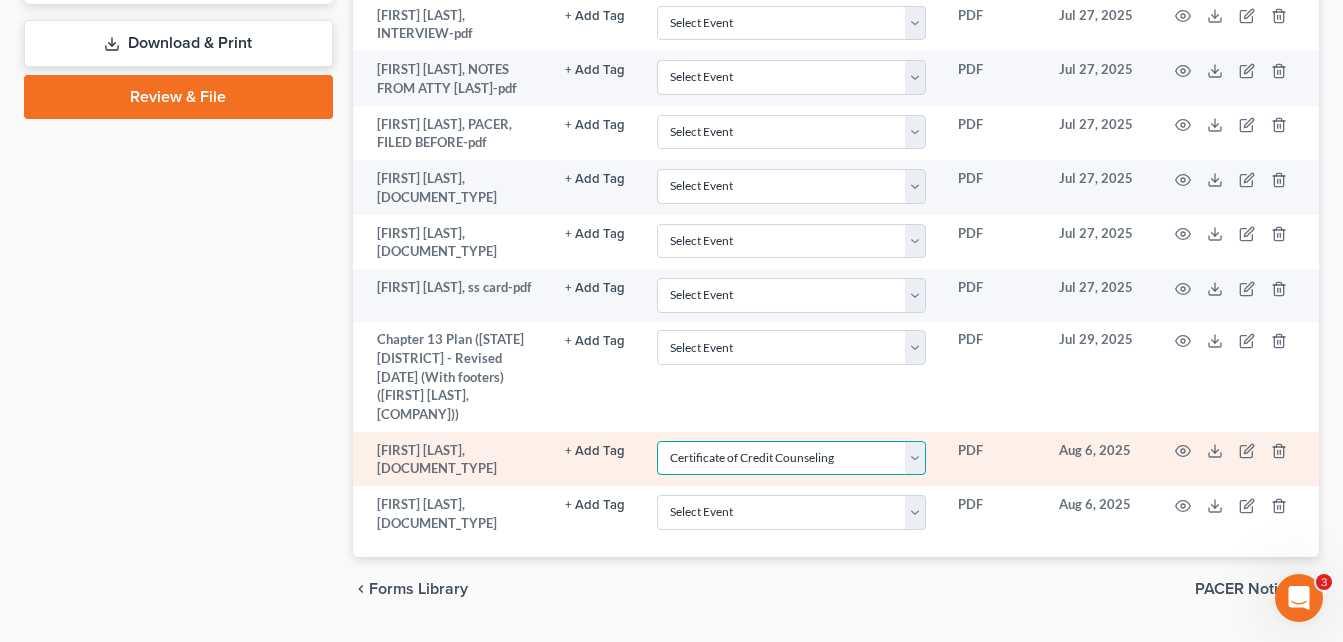 click on "Select Event 20 Largest Unsecured Creditors Amended Petition Attachment to Voluntary Petition for Non-Individuals Filing for Bankruptcy under Chapter 11 Balance Sheet Cash Flow Statement Certificate Pursuant to LBR 1019-1(d) Certificate of Credit Counseling Certificate of Service Change of Address Notification Chapter 11 Operating Report Chapter 11 Statement of Current Monthly Income Form 122B Chapter 13 Calculation of Your Disposable Income Form 122C-2 Chapter 13 Plan Chapter 13 Statement of Current Monthly Income and Calculation of Commitment Period Form 122C-1 Chapter 7 Means Test Calculation Form 122A-2 Chapter 7 Statements - Monthly Income (122A-1/Exemption Presumption of Abuse (122A-1Supp) Corporate Ownership Statement Cure of Residential Judgment Debtor Electronic Noticing Request Declaration Under Penalty of Perjury Declaration re: Debtor's Schedules Disclosure of Compensation of Attorney for Debtor Employee Income Records (or Affidavit of No Income) Equity Security Holders Financial Management Course" at bounding box center (791, 458) 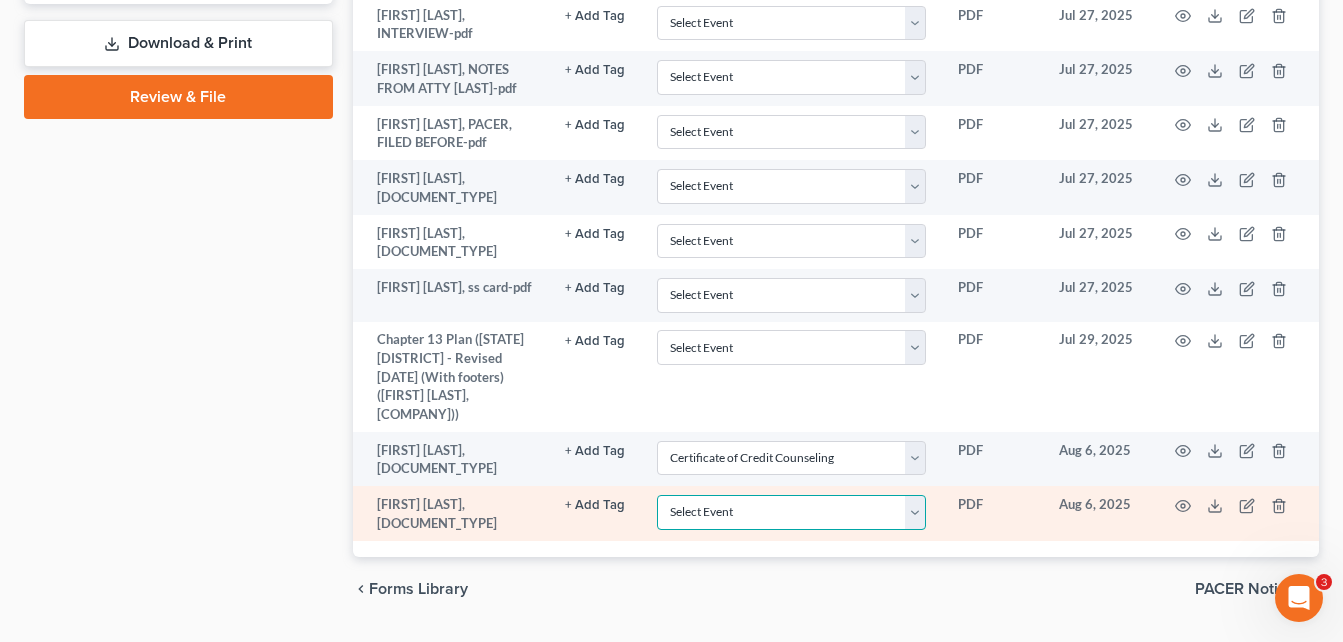 click on "Select Event 20 Largest Unsecured Creditors Amended Petition Attachment to Voluntary Petition for Non-Individuals Filing for Bankruptcy under Chapter 11 Balance Sheet Cash Flow Statement Certificate Pursuant to LBR 1019-1(d) Certificate of Credit Counseling Certificate of Service Change of Address Notification Chapter 11 Operating Report Chapter 11 Statement of Current Monthly Income Form 122B Chapter 13 Calculation of Your Disposable Income Form 122C-2 Chapter 13 Plan Chapter 13 Statement of Current Monthly Income and Calculation of Commitment Period Form 122C-1 Chapter 7 Means Test Calculation Form 122A-2 Chapter 7 Statements - Monthly Income (122A-1/Exemption Presumption of Abuse (122A-1Supp) Corporate Ownership Statement Cure of Residential Judgment Debtor Electronic Noticing Request Declaration Under Penalty of Perjury Declaration re: Debtor's Schedules Disclosure of Compensation of Attorney for Debtor Employee Income Records (or Affidavit of No Income) Equity Security Holders Financial Management Course" at bounding box center (791, 512) 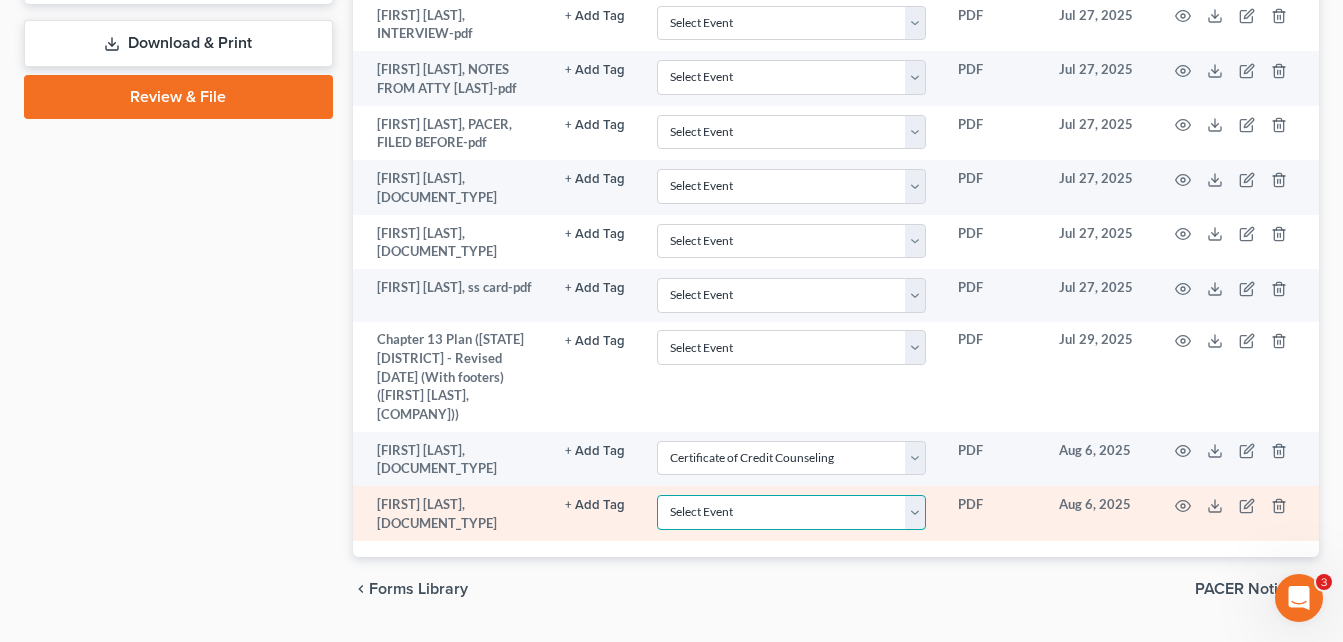 select on "22" 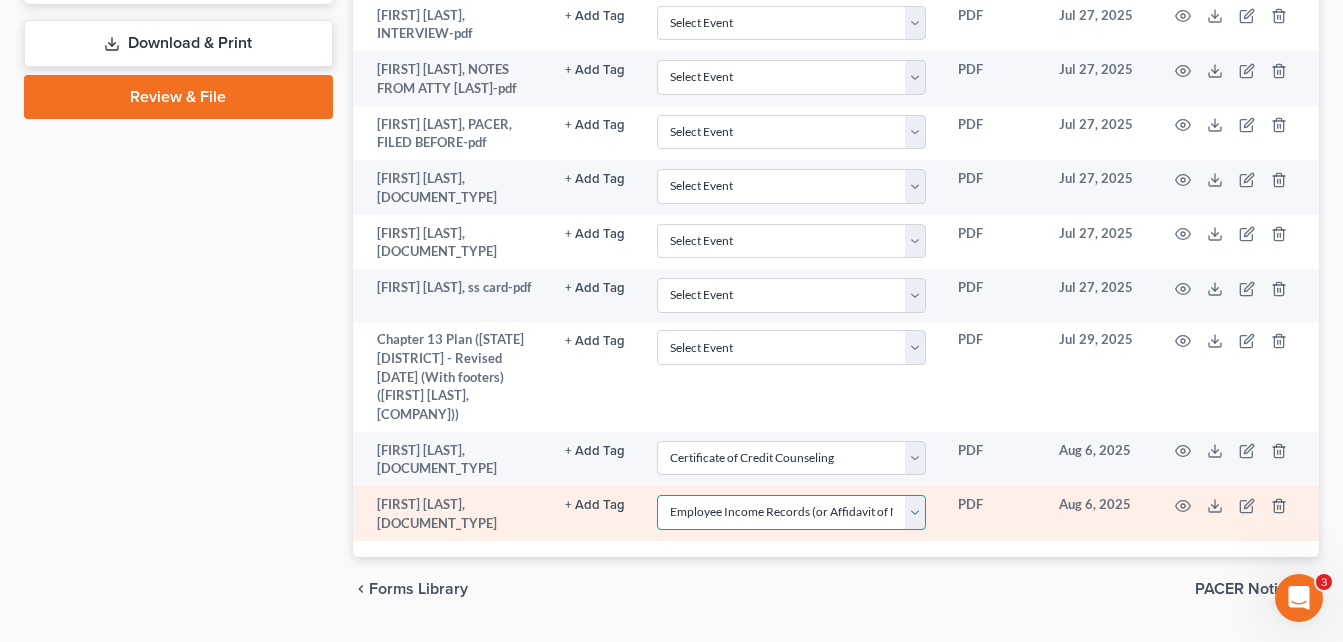 click on "Select Event 20 Largest Unsecured Creditors Amended Petition Attachment to Voluntary Petition for Non-Individuals Filing for Bankruptcy under Chapter 11 Balance Sheet Cash Flow Statement Certificate Pursuant to LBR 1019-1(d) Certificate of Credit Counseling Certificate of Service Change of Address Notification Chapter 11 Operating Report Chapter 11 Statement of Current Monthly Income Form 122B Chapter 13 Calculation of Your Disposable Income Form 122C-2 Chapter 13 Plan Chapter 13 Statement of Current Monthly Income and Calculation of Commitment Period Form 122C-1 Chapter 7 Means Test Calculation Form 122A-2 Chapter 7 Statements - Monthly Income (122A-1/Exemption Presumption of Abuse (122A-1Supp) Corporate Ownership Statement Cure of Residential Judgment Debtor Electronic Noticing Request Declaration Under Penalty of Perjury Declaration re: Debtor's Schedules Disclosure of Compensation of Attorney for Debtor Employee Income Records (or Affidavit of No Income) Equity Security Holders Financial Management Course" at bounding box center [791, 512] 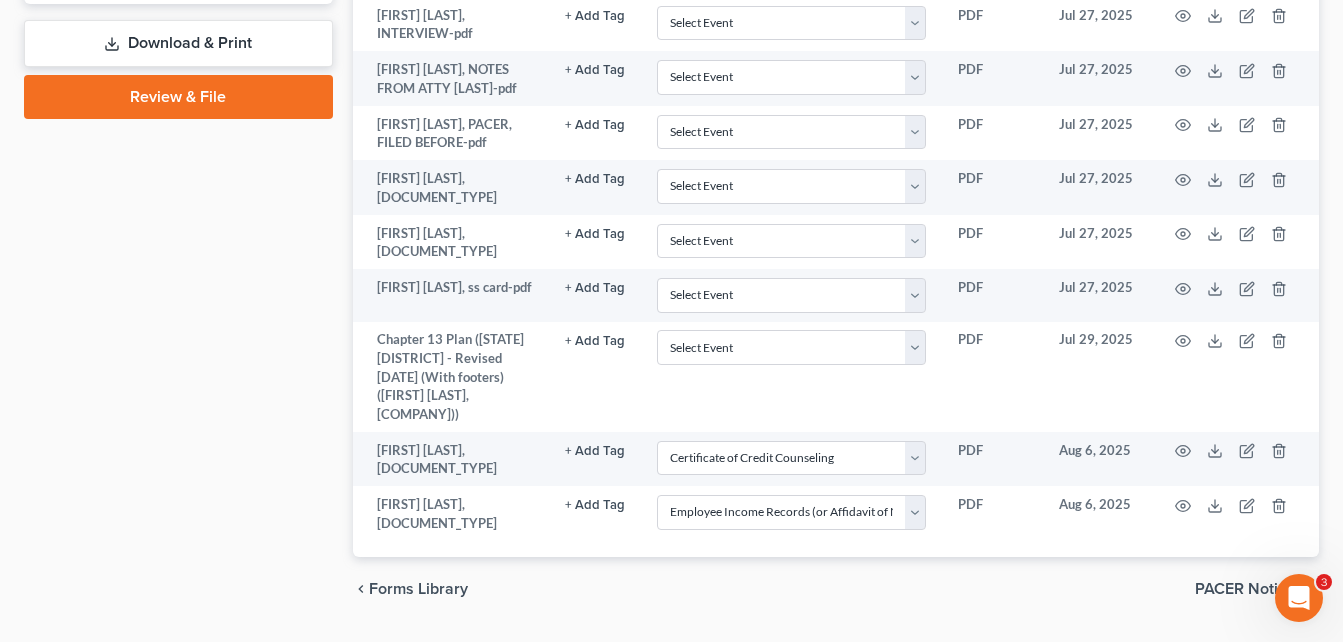 click on "Case Dashboard
Payments
Invoices
Payments
Payments
Credit Report
Client Profile" at bounding box center (178, -154) 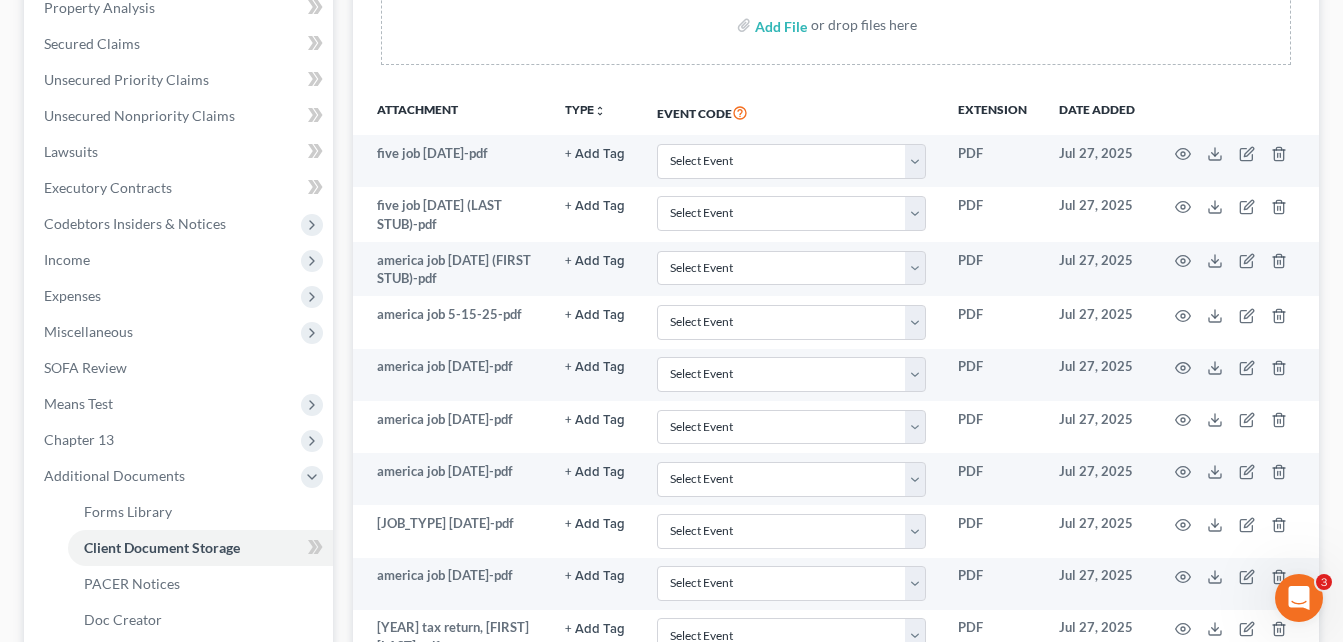 scroll, scrollTop: 0, scrollLeft: 0, axis: both 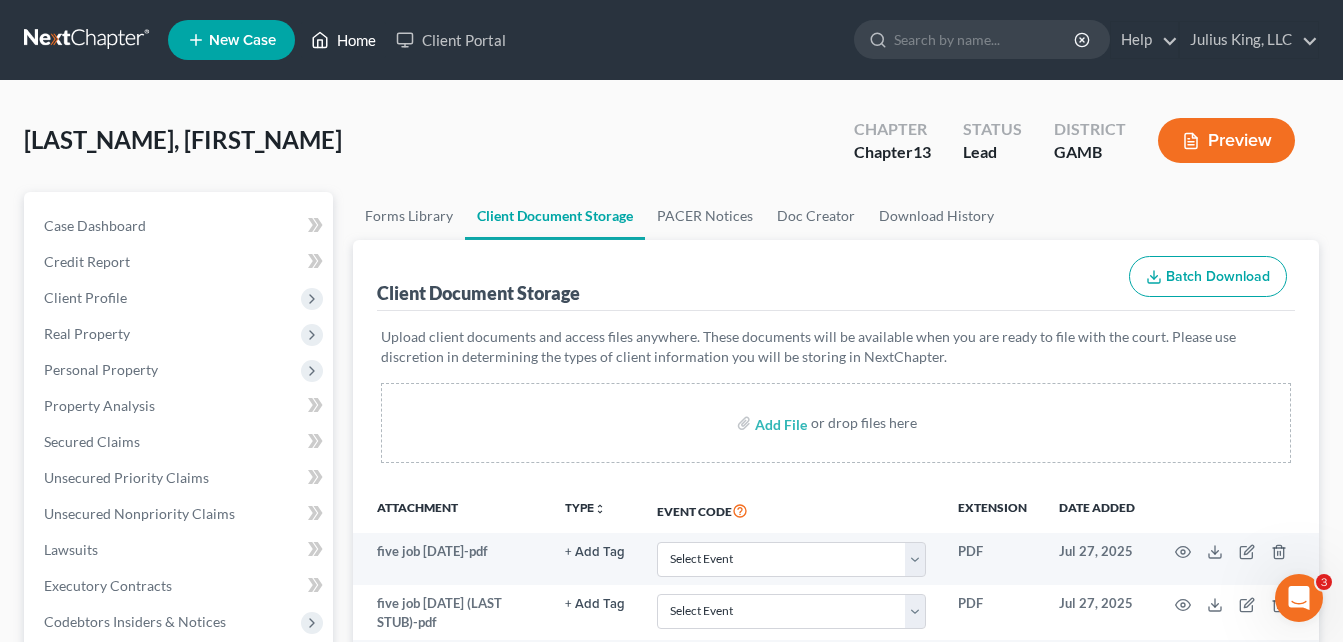click on "Home" at bounding box center [343, 40] 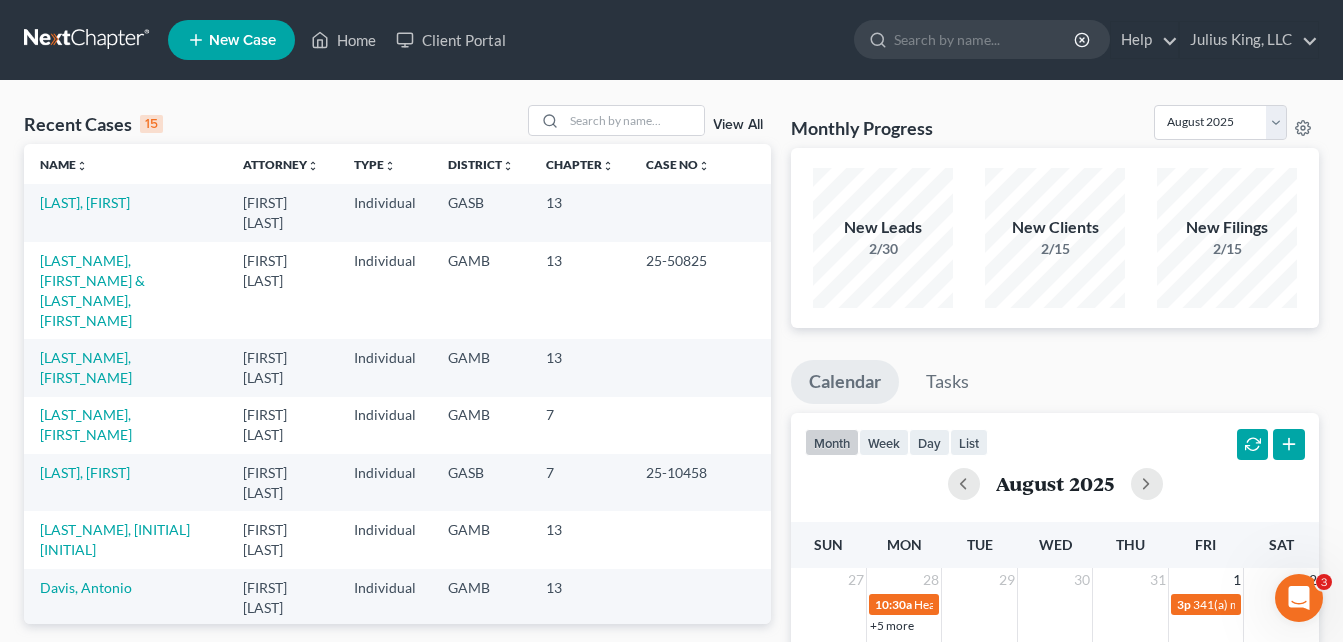 click on "Bankruptcy
Bankruptcy
August 2025 July 2025 June 2025 May 2025 April 2025 March 2025 February 2025 January 2025 December 2024 November 2024 October 2024 September 2024
New Leads 2/30 New Clients 2/15 New Filings 2/15
Calendar
Tasks
month week day list     August 2025 Sun Mon Tue Wed Thu Fri Sat 27 28 29 30 31 1 10:30a   Hearing for [FIRST] [LAST] 3p   341(a) meeting for [FIRST] [LAST] 10:30a   Hearing for [FIRST] [LAST] [LAST] +5 more 1:30p   Confirmation hearing for [FIRST] [LAST] 1:30p   Confirmation hearing for [FIRST] [LAST] 1:30p   Confirmation hearing for [FIRST] [LAST] & [LAST] [LAST] 1:30p   Hearing for [FIRST] [LAST] 3 4 5 6 7 10a   Hearing for [FIRST] [LAST] 9a   Hearing for [FIRST] [LAST] 10:30a   hearing for [FIRST] v. United States of America on behalf of United State +2 more 11a   341(a) meeting for [FIRST] [LAST] 10:30a   10 11 12" at bounding box center [1055, 752] 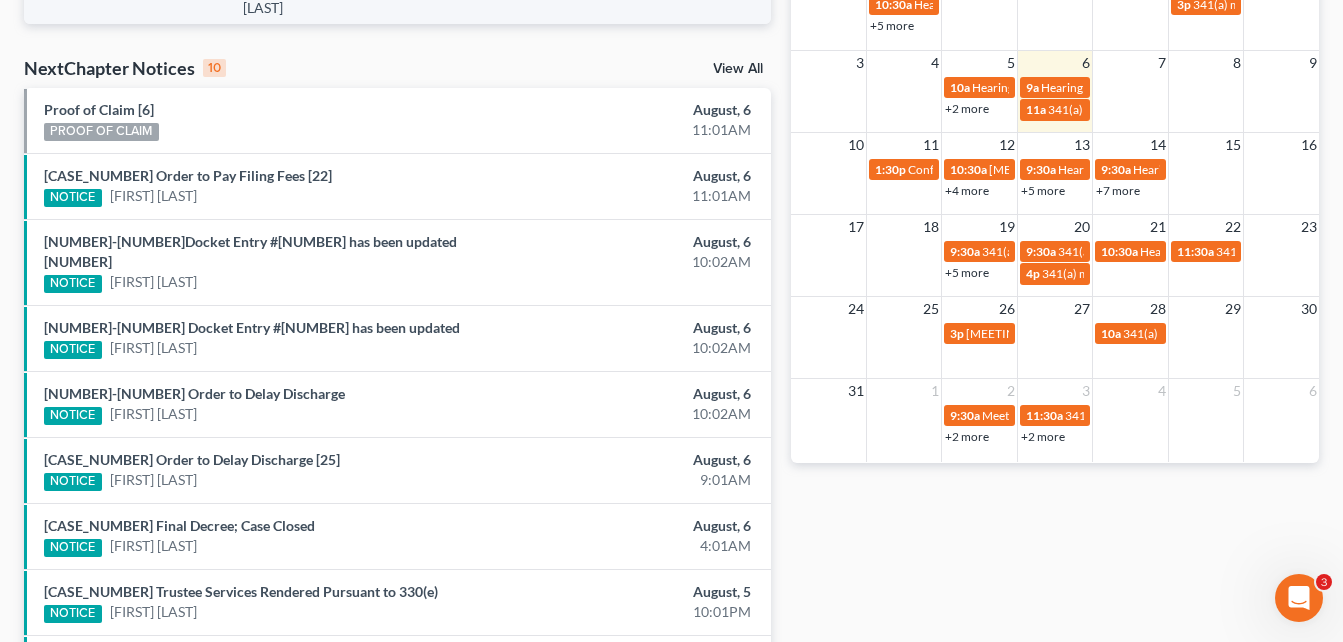 scroll, scrollTop: 640, scrollLeft: 0, axis: vertical 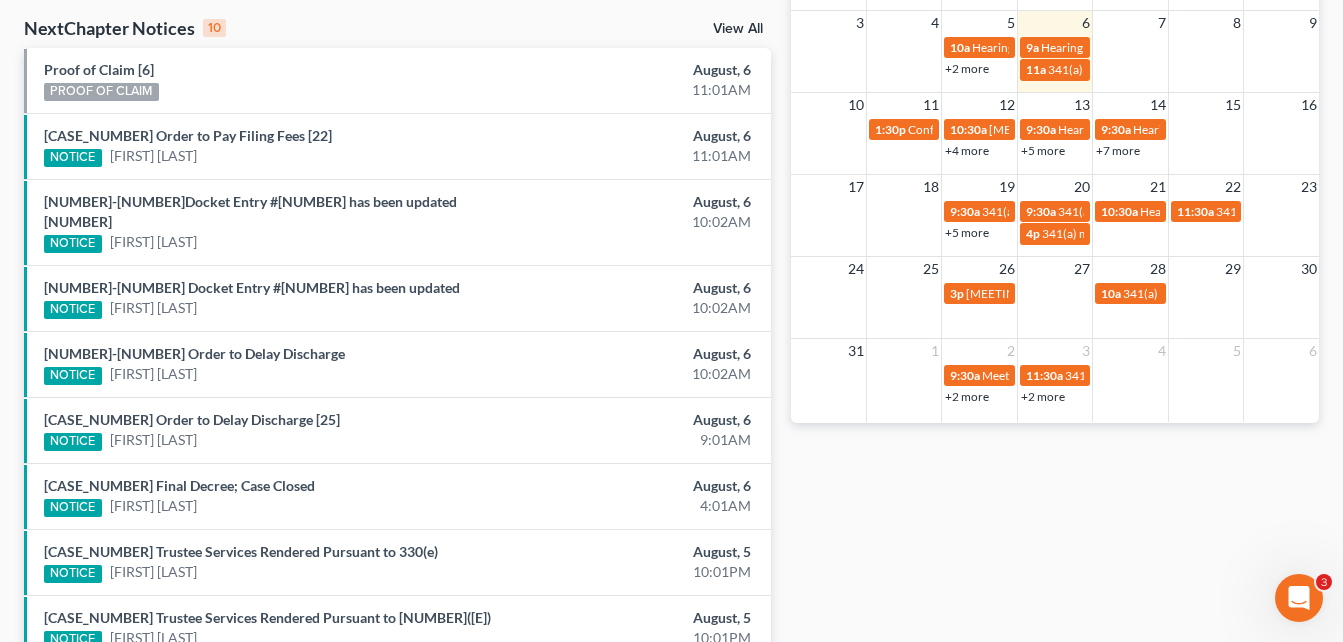 click on "+5 more" at bounding box center (967, 232) 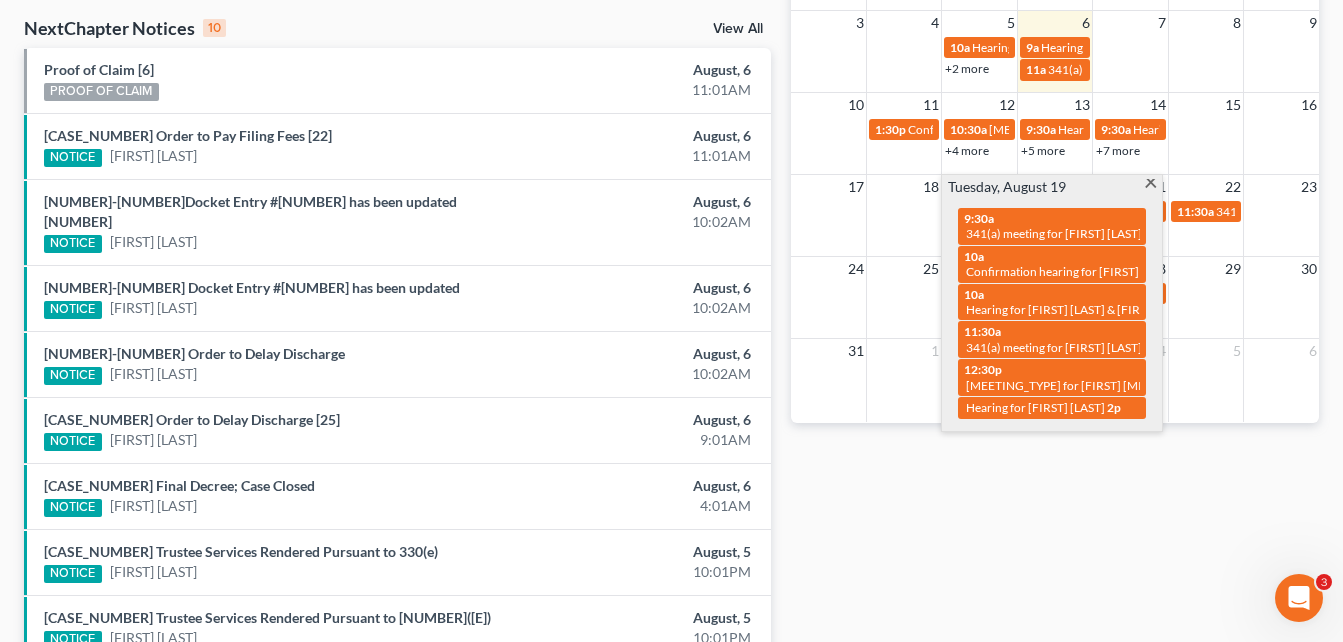 click on "Recent Cases [NUMBER] View All
Name
unfold_more
expand_more
expand_less
Attorney
unfold_more
expand_more
expand_less
Type
unfold_more
expand_more
expand_less
District
unfold_more
expand_more
expand_less
Chapter
unfold_more
expand_more
expand_less
Case No
unfold_more
expand_more
expand_less
Prefix
unfold_more
expand_more
expand_less
[LAST_NAME], [FIRST_NAME] [ATTORNEY_NAME] Individual GASB [NUMBER] [LAST_NAME], [FIRST_NAME] [ATTORNEY_NAME] Individual GAMB [NUMBER] [CASE_NUMBER] [LAST_NAME], [FIRST_NAME] [ATTORNEY_NAME] Individual GAMB [NUMBER] [LAST_NAME], [FIRST_NAME] [ATTORNEY_NAME] Individual GAMB [NUMBER] [LAST_NAME], [FIRST_NAME] [ATTORNEY_NAME] Individual GASB [NUMBER] [CASE_NUMBER] [LAST_NAME], [FIRST_NAME] [ATTORNEY_NAME] Individual GAMB [NUMBER] [LAST_NAME], [FIRST_NAME] [ATTORNEY_NAME] Individual GAMB [NUMBER] [LAST_NAME], [FIRST_NAME] [ATTORNEY_NAME] Individual GAMB [NUMBER] [LAST_NAME], [FIRST_NAME] [ATTORNEY_NAME] Individual GAMB [NUMBER] [CASE_NUMBER] [LAST_NAME], [FIRST_NAME] [ATTORNEY_NAME] Individual GAMB [NUMBER] [CASE_NUMBER] [LAST_NAME], [FIRST_NAME] [ATTORNEY_NAME] Individual" at bounding box center [671, 112] 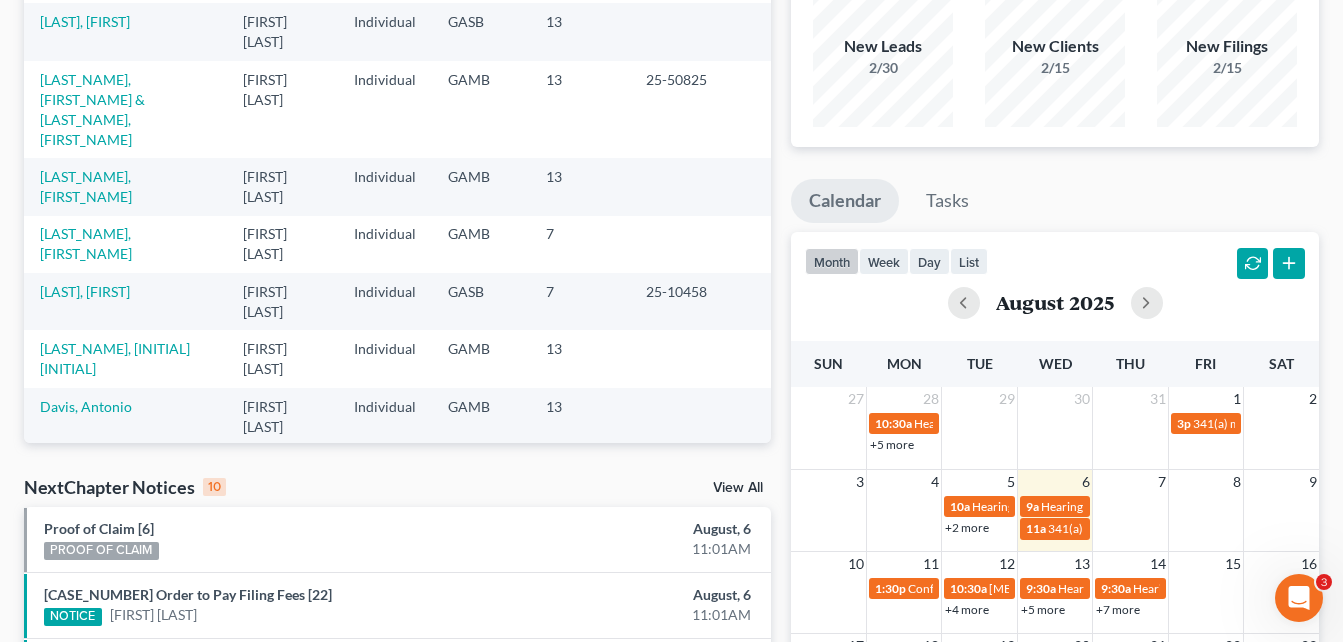 scroll, scrollTop: 160, scrollLeft: 0, axis: vertical 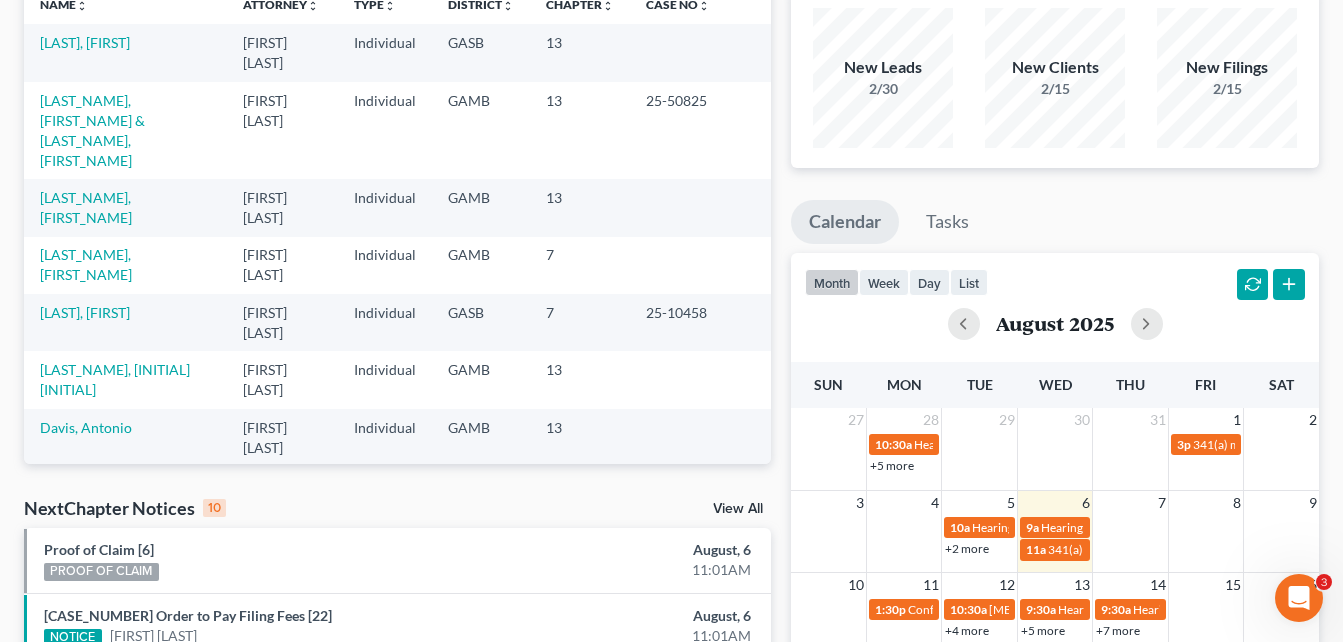 click on "Recent Cases [NUMBER] View All
Name
unfold_more
expand_more
expand_less
Attorney
unfold_more
expand_more
expand_less
Type
unfold_more
expand_more
expand_less
District
unfold_more
expand_more
expand_less
Chapter
unfold_more
expand_more
expand_less
Case No
unfold_more
expand_more
expand_less
Prefix
unfold_more
expand_more
expand_less
[LAST_NAME], [FIRST_NAME] [ATTORNEY_NAME] Individual GASB [NUMBER] [LAST_NAME], [FIRST_NAME] [ATTORNEY_NAME] Individual GAMB [NUMBER] [CASE_NUMBER] [LAST_NAME], [FIRST_NAME] [ATTORNEY_NAME] Individual GAMB [NUMBER] [LAST_NAME], [FIRST_NAME] [ATTORNEY_NAME] Individual GAMB [NUMBER] [LAST_NAME], [FIRST_NAME] [ATTORNEY_NAME] Individual GASB [NUMBER] [CASE_NUMBER] [LAST_NAME], [FIRST_NAME] [ATTORNEY_NAME] Individual GAMB [NUMBER] [LAST_NAME], [FIRST_NAME] [ATTORNEY_NAME] Individual GAMB [NUMBER] [LAST_NAME], [FIRST_NAME] [ATTORNEY_NAME] Individual GAMB [NUMBER] [LAST_NAME], [FIRST_NAME] [ATTORNEY_NAME] Individual GAMB [NUMBER] [CASE_NUMBER] [LAST_NAME], [FIRST_NAME] [ATTORNEY_NAME] Individual GAMB [NUMBER] [CASE_NUMBER] [LAST_NAME], [FIRST_NAME] [ATTORNEY_NAME] Individual" at bounding box center [671, 592] 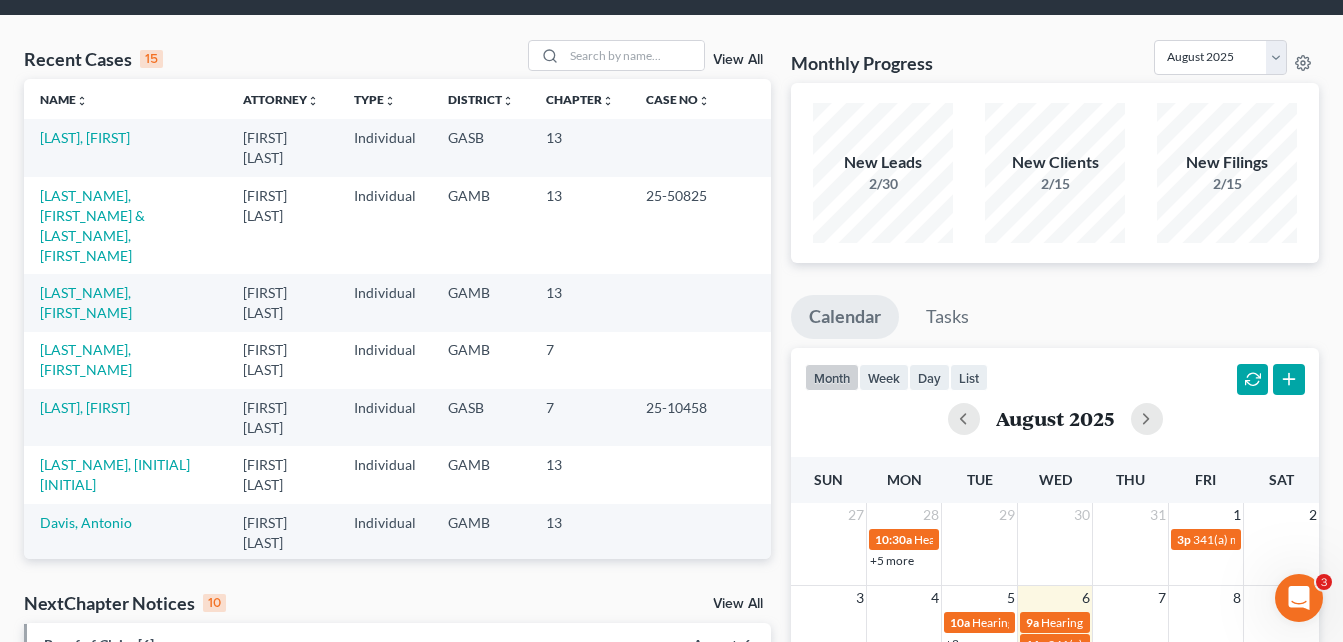 scroll, scrollTop: 0, scrollLeft: 0, axis: both 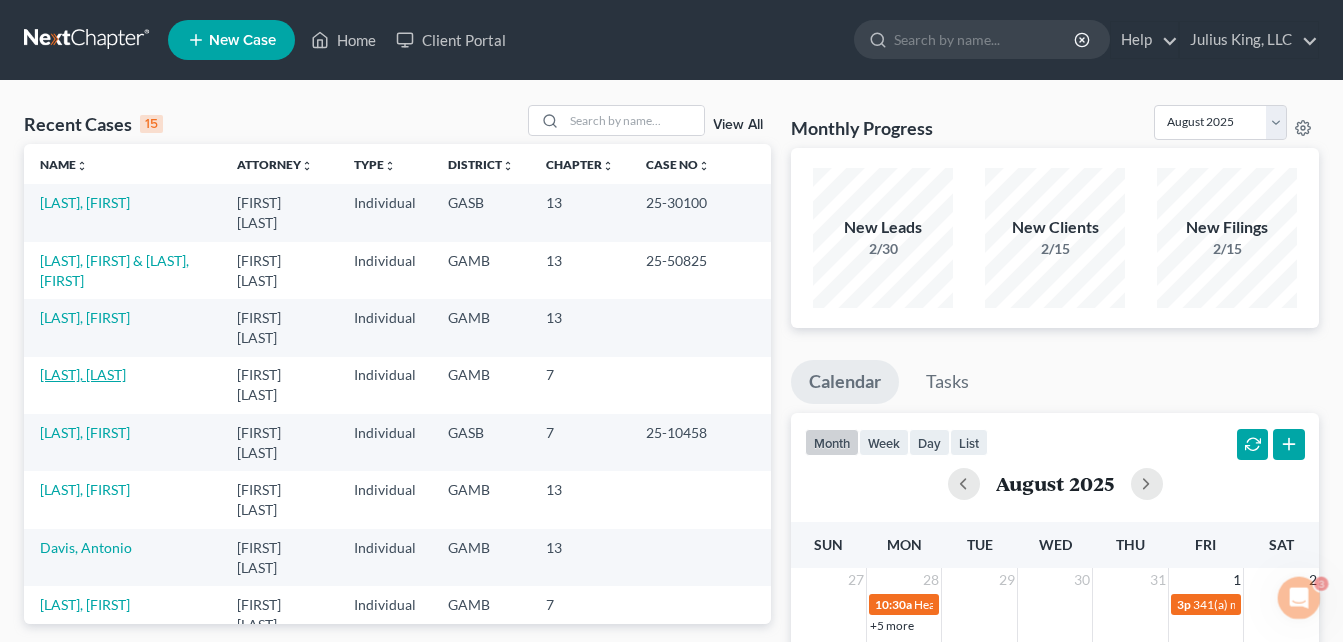 click on "[LAST], [LAST]" at bounding box center (83, 374) 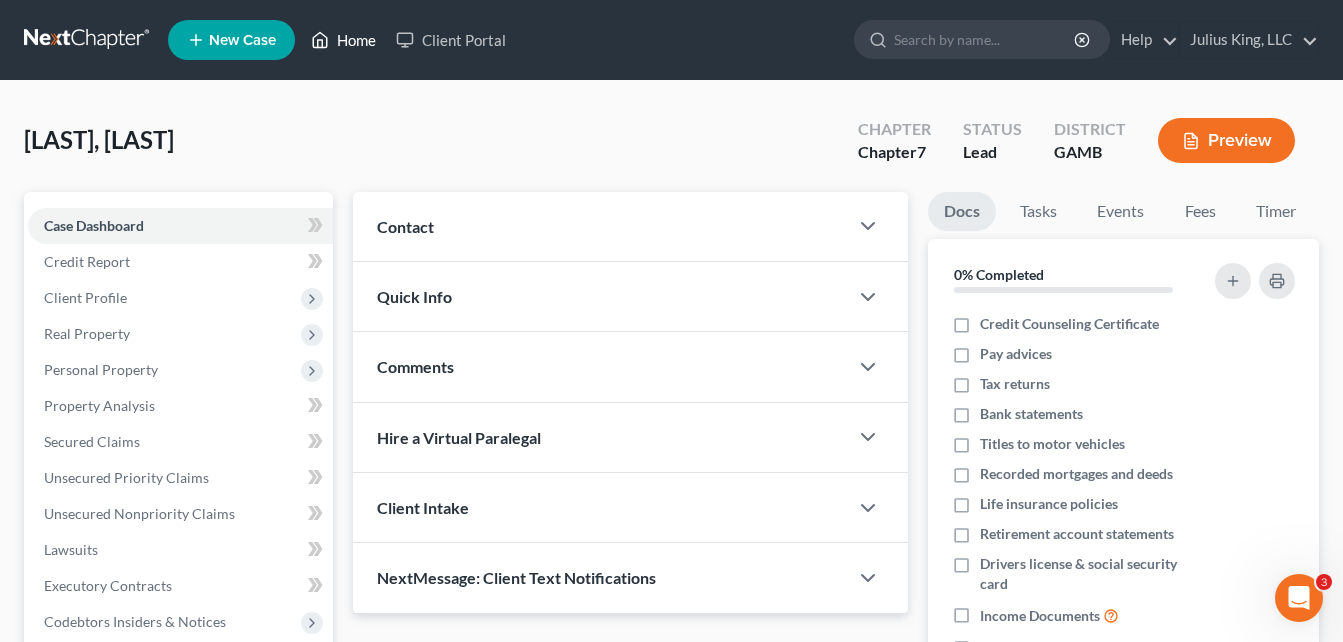 click on "Home" at bounding box center (343, 40) 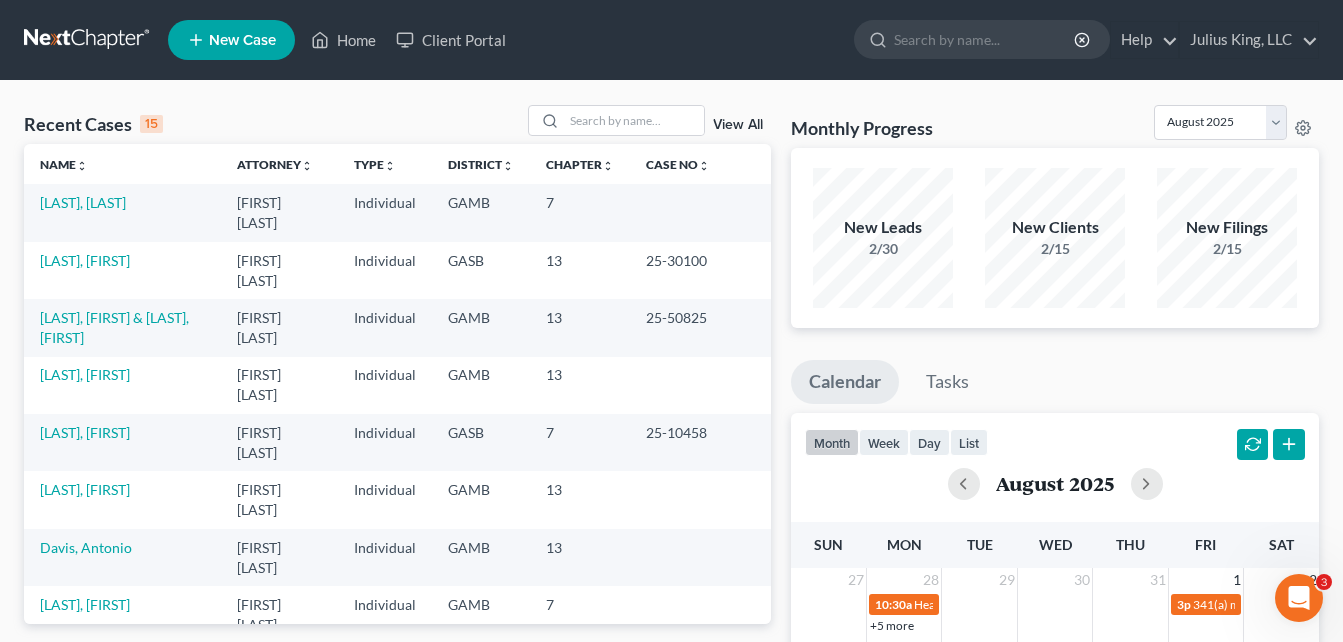 click on "Home New Case Client Portal Julius King, LLC juliuskingllc1@yahoo.com My Account Settings Plan + Billing Account Add-Ons Upgrade to Whoa Help Center Webinars Training Videos What's new Log out New Case Home Client Portal         - No Result - See all results Or Press Enter... Help Help Center Webinars Training Videos What's new Julius King, LLC Julius King, LLC juliuskingllc1@yahoo.com My Account Settings Plan + Billing Account Add-Ons Upgrade to Whoa Log out" at bounding box center [671, 40] 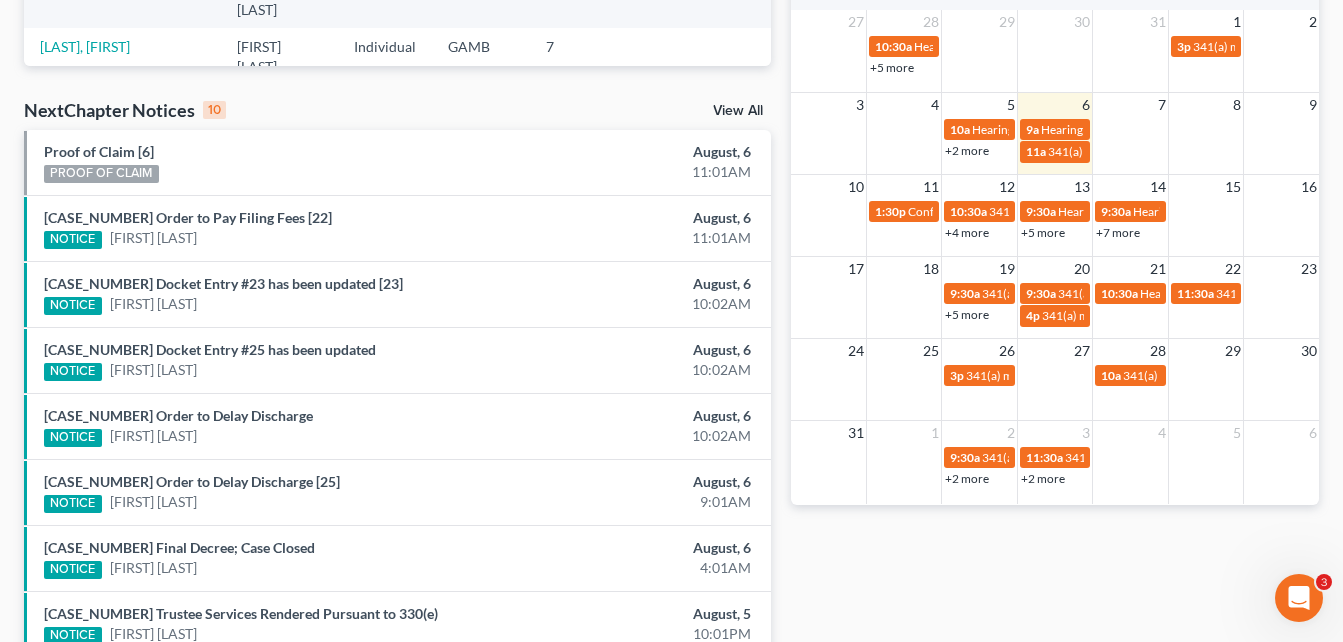 scroll, scrollTop: 560, scrollLeft: 0, axis: vertical 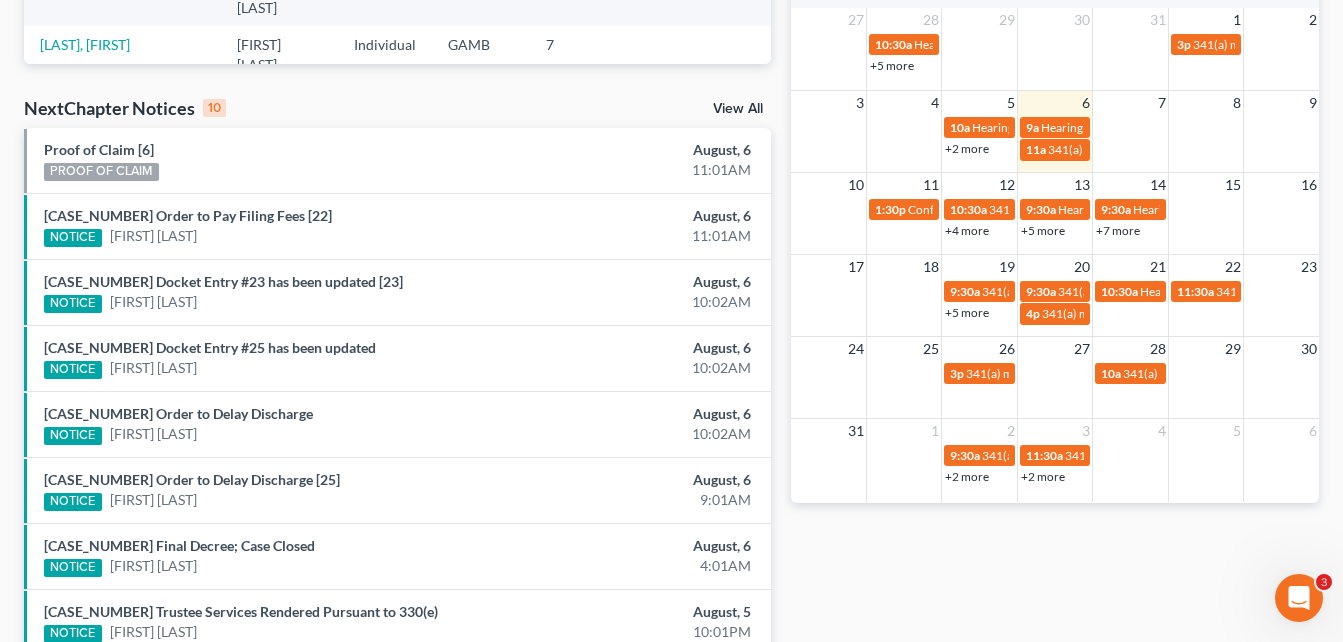 click on "Bankruptcy
Bankruptcy
August 2025 July 2025 June 2025 May 2025 April 2025 March 2025 February 2025 January 2025 December 2024 November 2024 October 2024 September 2024
New Leads 2/30 New Clients 2/15 New Filings 2/15
Calendar
Tasks
month week day list     August 2025 Sun Mon Tue Wed Thu Fri Sat 27 28 29 30 31 1 10:30a   Hearing for [FIRST] [LAST] 3p   341(a) meeting for [FIRST] [LAST] 10:30a   Hearing for [FIRST] [LAST] [LAST] +5 more 1:30p   Confirmation hearing for [FIRST] [LAST] 1:30p   Confirmation hearing for [FIRST] [LAST] 1:30p   Confirmation hearing for [FIRST] [LAST] & [LAST] [LAST] 1:30p   Hearing for [FIRST] [LAST] 3 4 5 6 7 10a   Hearing for [FIRST] [LAST] 9a   Hearing for [FIRST] [LAST] 10:30a   hearing for [FIRST] v. United States of America on behalf of United State +2 more 11a   341(a) meeting for [FIRST] [LAST] 10:30a   10 11 12" at bounding box center [1055, 182] 